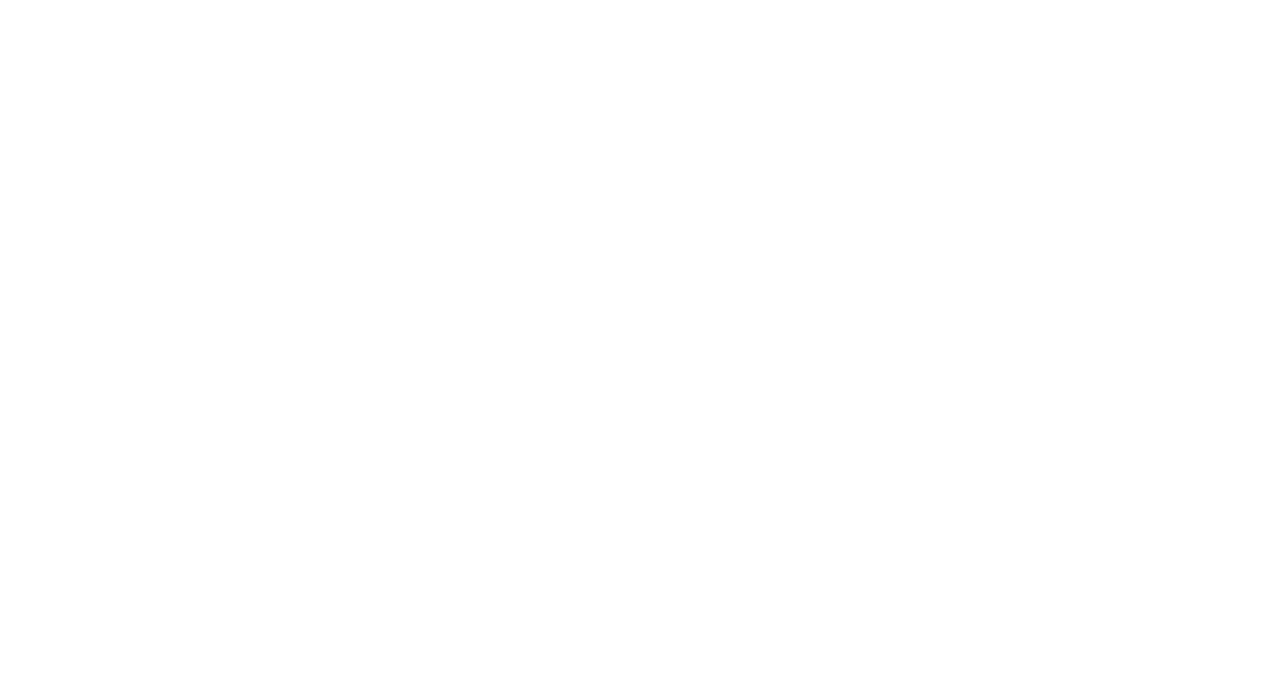 scroll, scrollTop: 0, scrollLeft: 0, axis: both 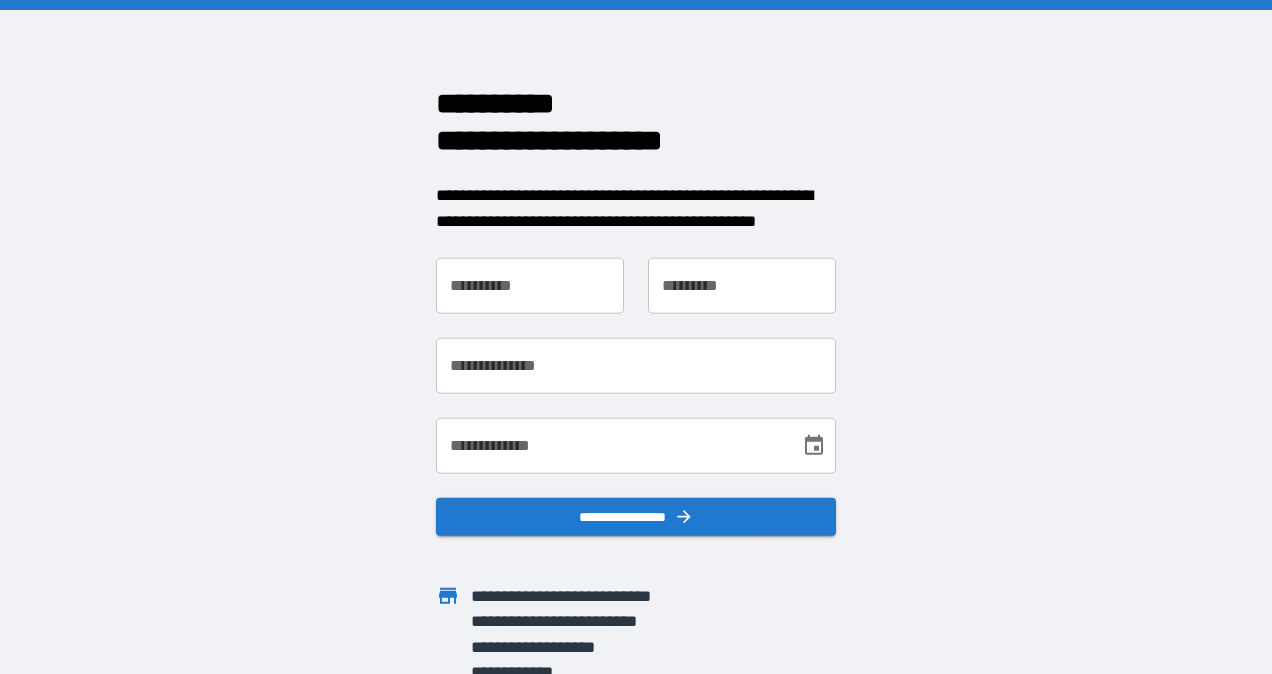 click on "**********" at bounding box center (530, 286) 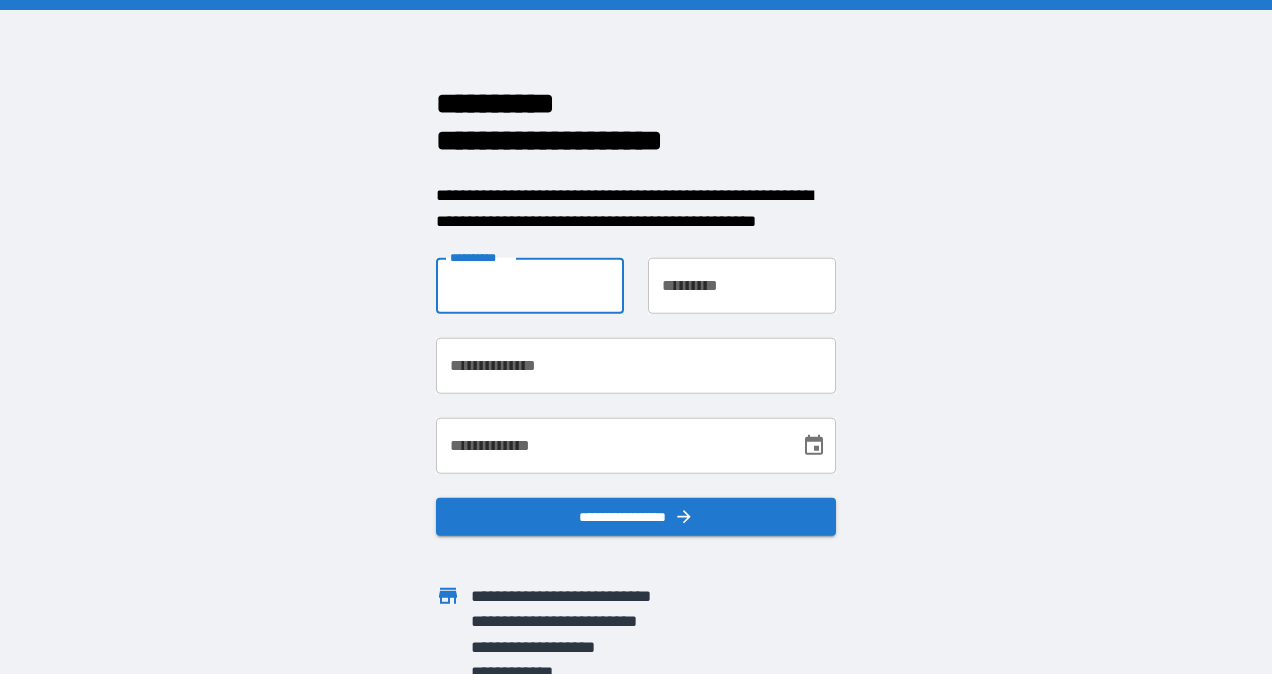 type on "**********" 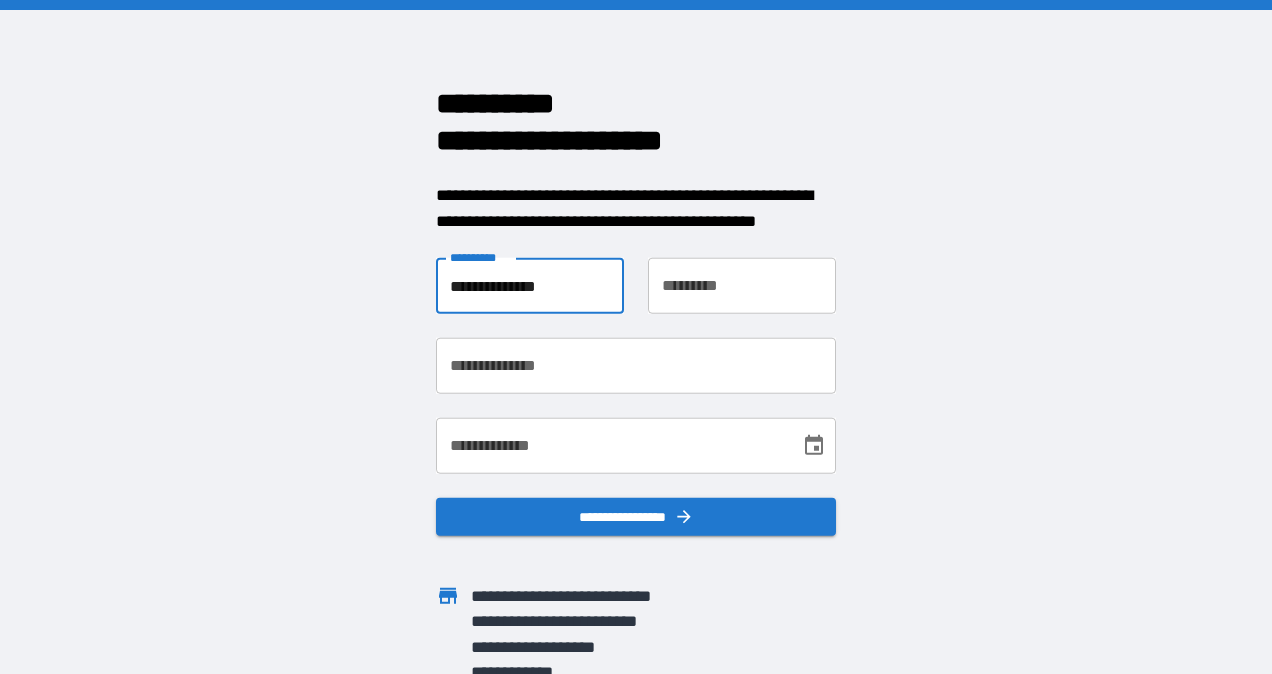 type on "**********" 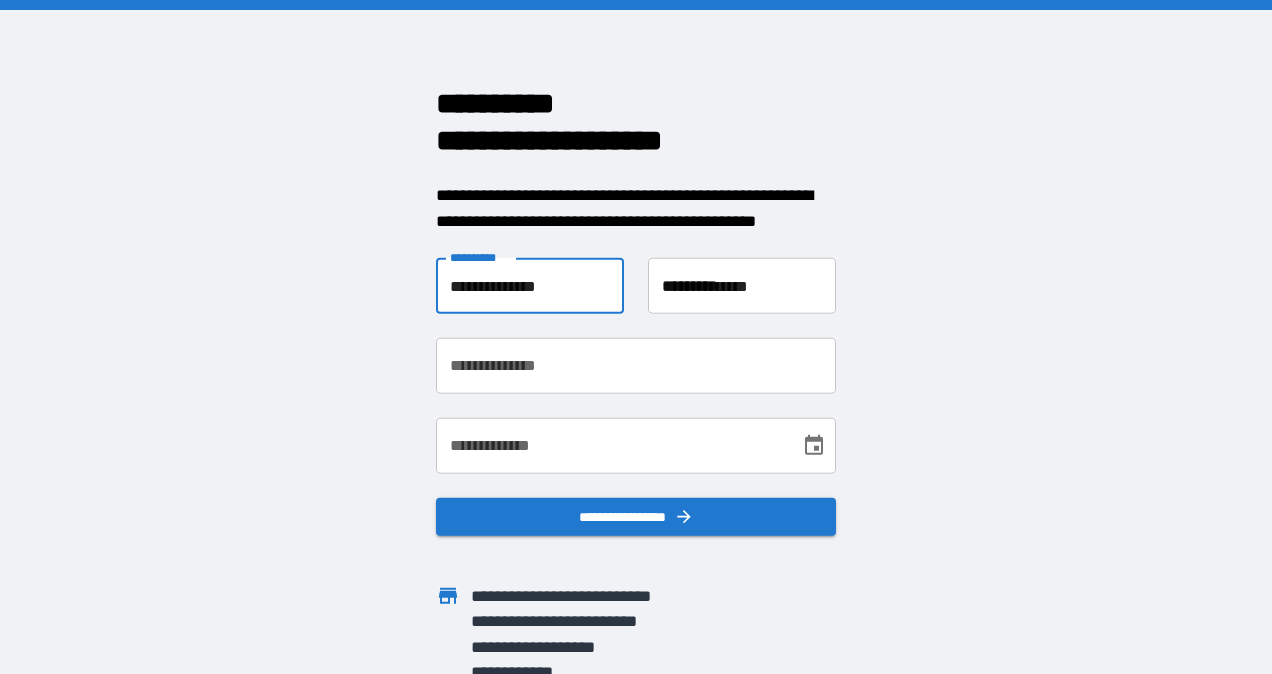 type on "**********" 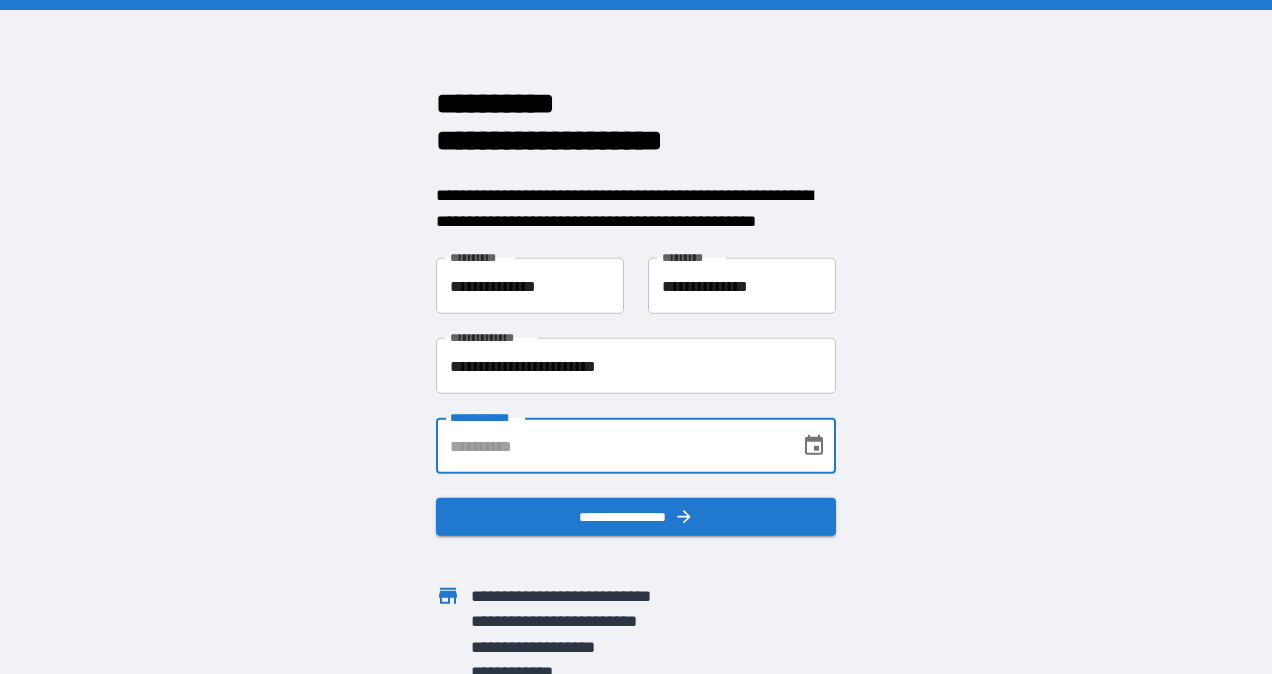 click on "**********" at bounding box center (611, 446) 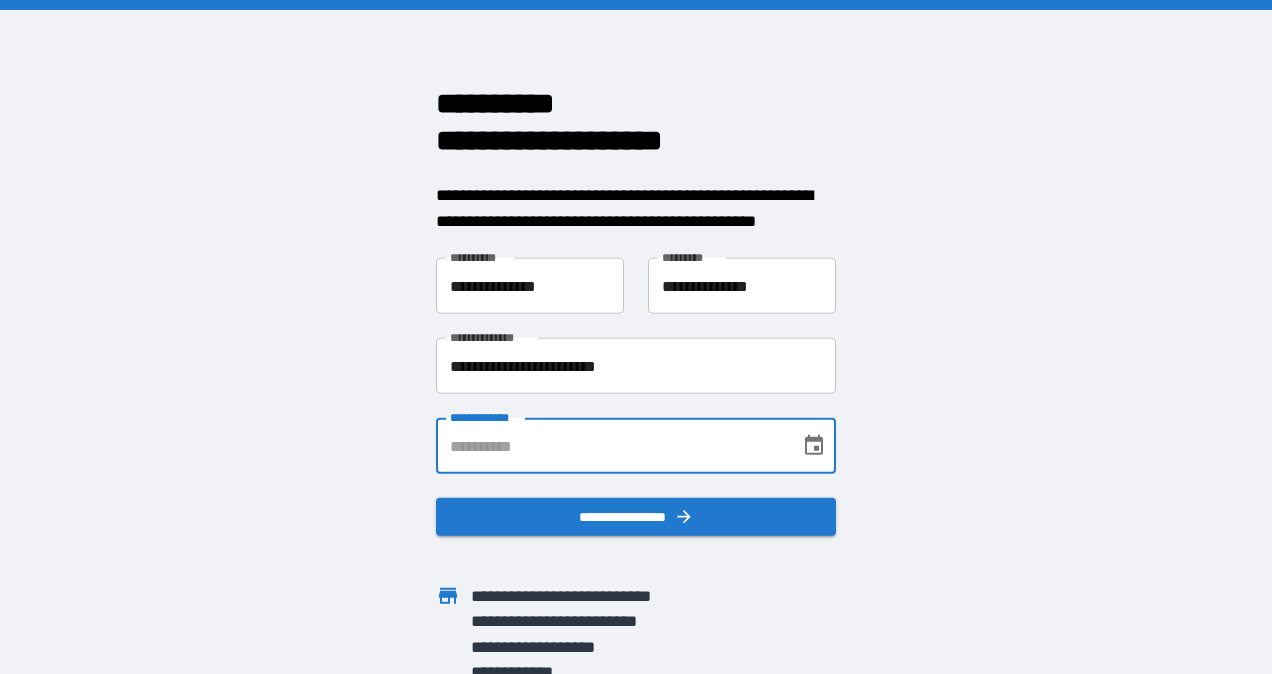 type on "**********" 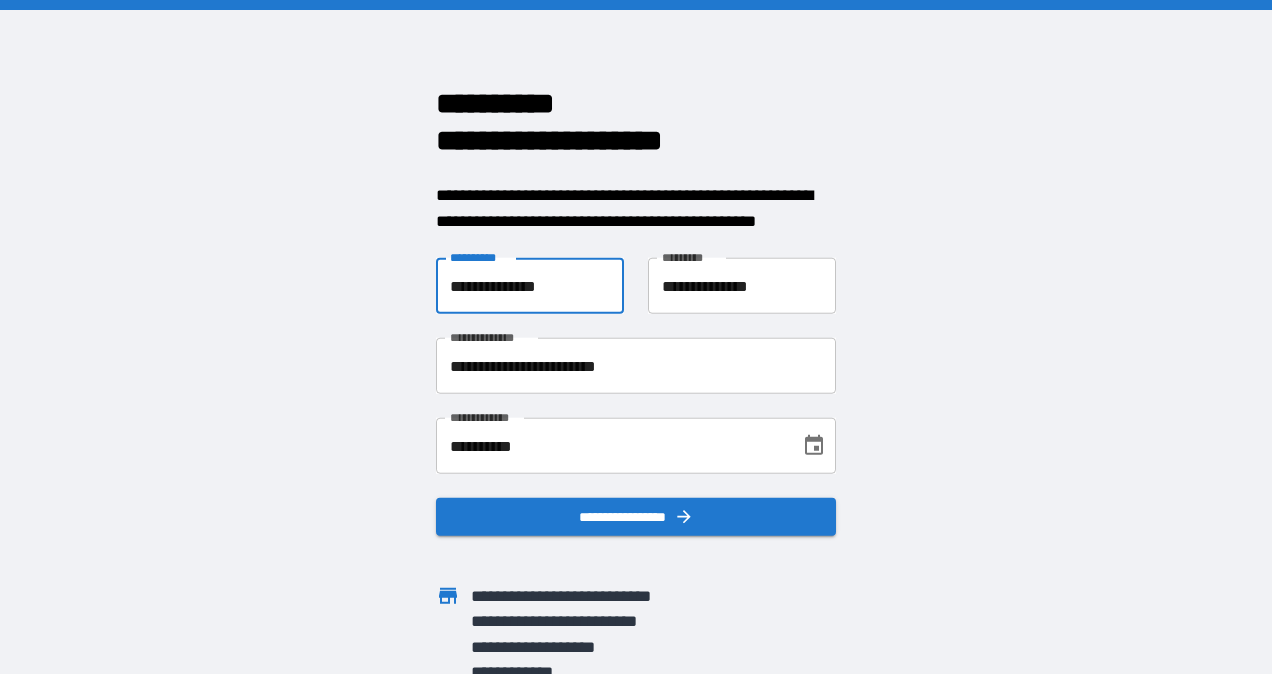 click on "**********" at bounding box center [530, 286] 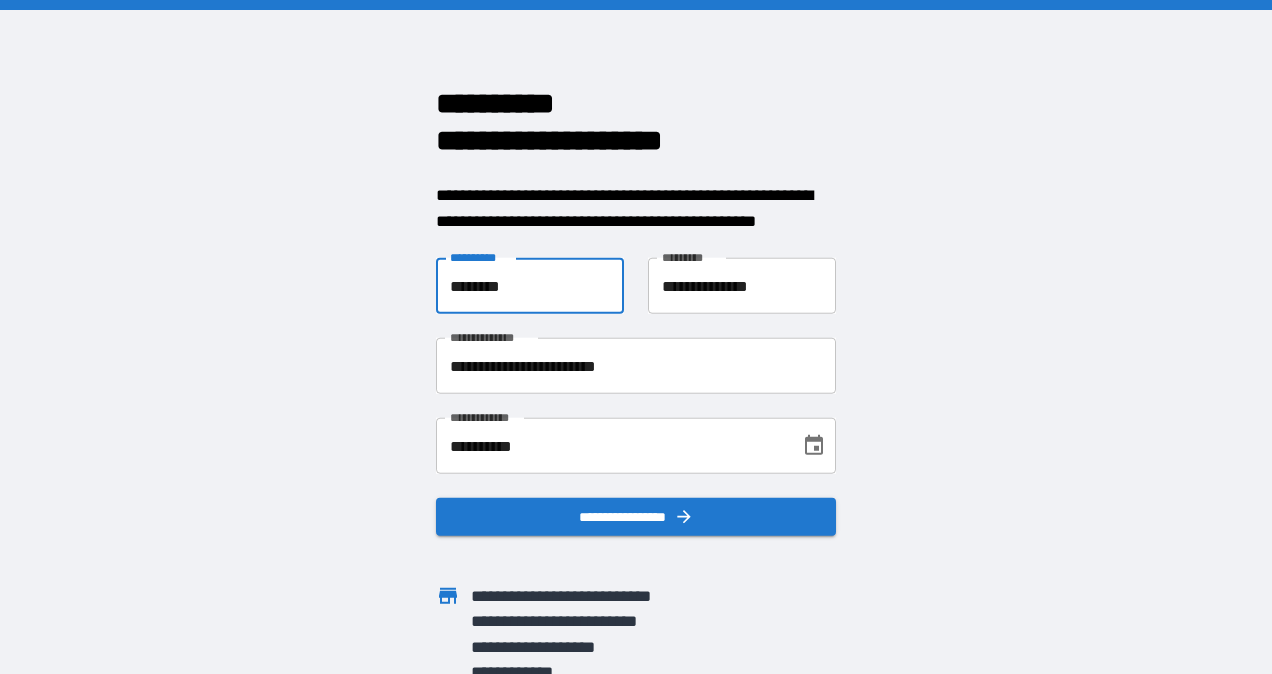 type on "*******" 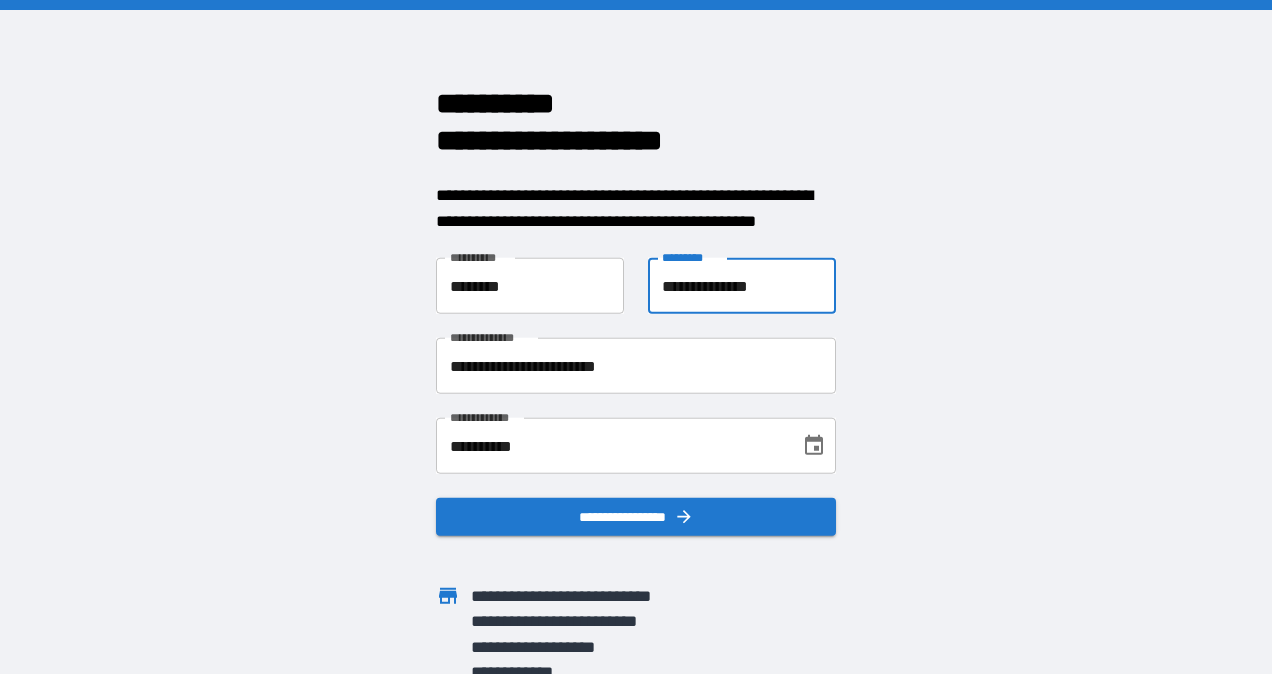 click on "**********" at bounding box center (742, 286) 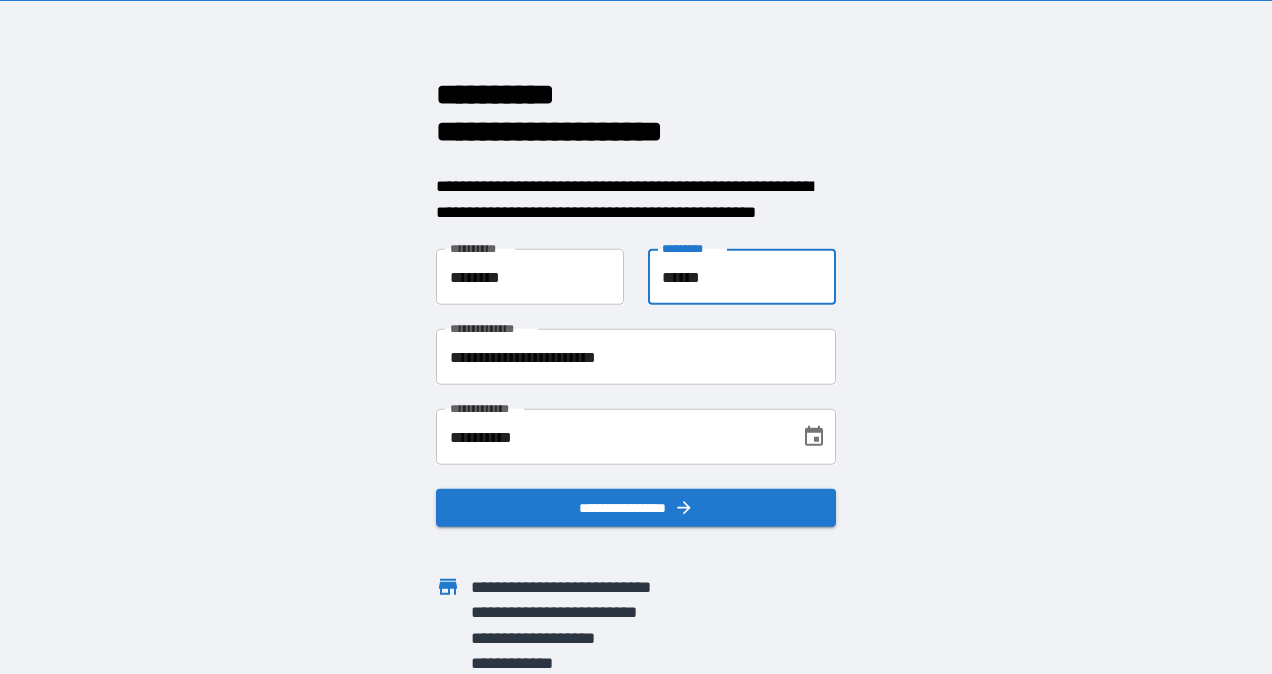 scroll, scrollTop: 11, scrollLeft: 0, axis: vertical 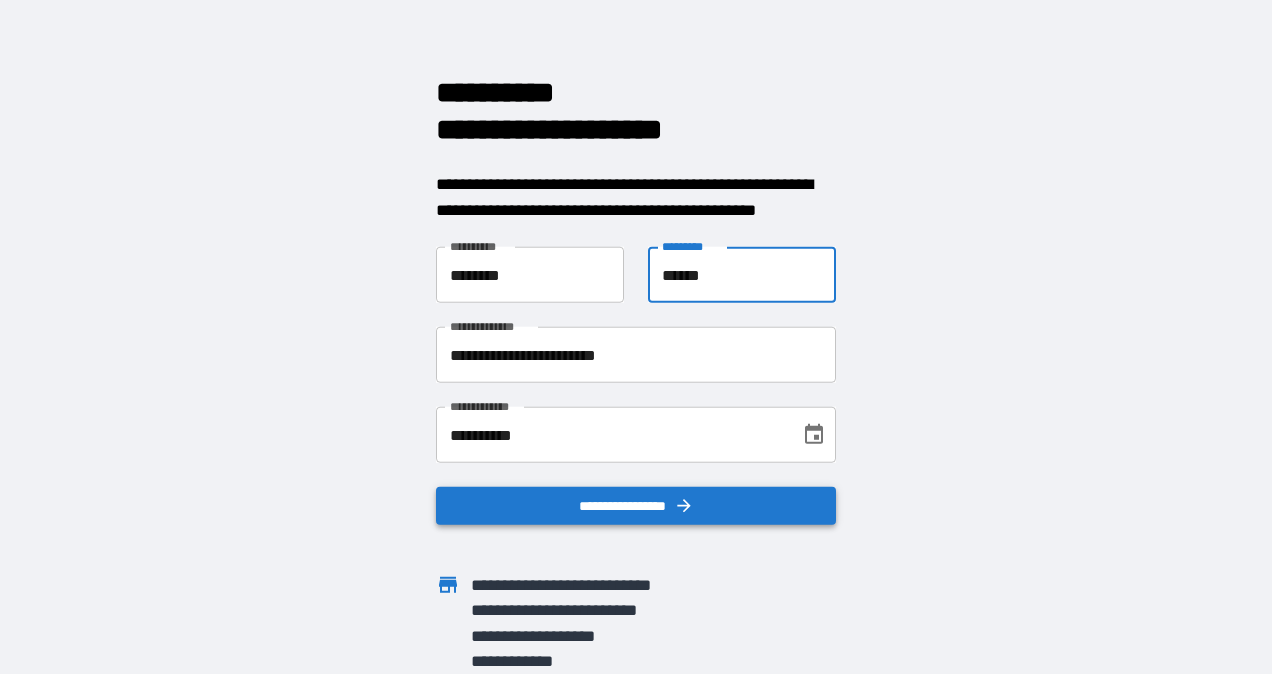type on "******" 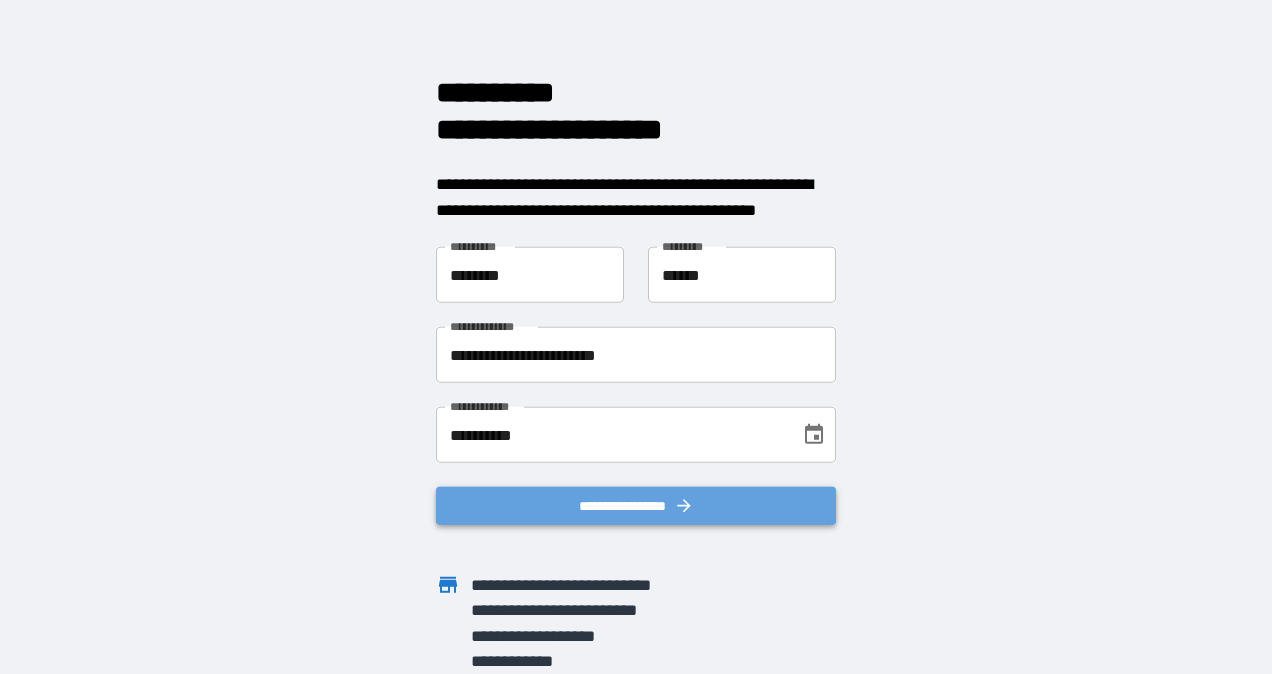 click on "**********" at bounding box center (636, 506) 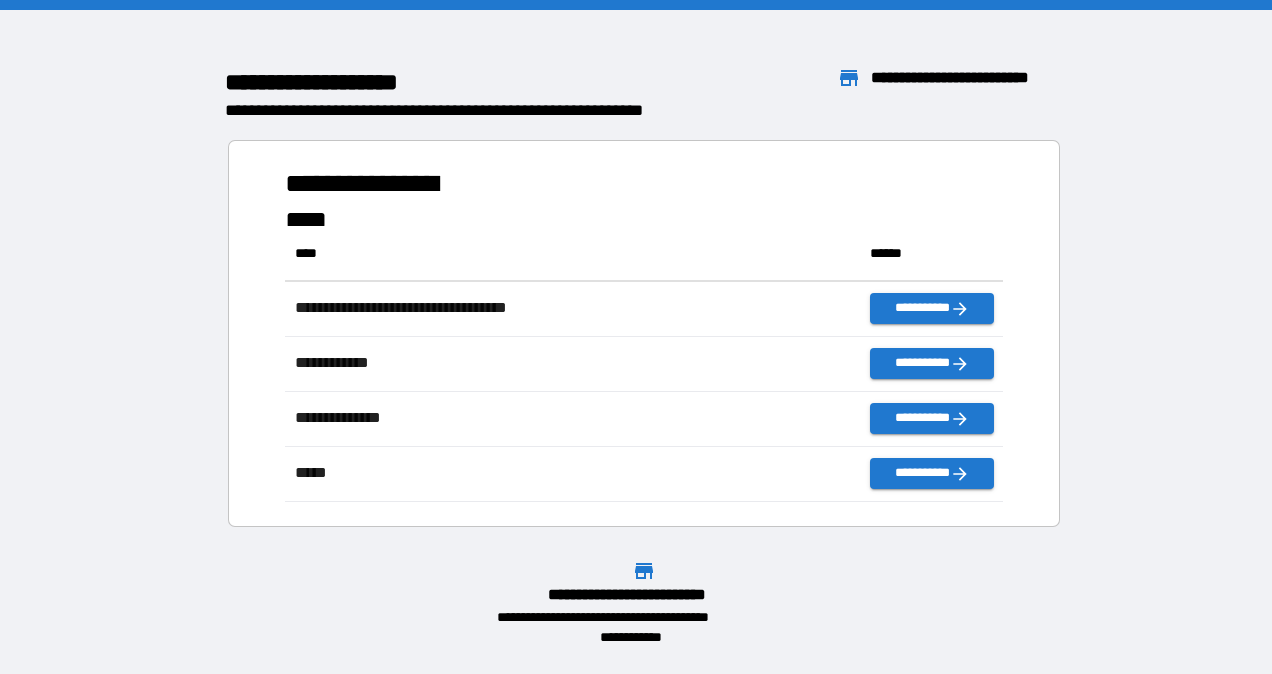 scroll, scrollTop: 16, scrollLeft: 16, axis: both 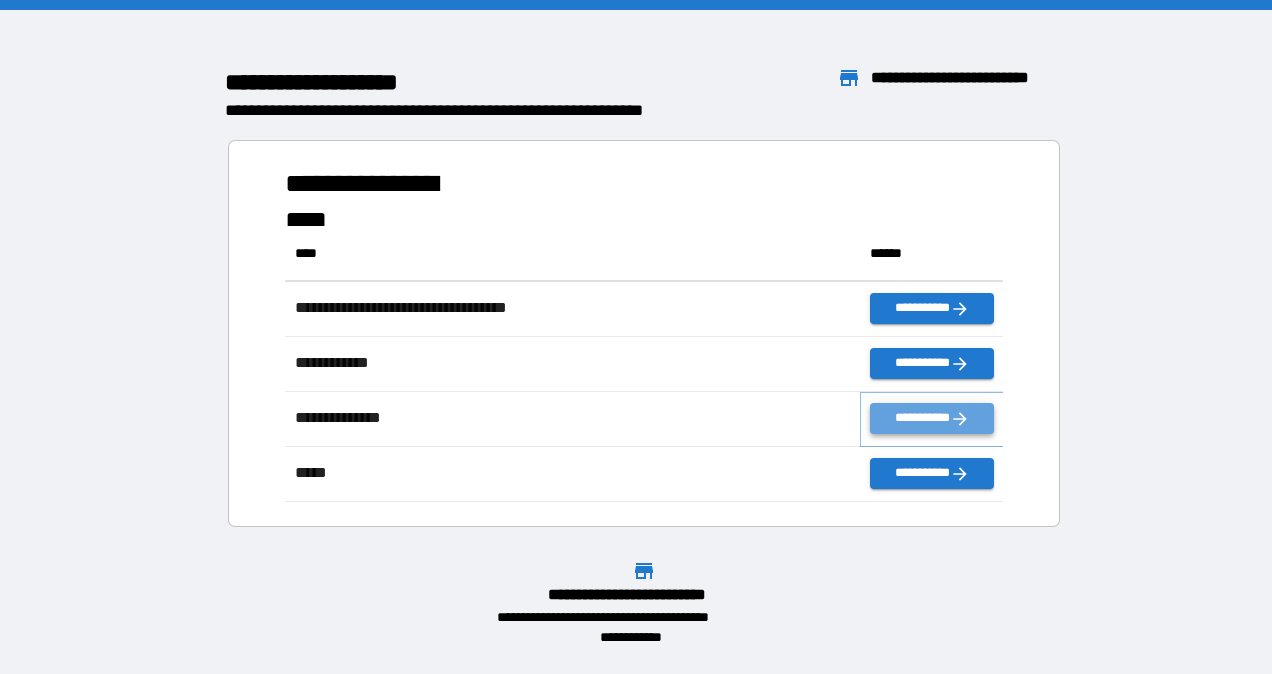 click on "**********" at bounding box center (932, 418) 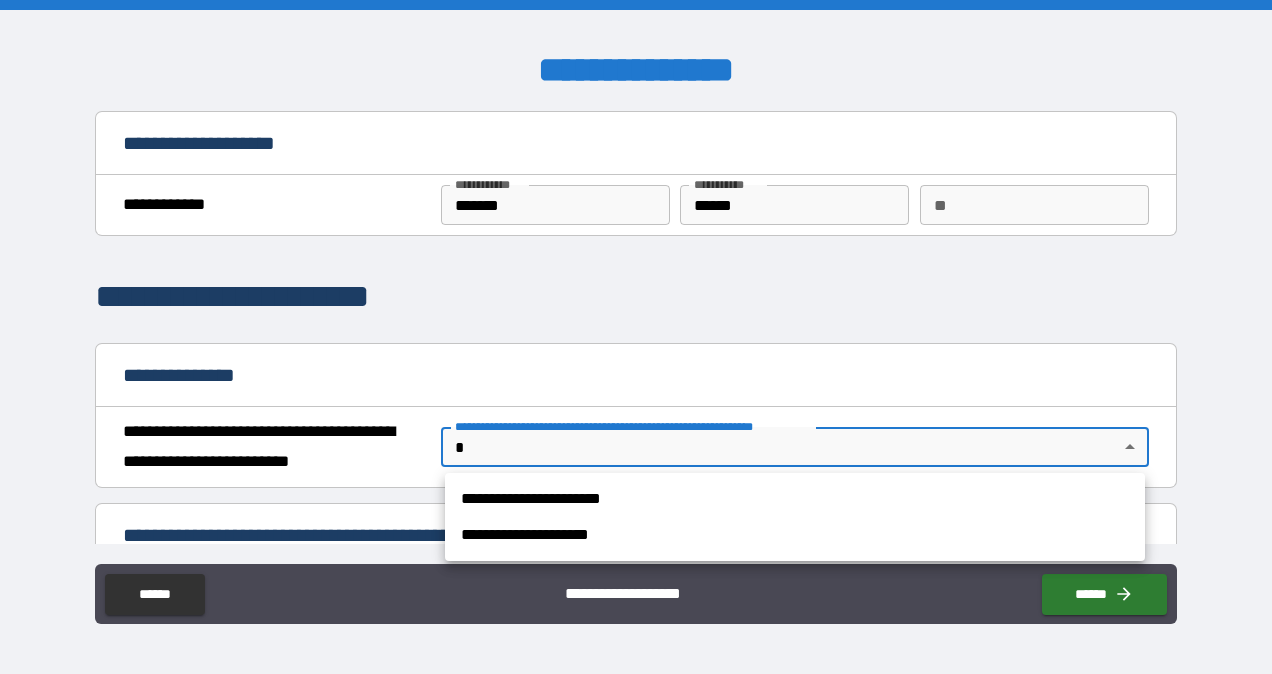click on "**********" at bounding box center (636, 337) 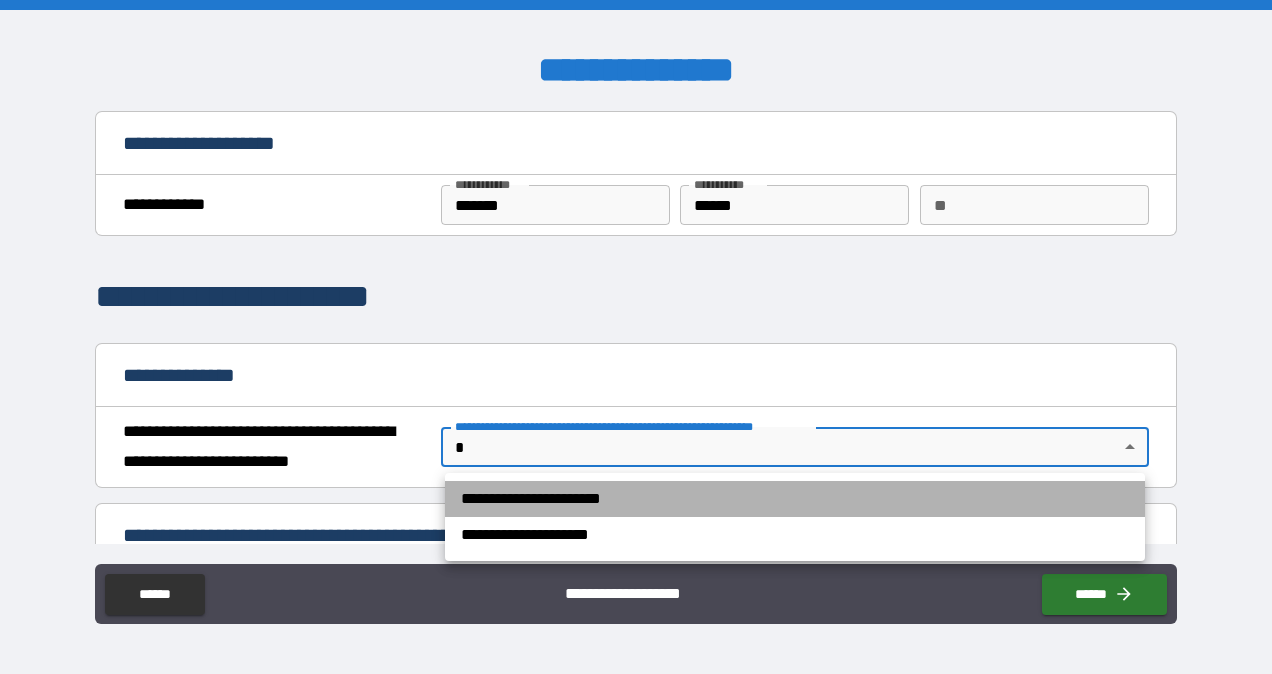 click on "**********" at bounding box center [795, 499] 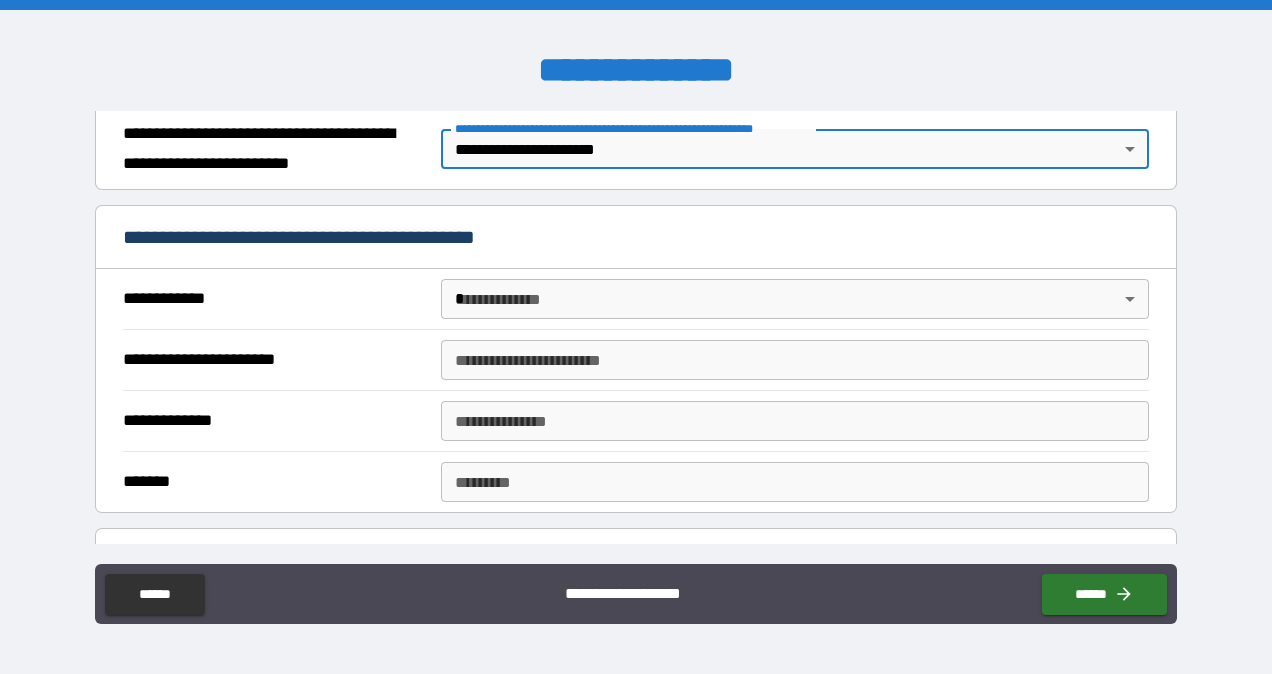 scroll, scrollTop: 300, scrollLeft: 0, axis: vertical 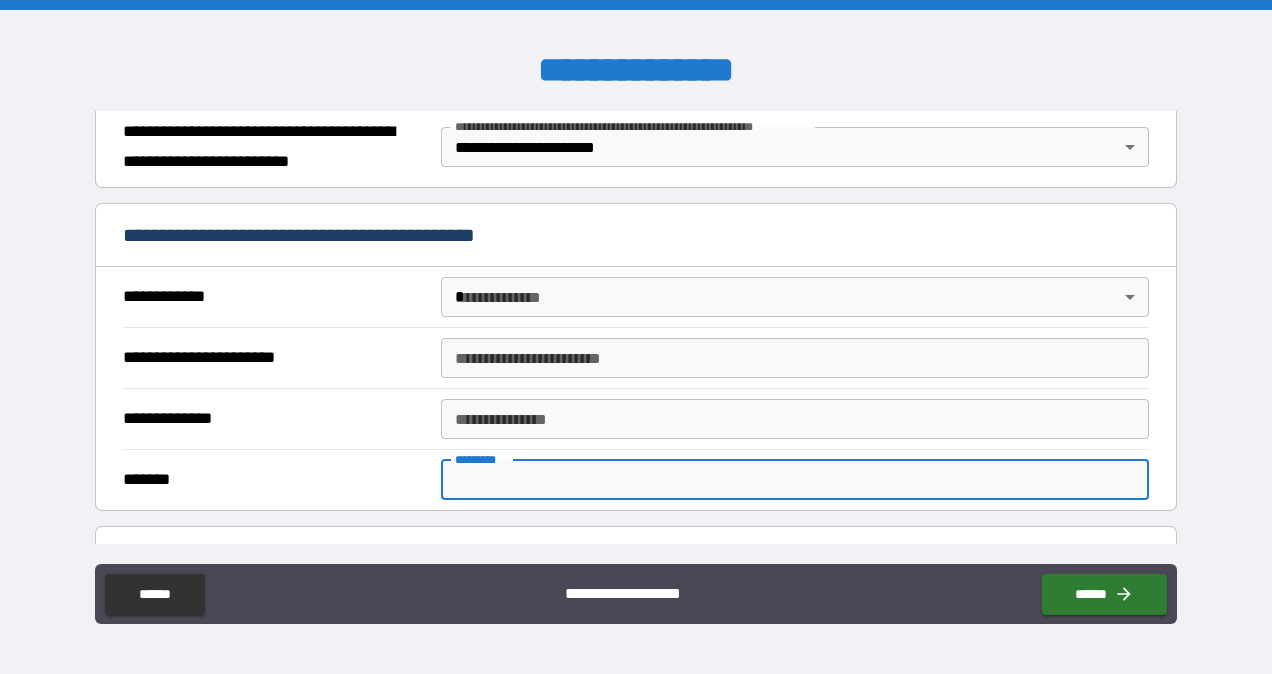 click on "*******   *" at bounding box center [794, 480] 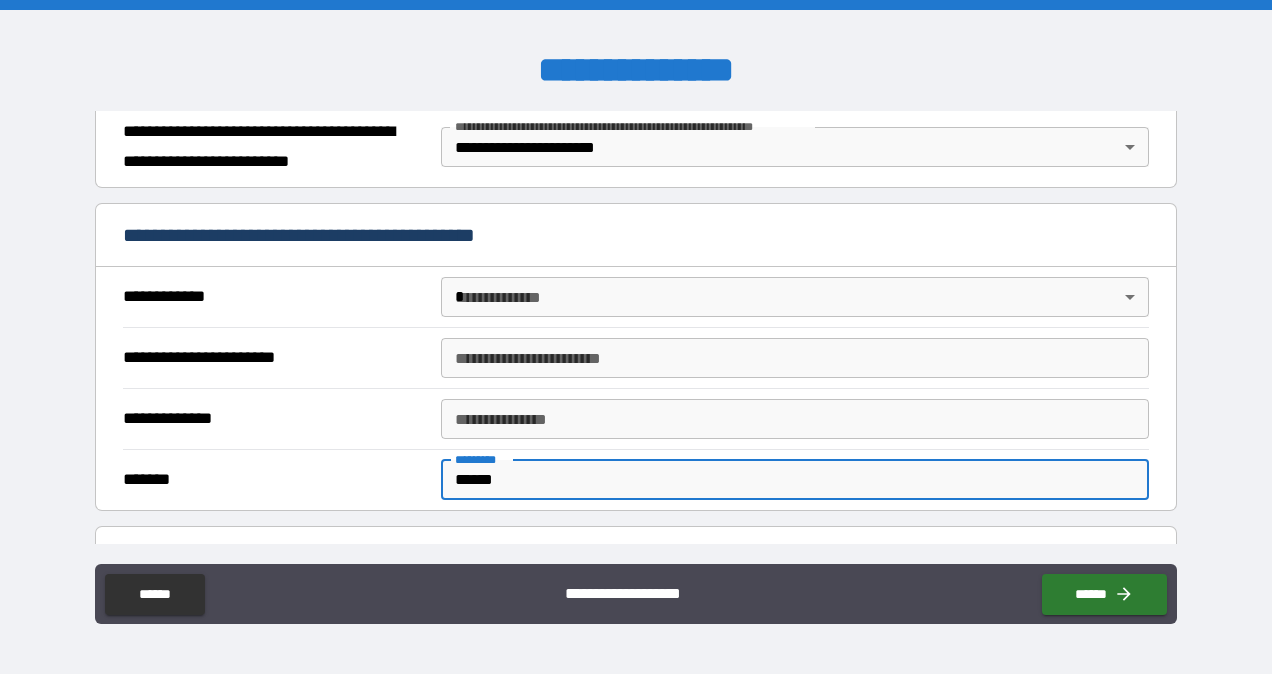 type on "******" 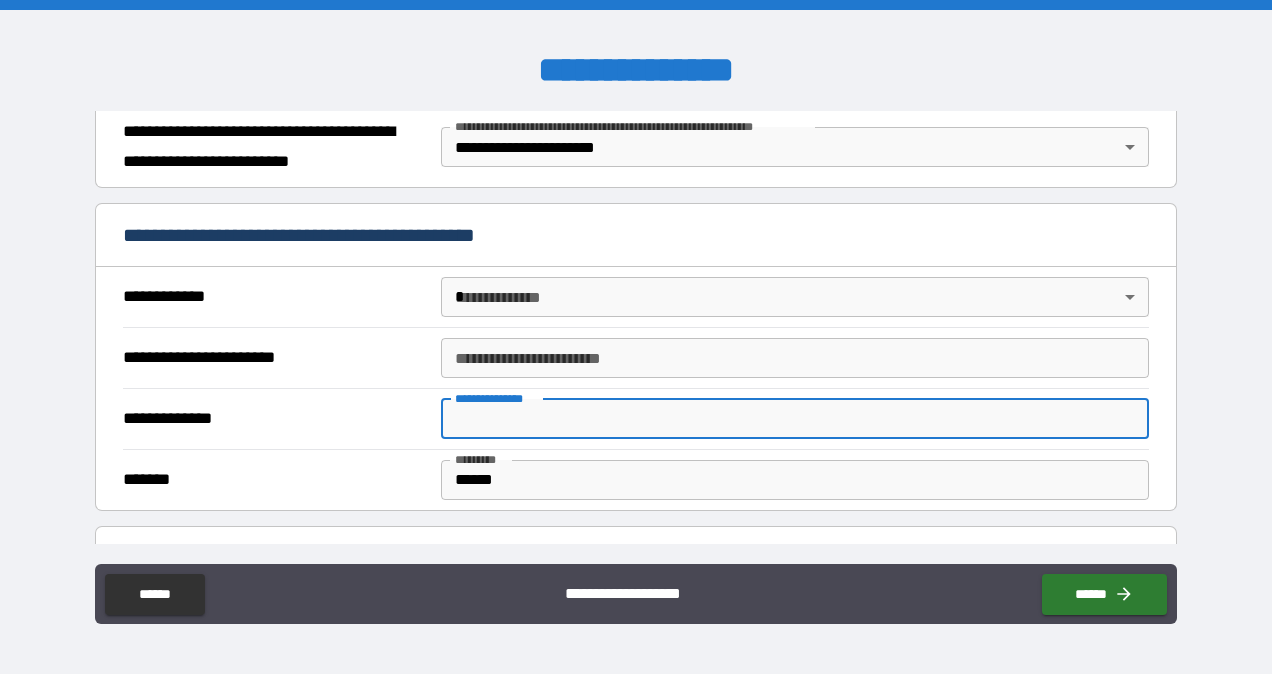 click on "**********" at bounding box center [794, 419] 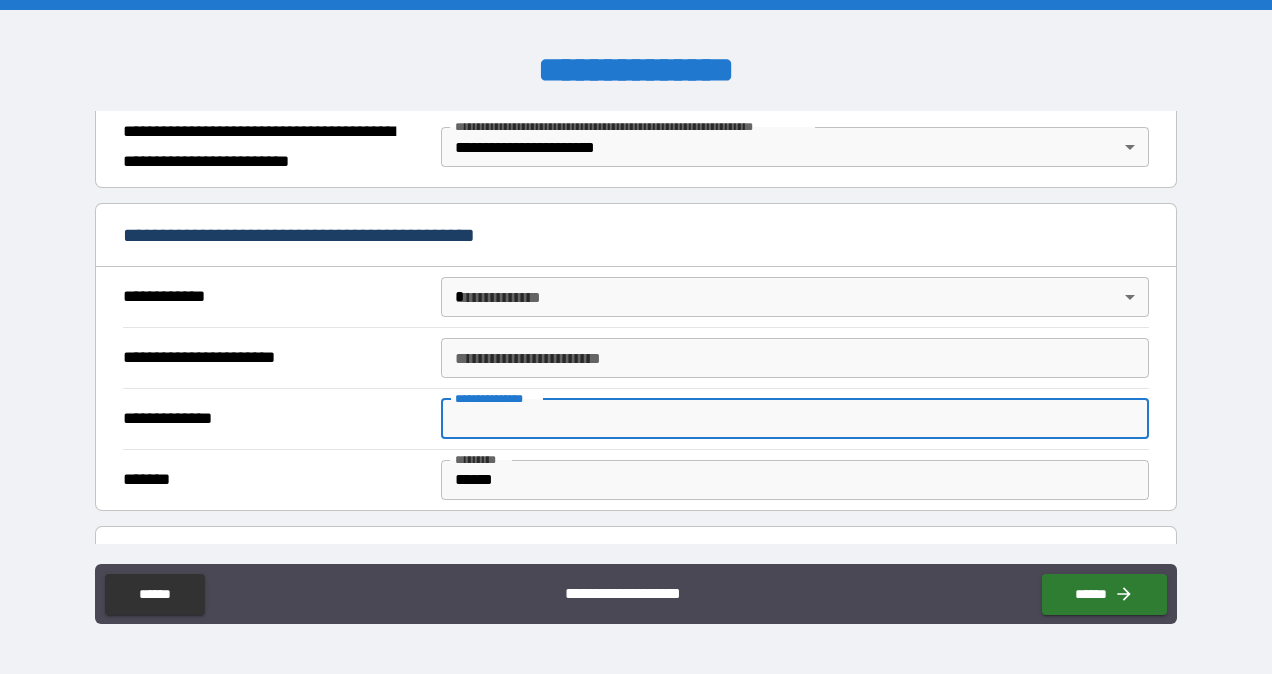 click on "**********" at bounding box center (794, 358) 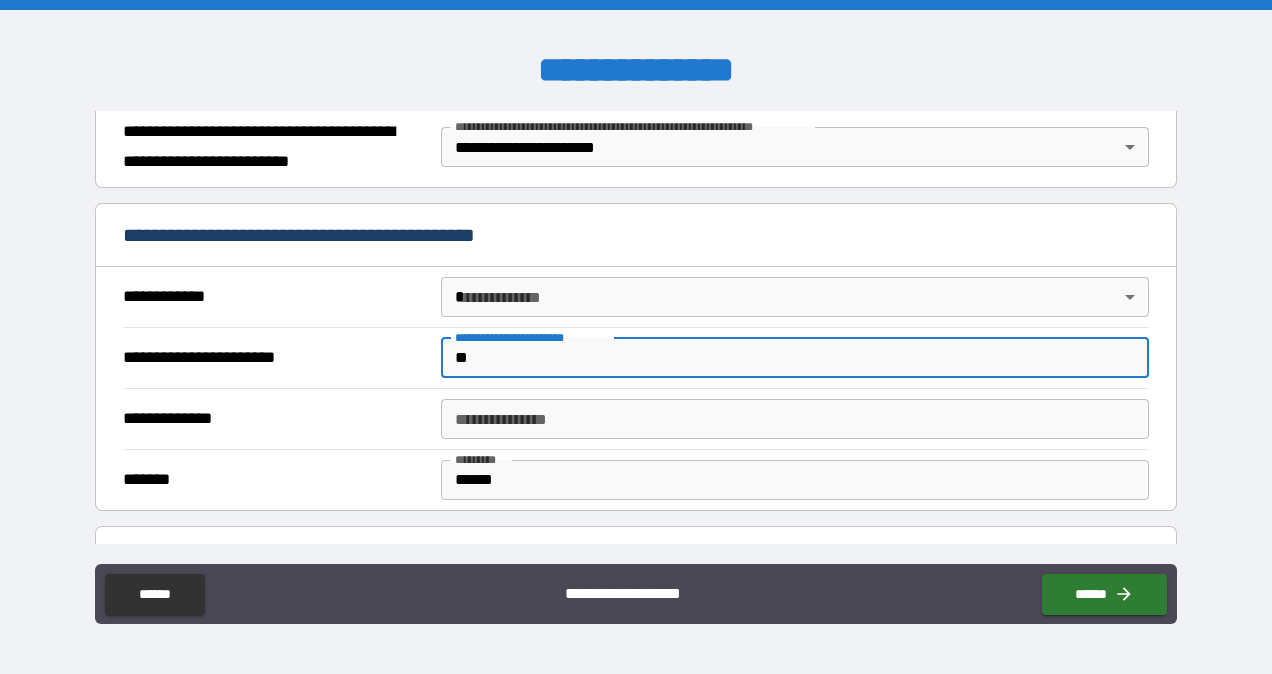 type on "*" 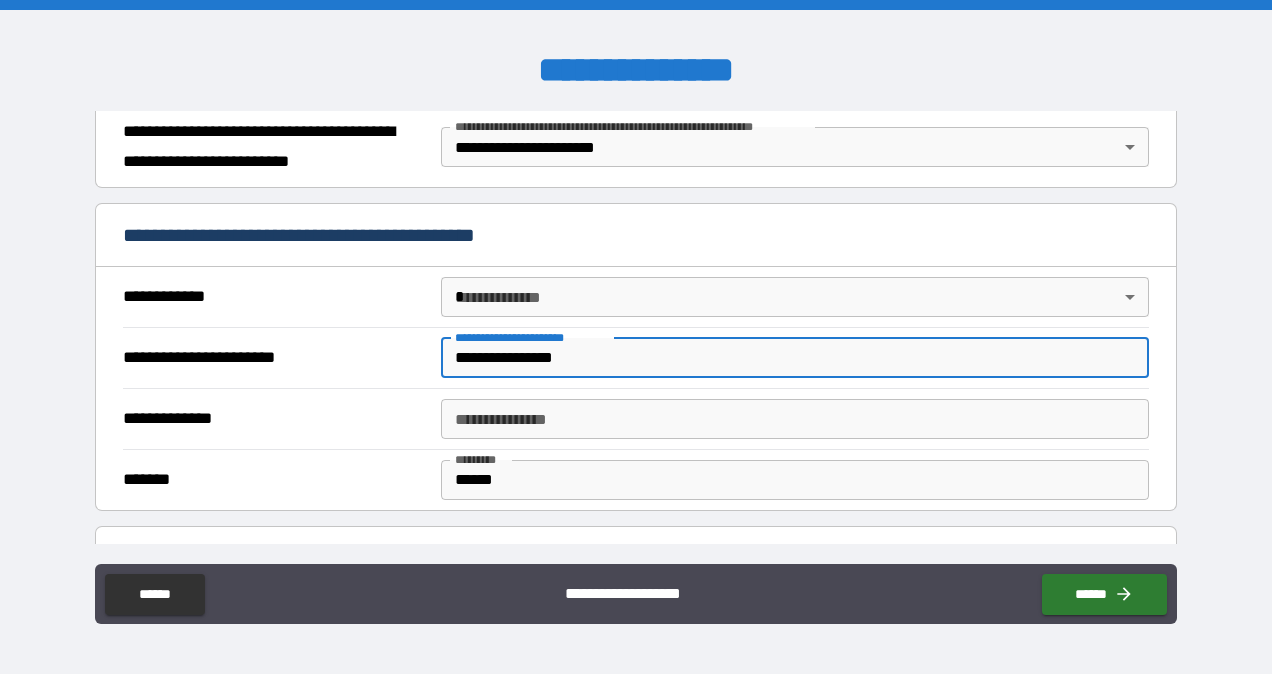 type on "**********" 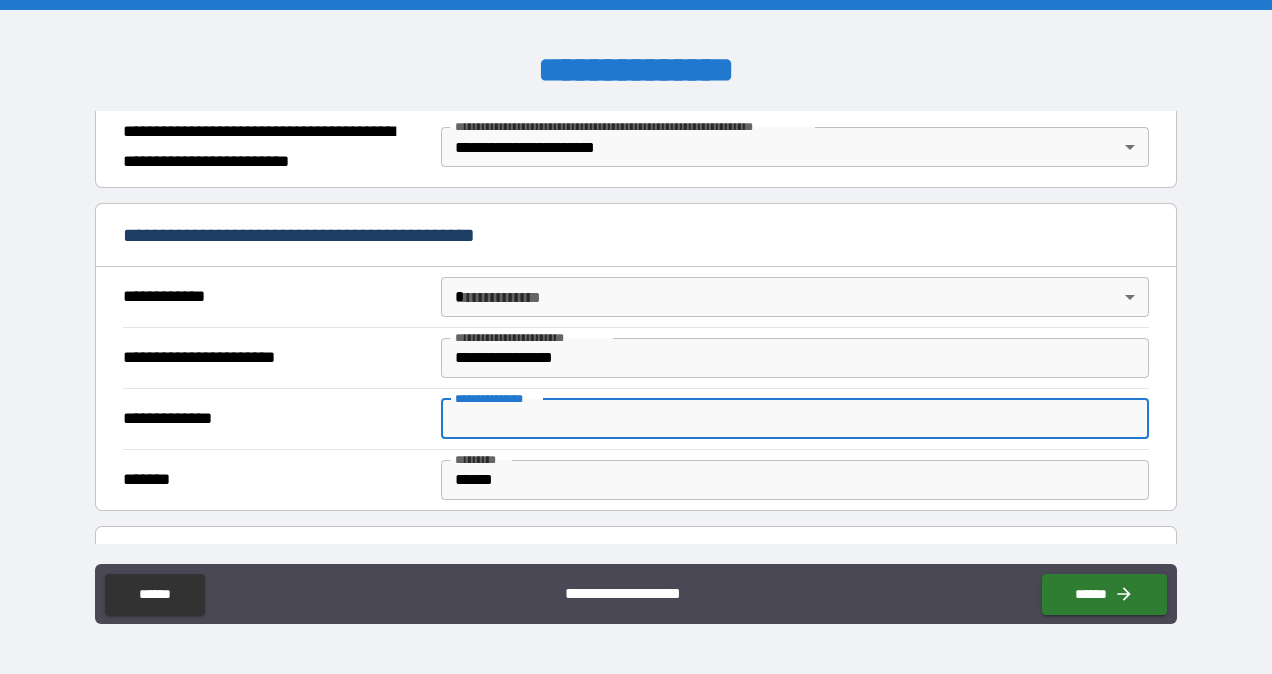 click on "**********" at bounding box center [794, 419] 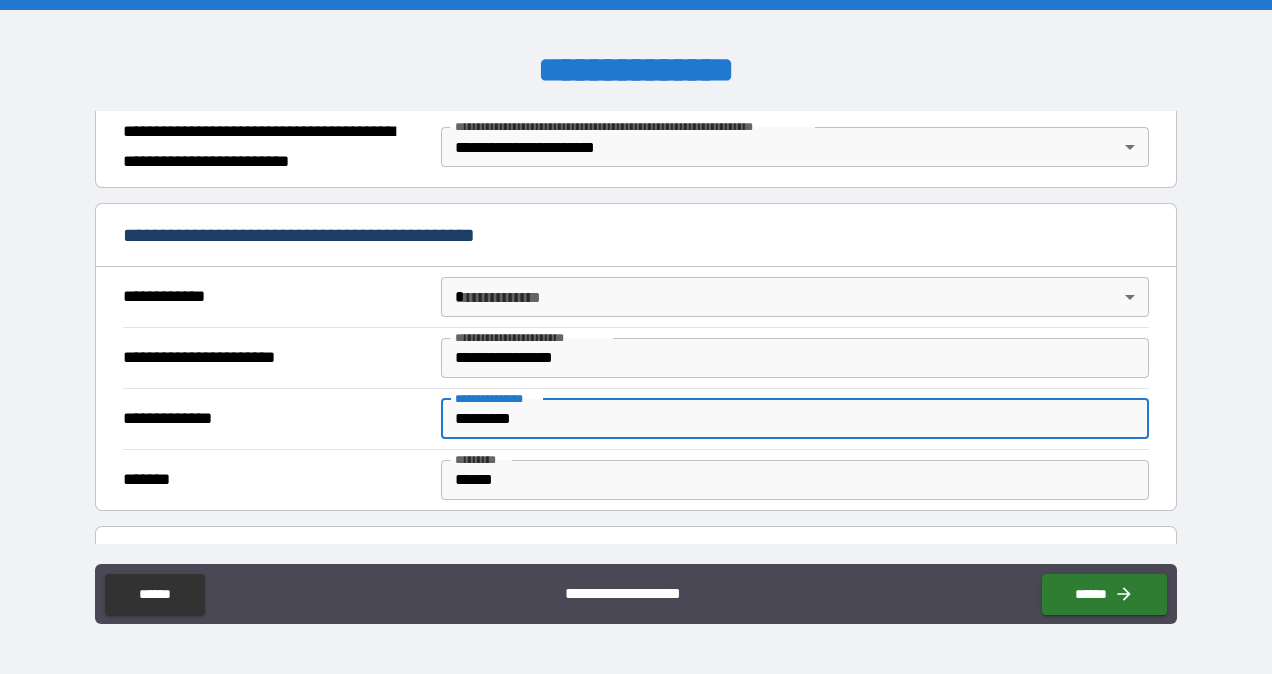 type on "*********" 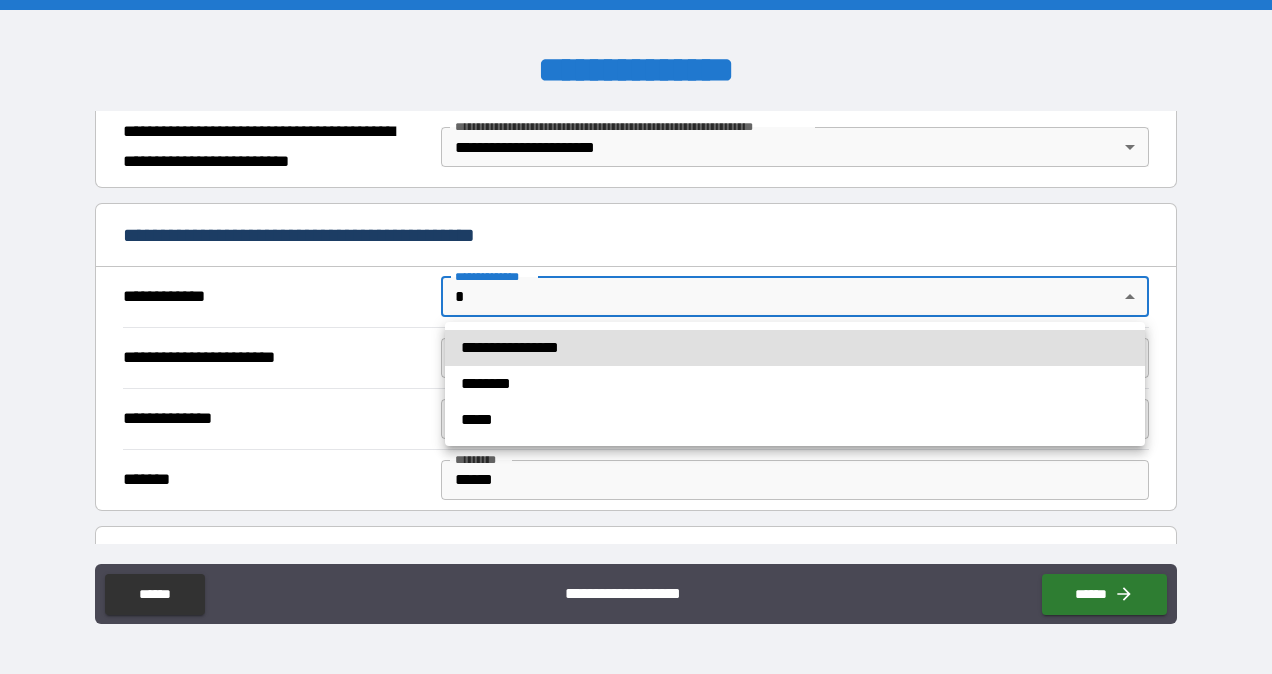 click on "**********" at bounding box center [636, 337] 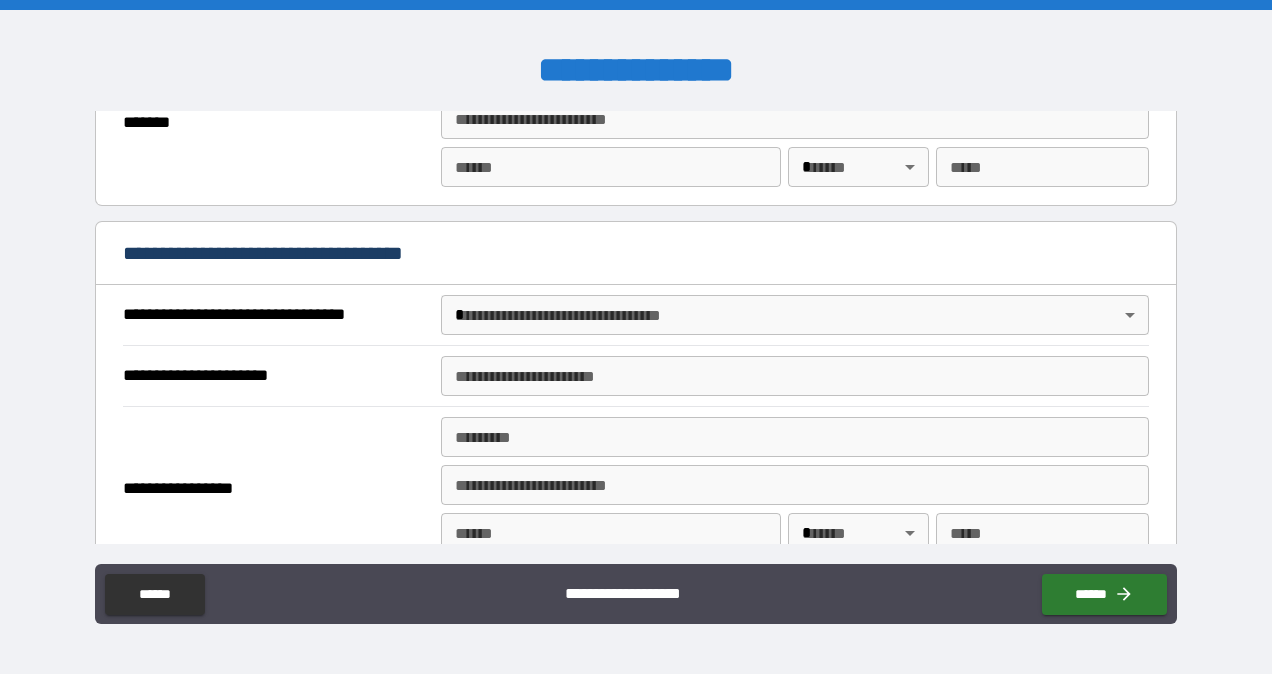 scroll, scrollTop: 1046, scrollLeft: 0, axis: vertical 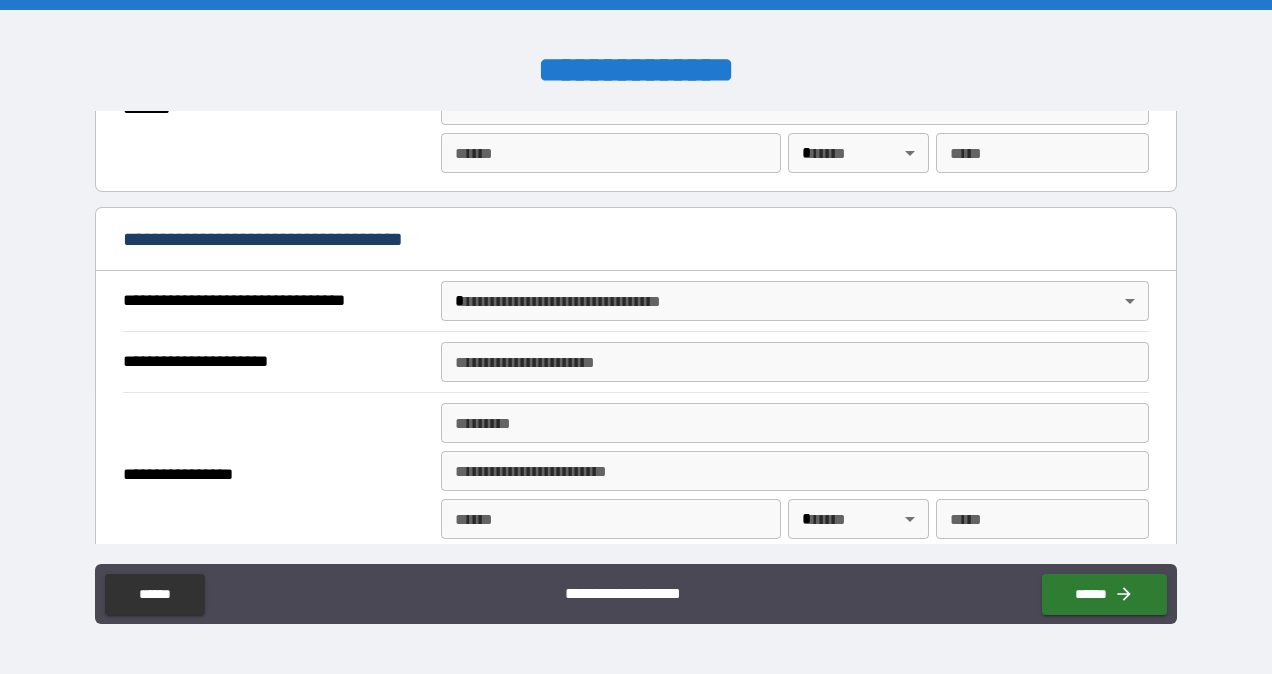 click on "**********" at bounding box center (636, 337) 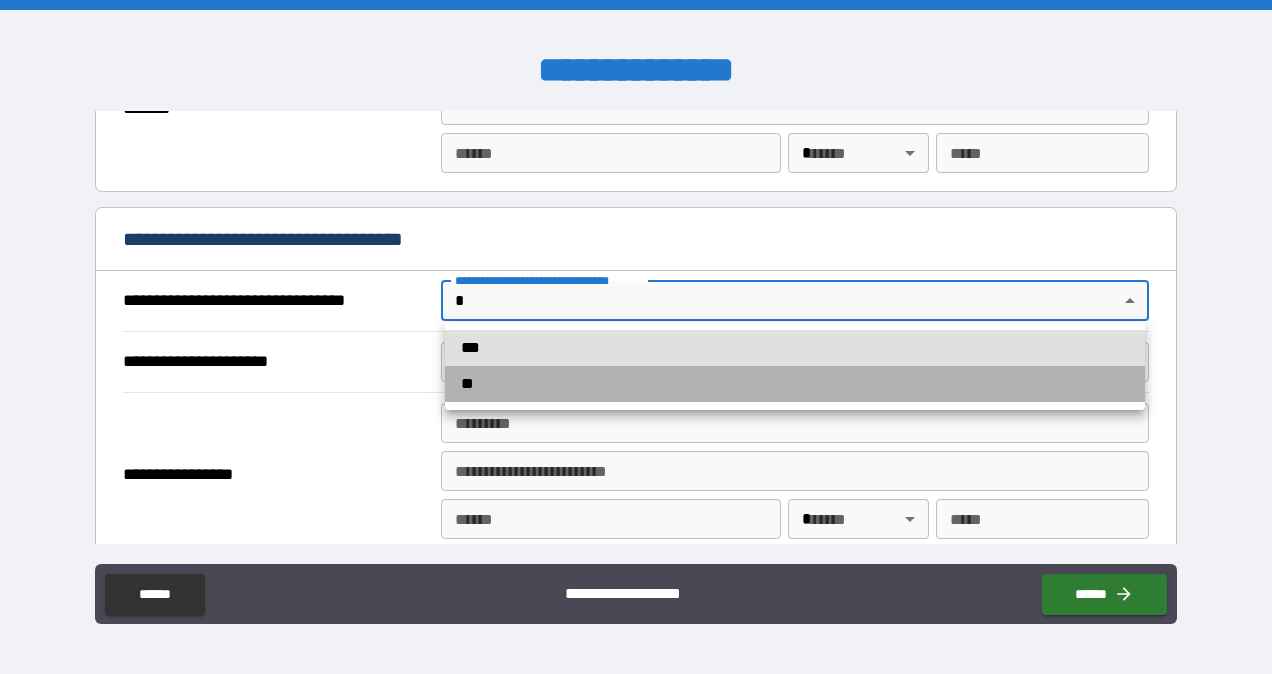 click on "**" at bounding box center [795, 384] 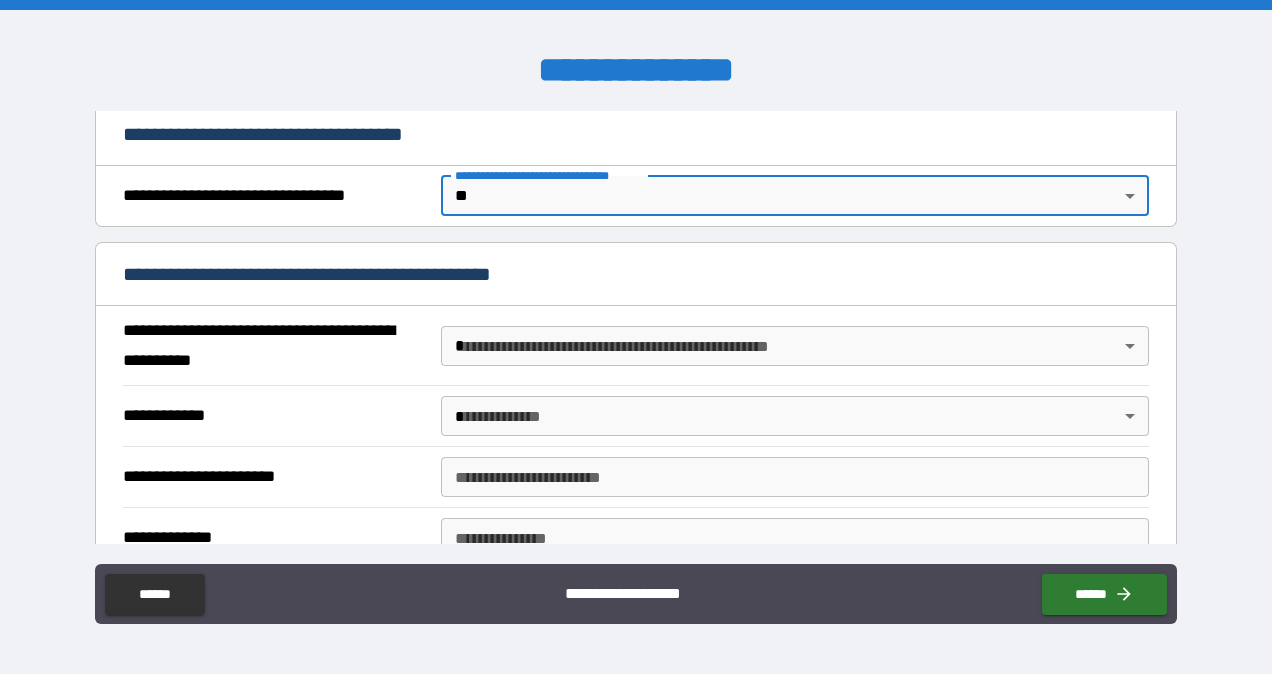 scroll, scrollTop: 1153, scrollLeft: 0, axis: vertical 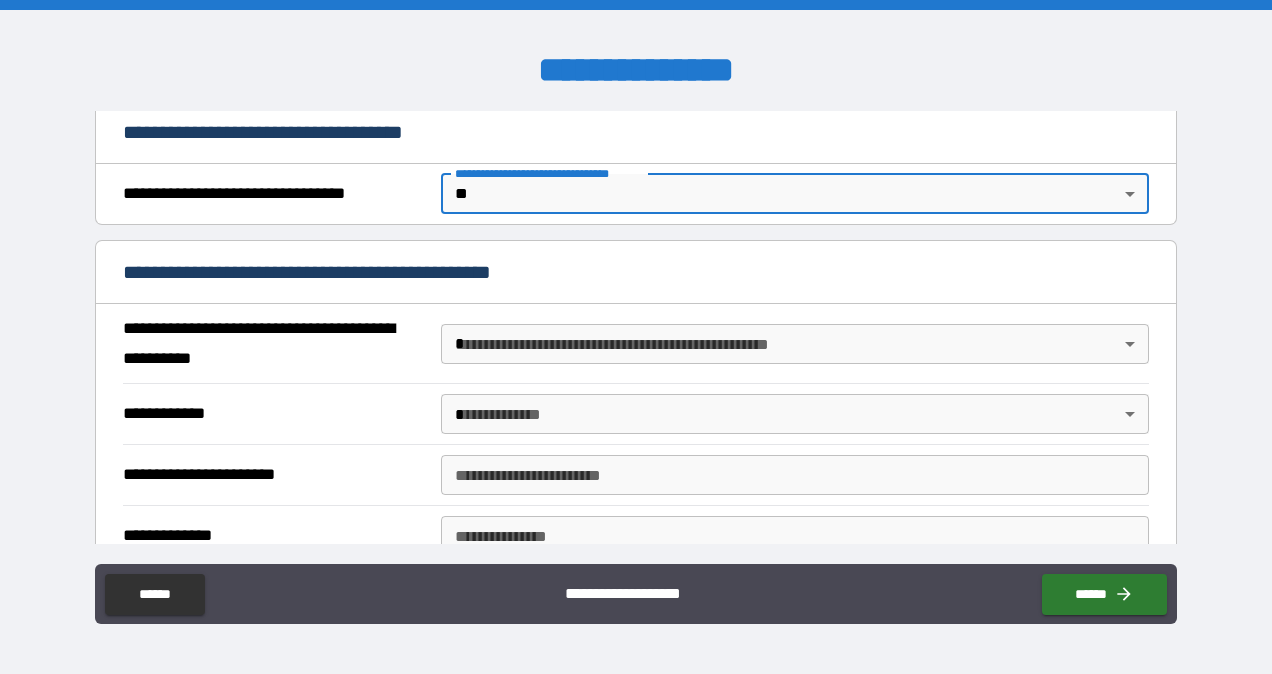 click on "**********" at bounding box center [636, 337] 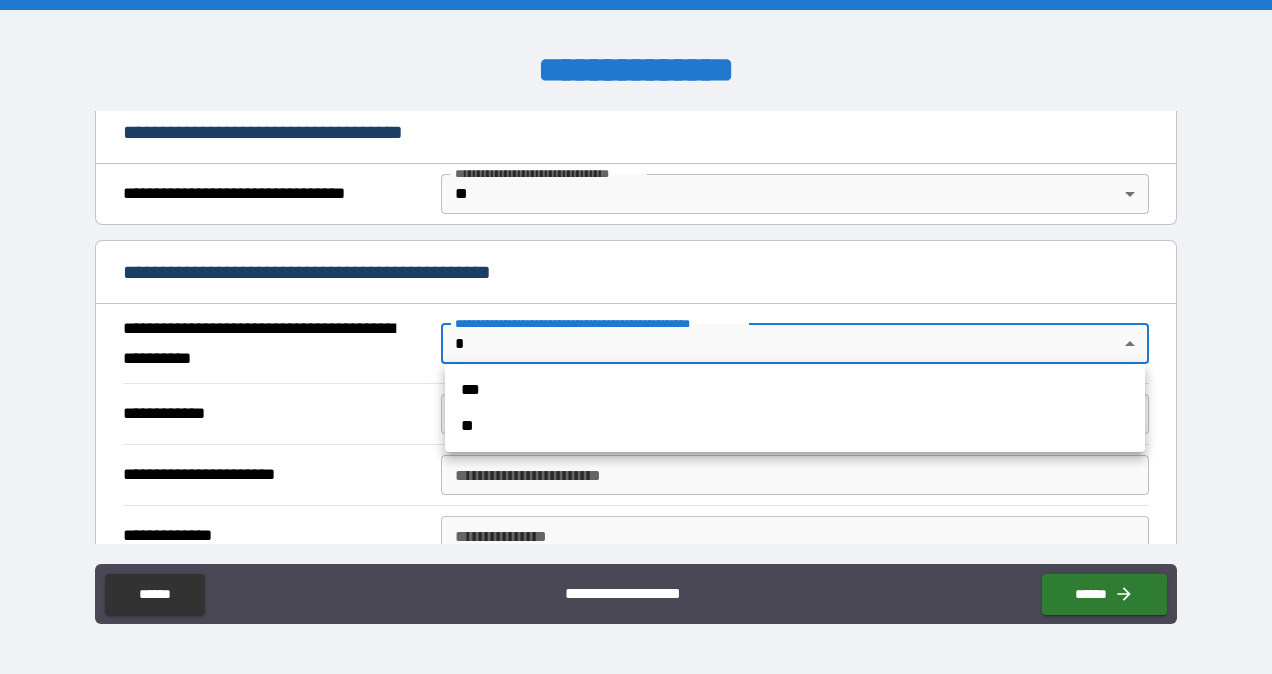 click on "**" at bounding box center (795, 426) 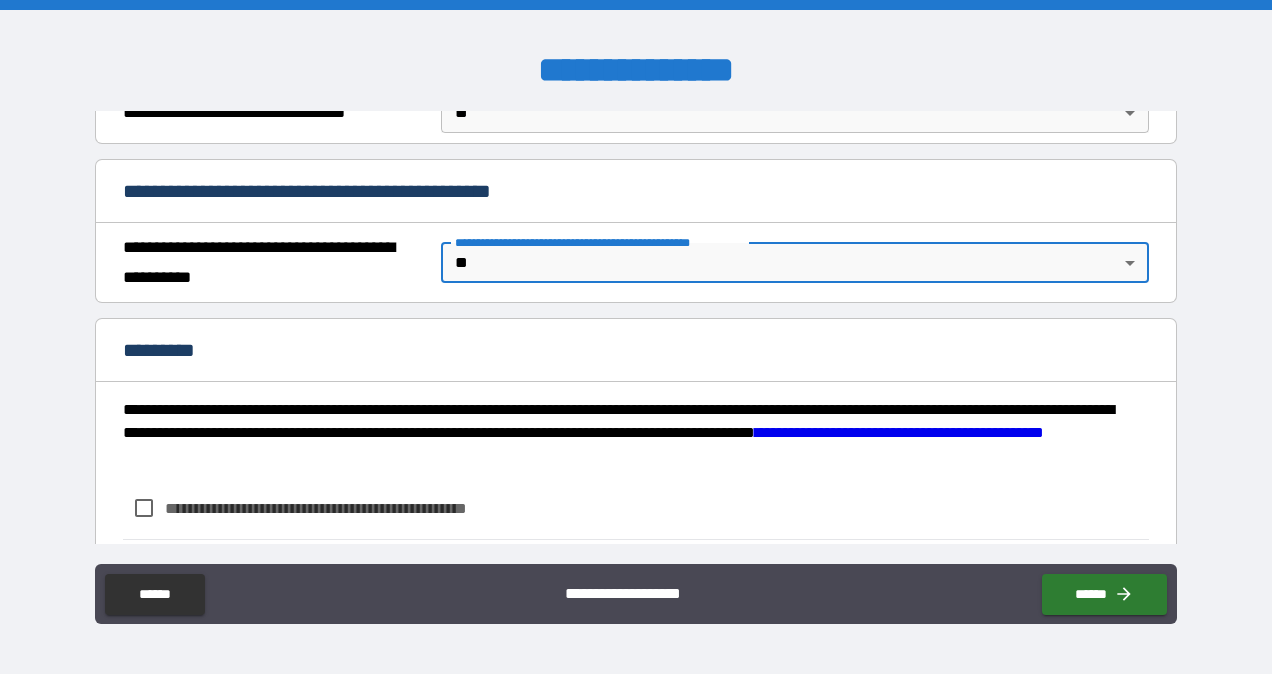 scroll, scrollTop: 1342, scrollLeft: 0, axis: vertical 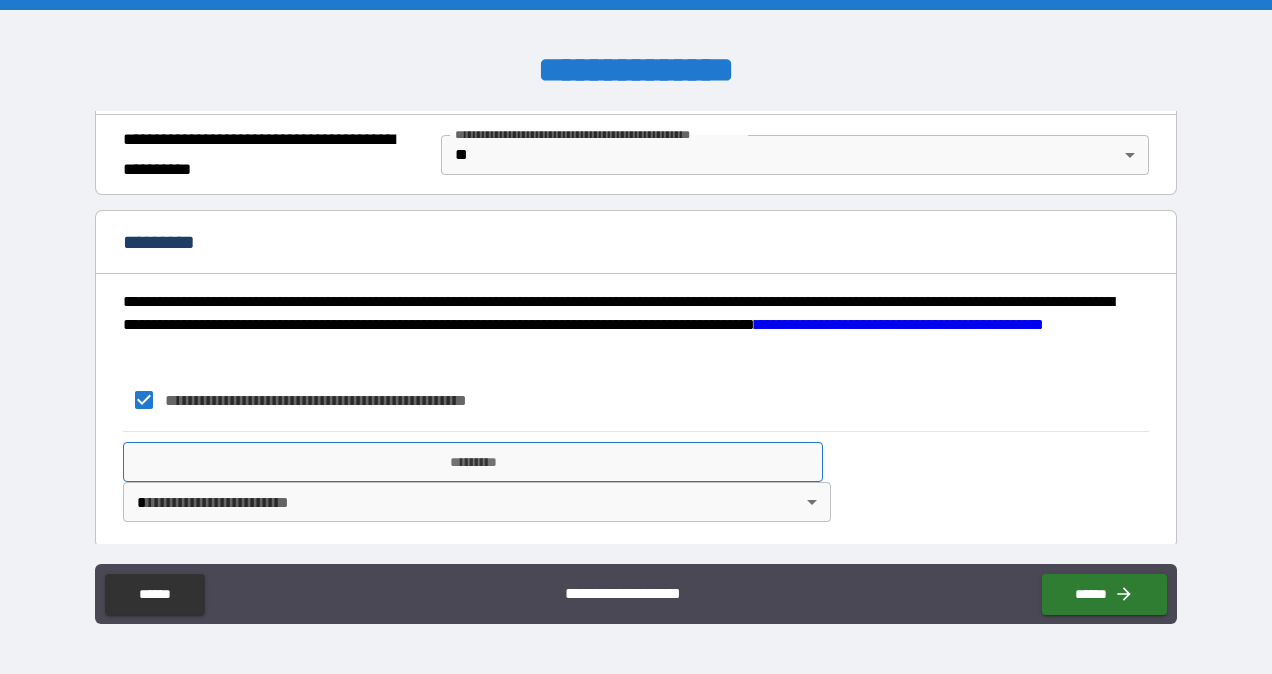 click on "*********" at bounding box center (473, 462) 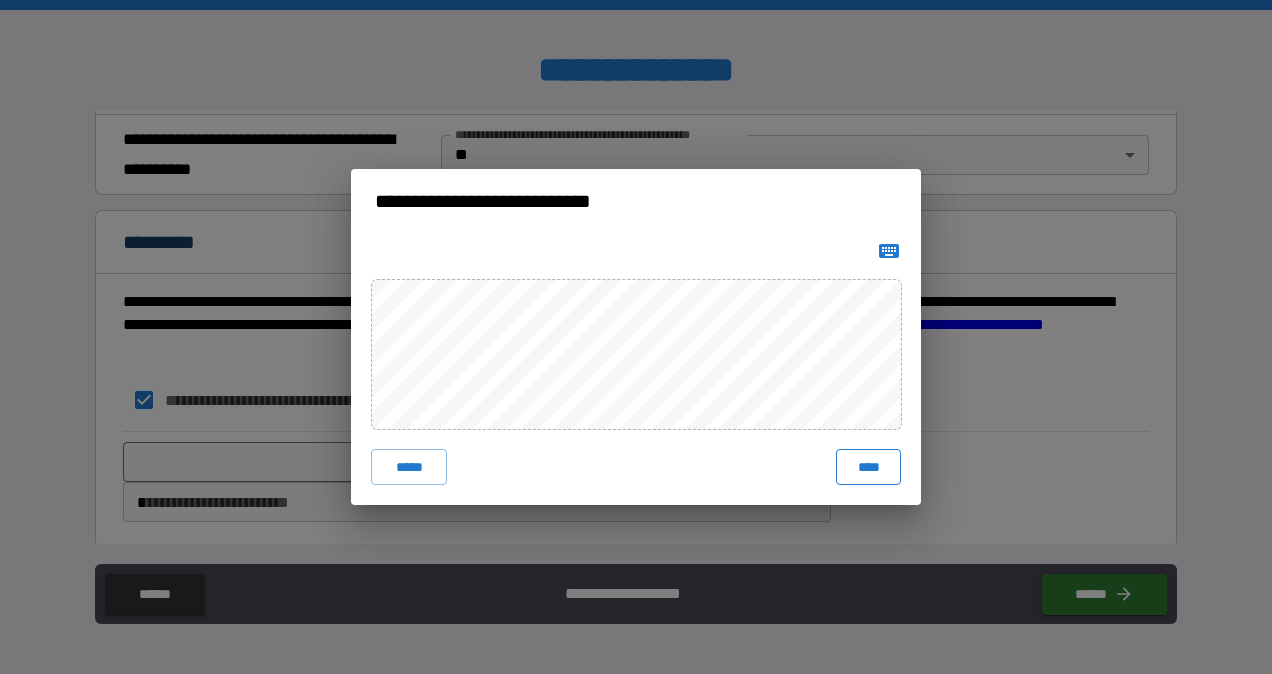 click on "****" at bounding box center [868, 467] 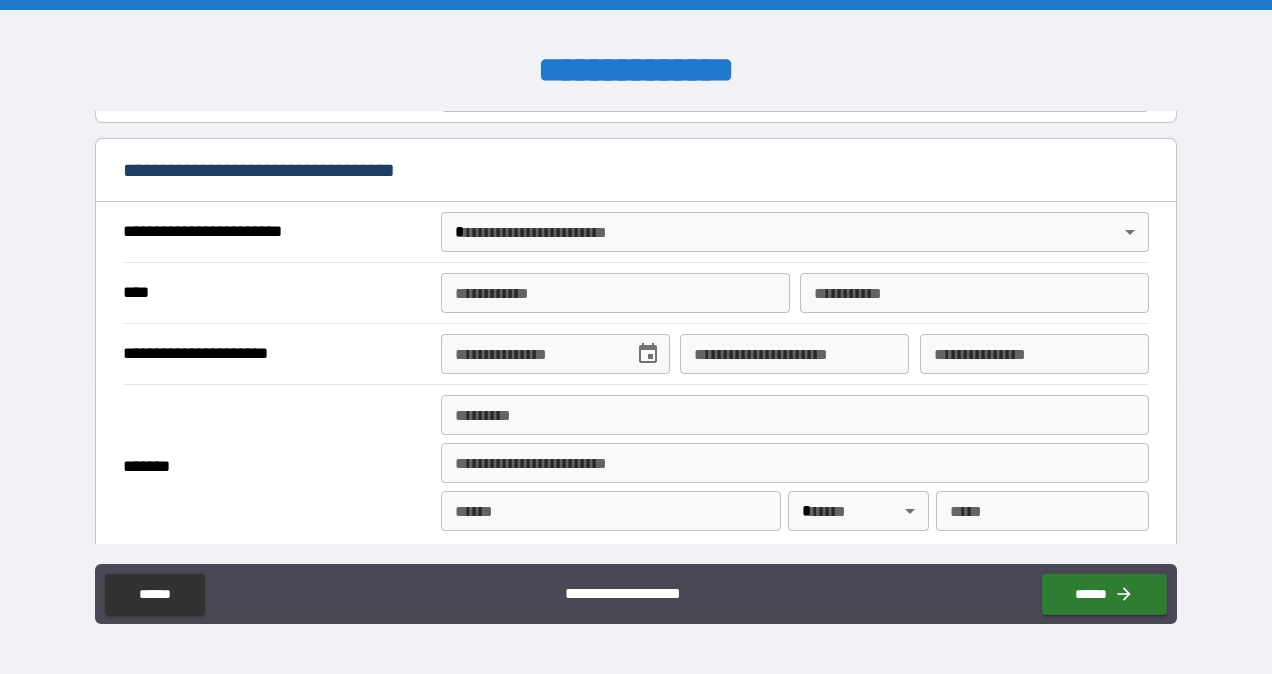 scroll, scrollTop: 687, scrollLeft: 0, axis: vertical 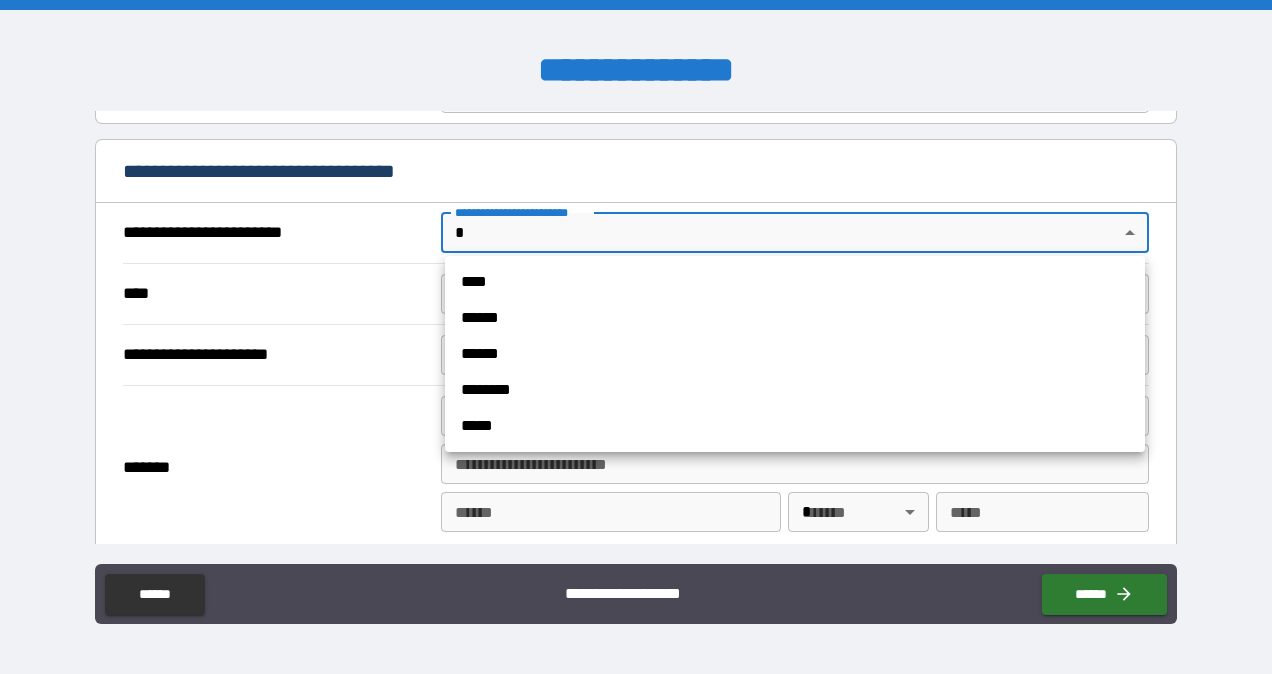 click on "**********" at bounding box center [636, 337] 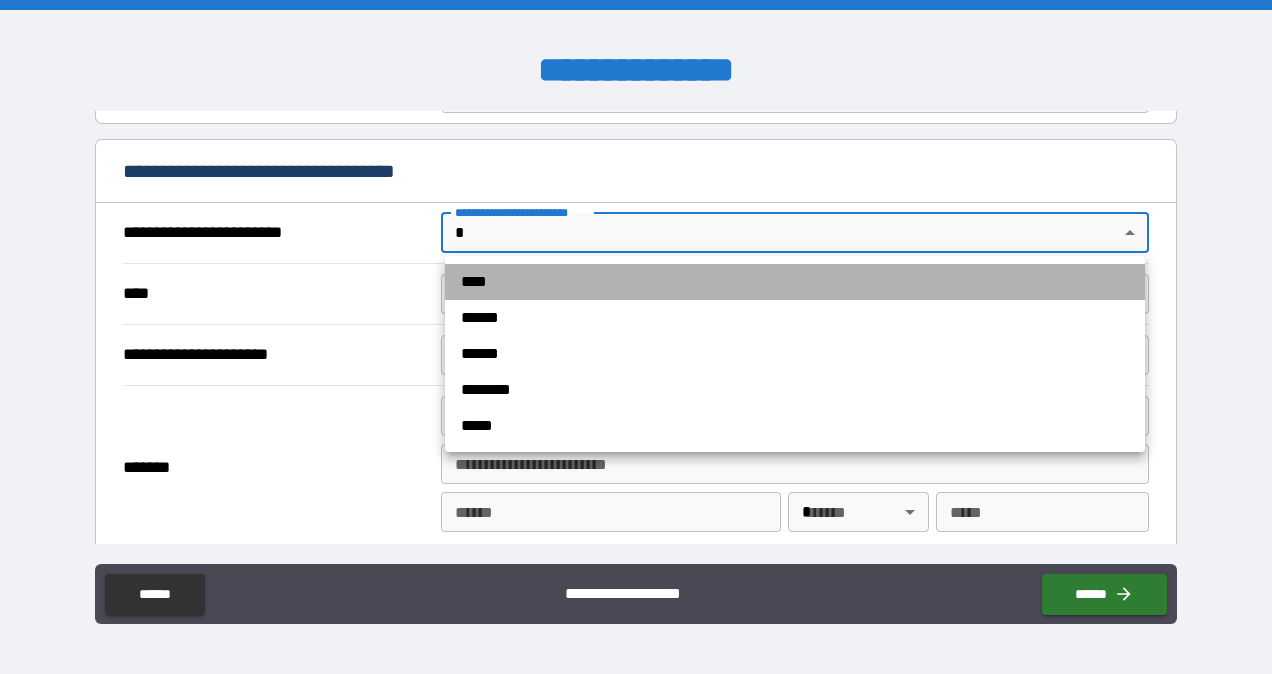 click on "****" at bounding box center (795, 282) 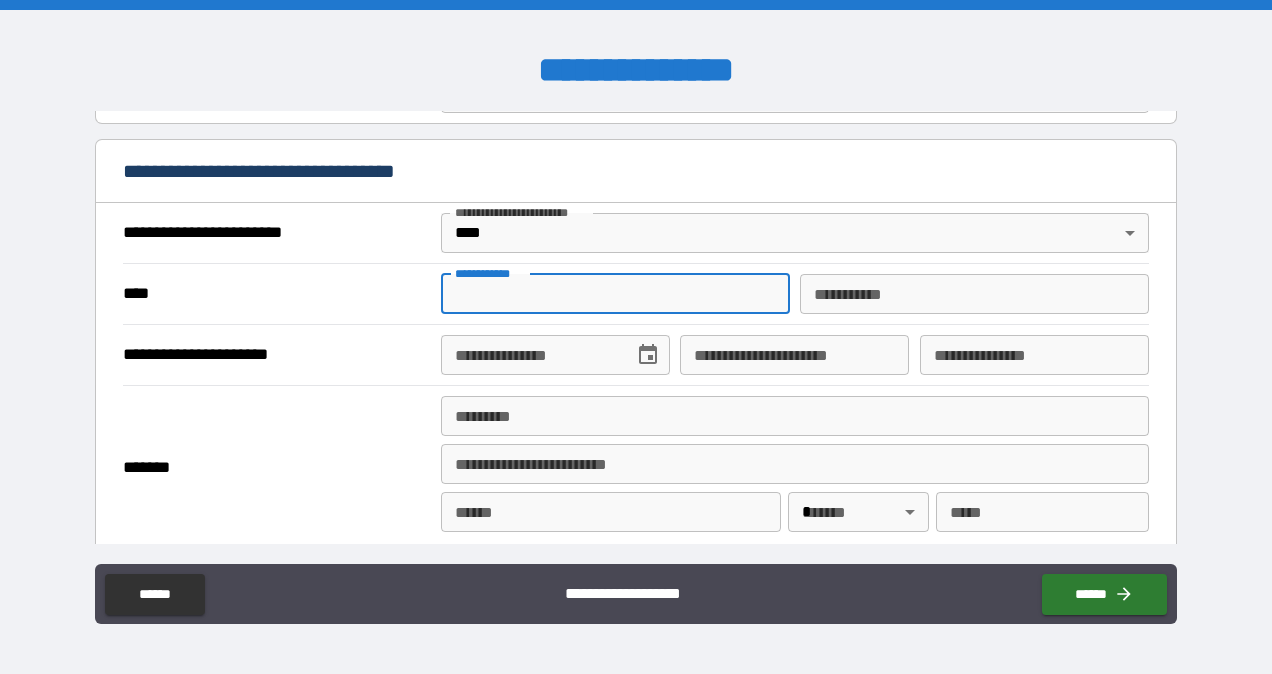 click on "**********" at bounding box center (615, 294) 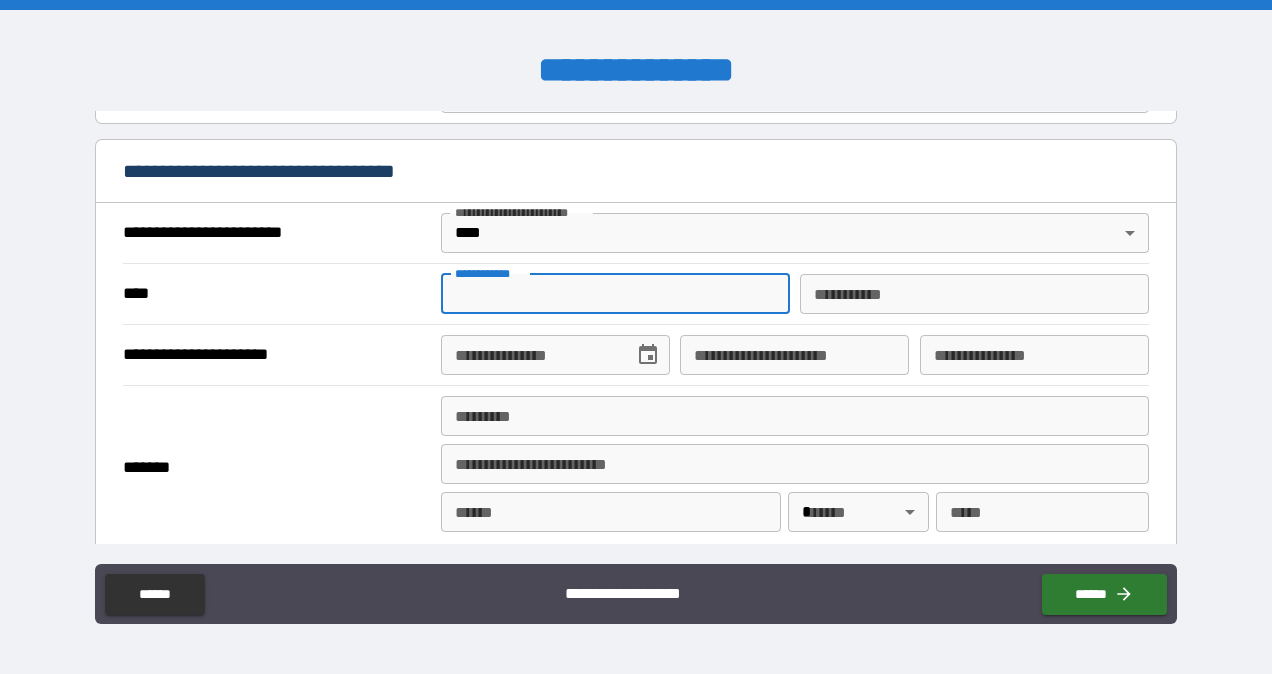 type on "*******" 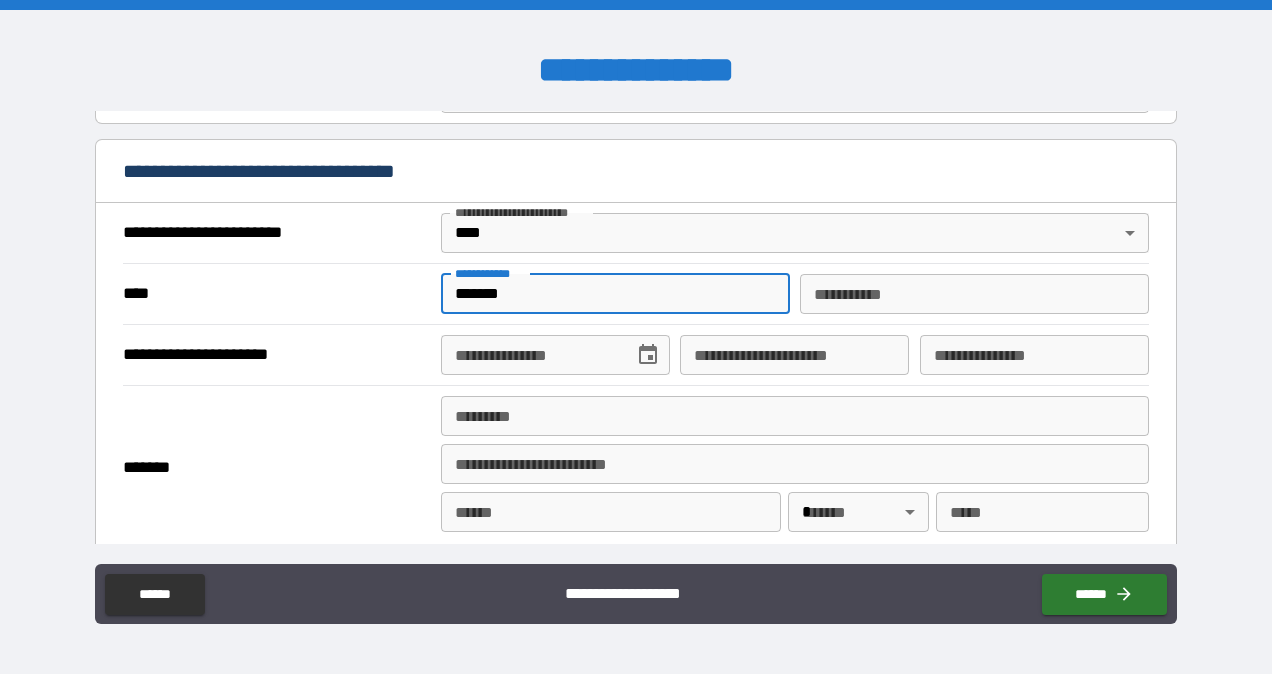 type on "*" 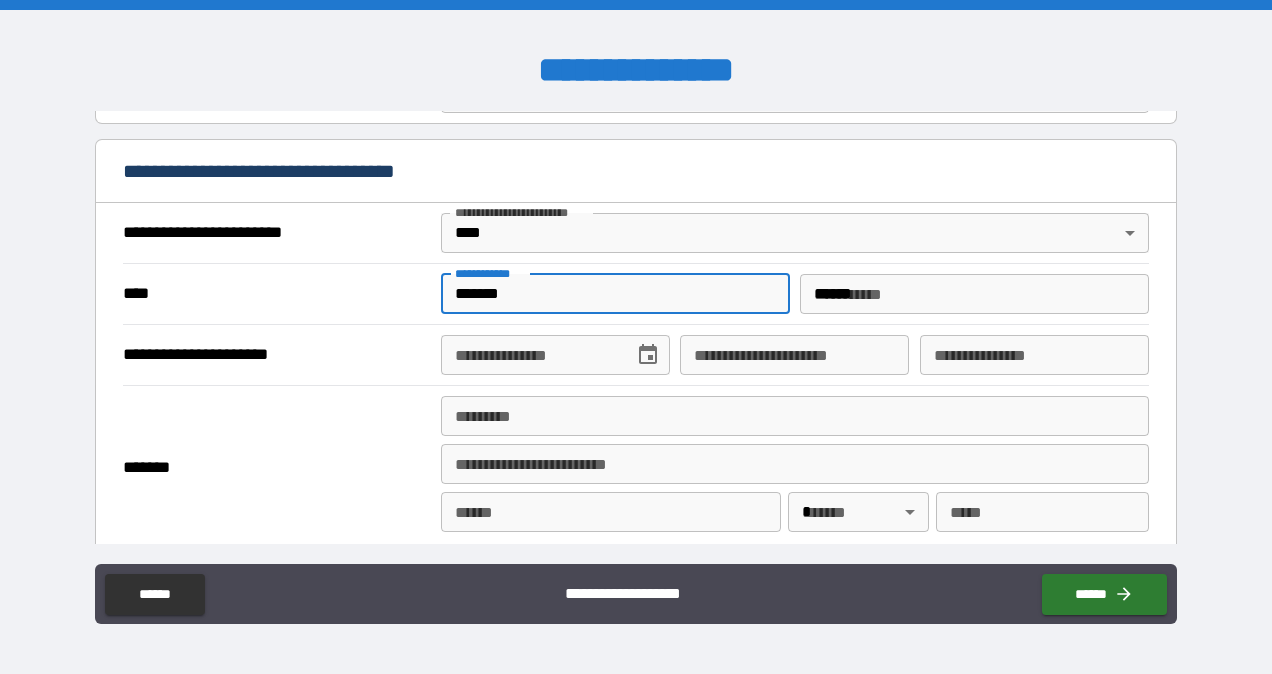 type on "**********" 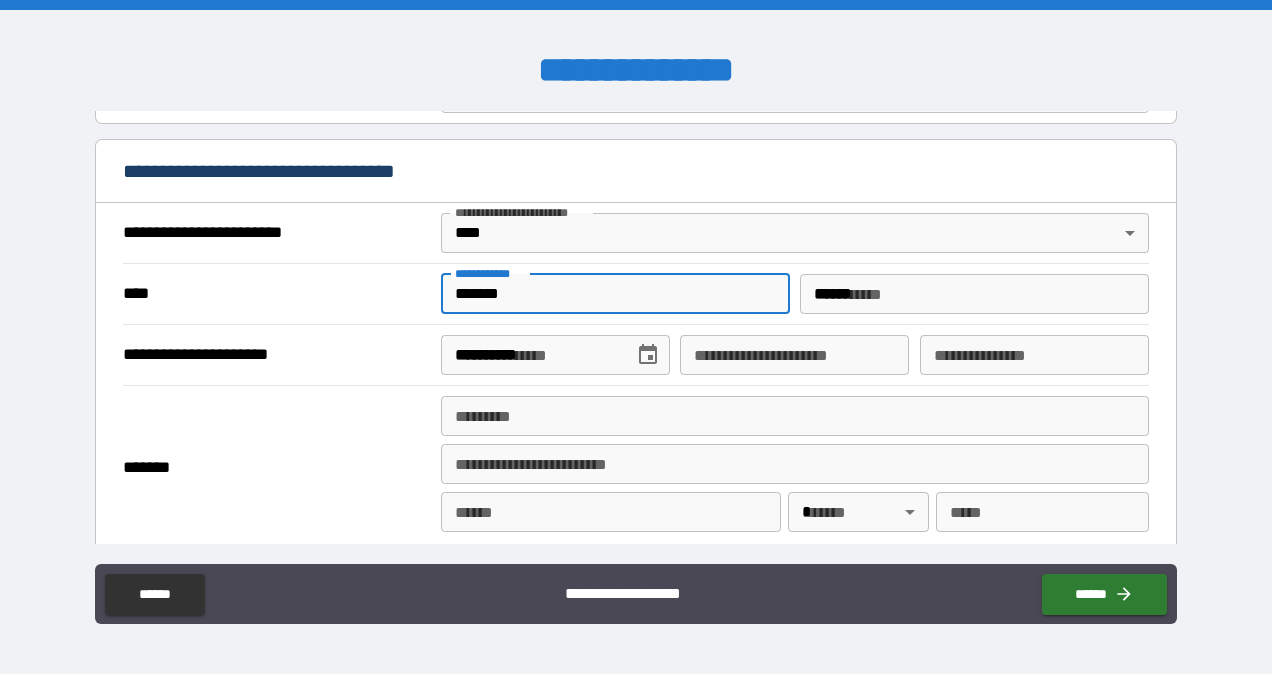 type on "**********" 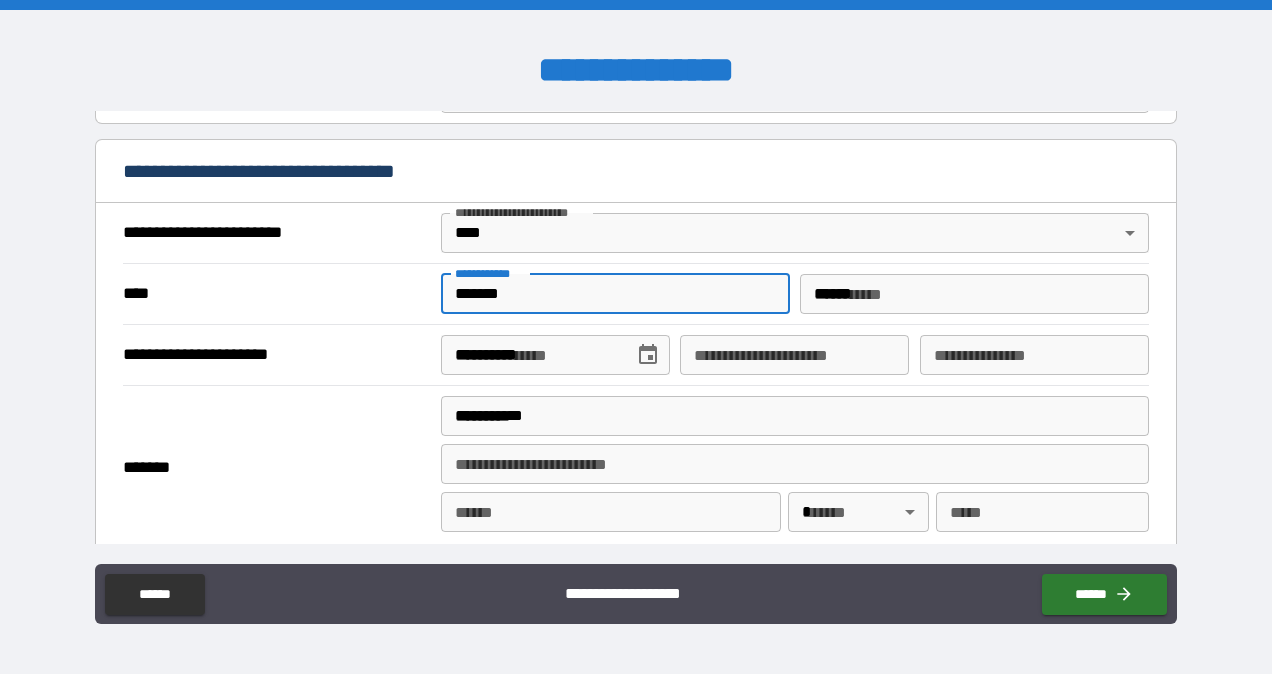 type on "********" 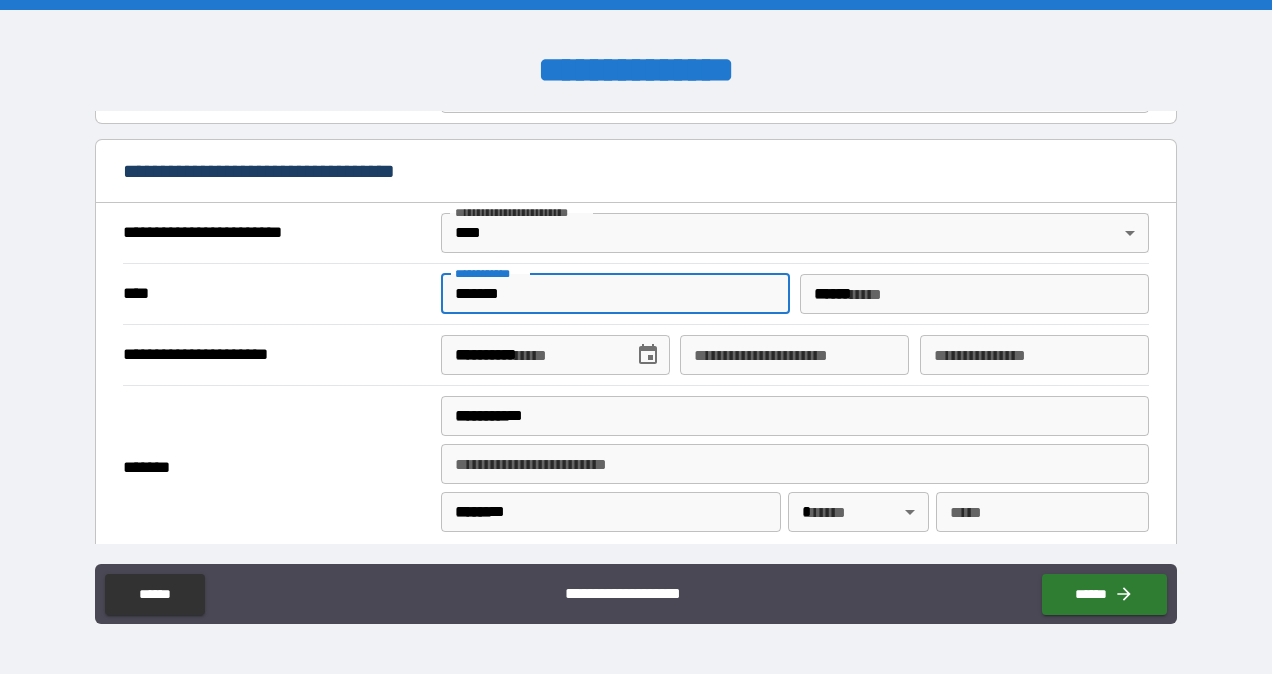 type on "**" 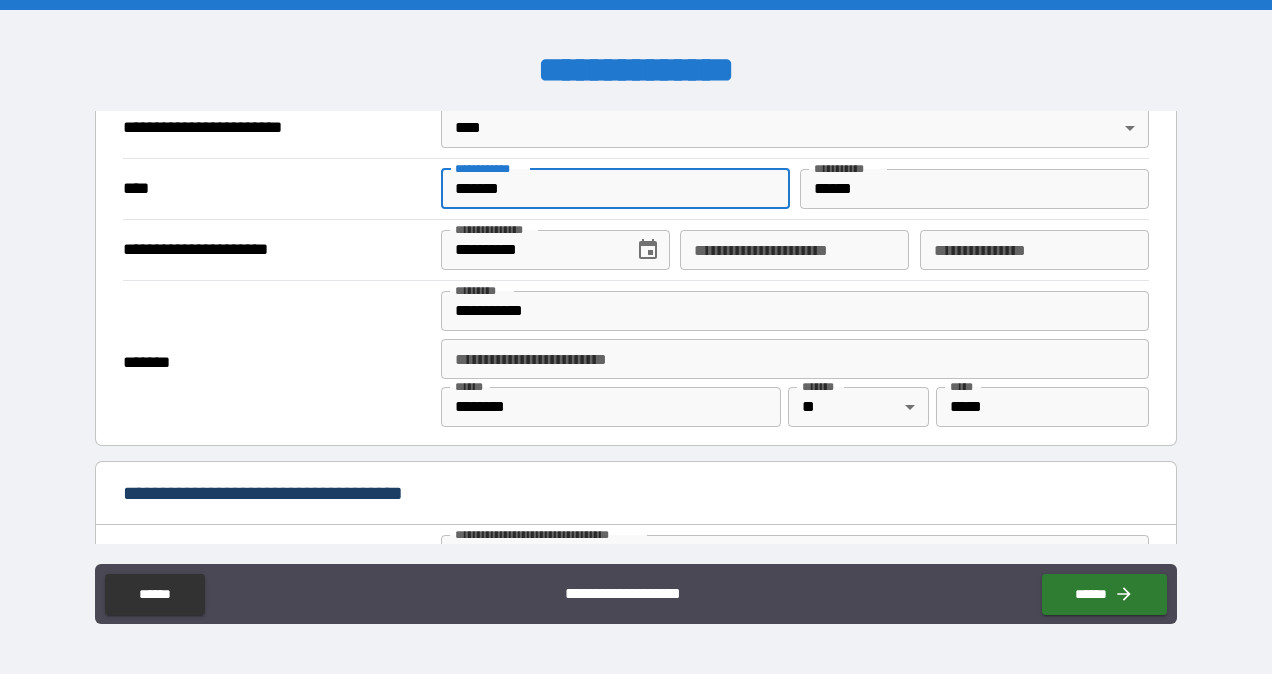 scroll, scrollTop: 802, scrollLeft: 0, axis: vertical 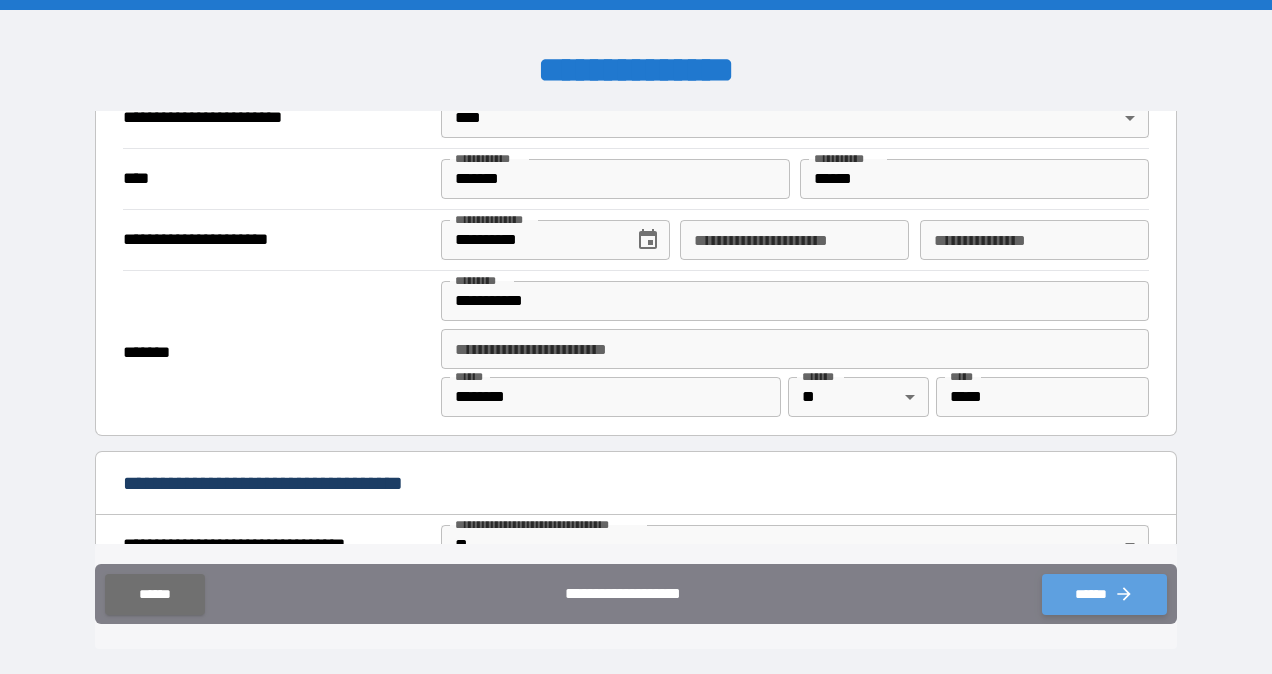 click on "******" at bounding box center (1104, 594) 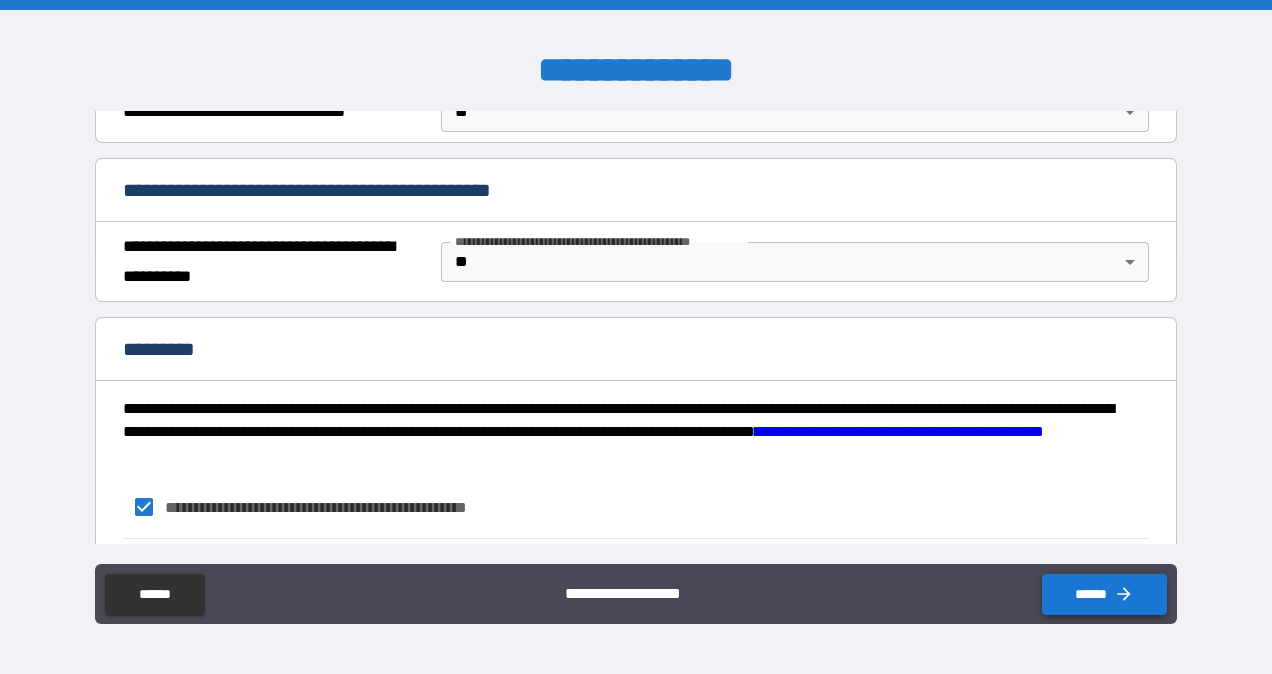 scroll, scrollTop: 1358, scrollLeft: 0, axis: vertical 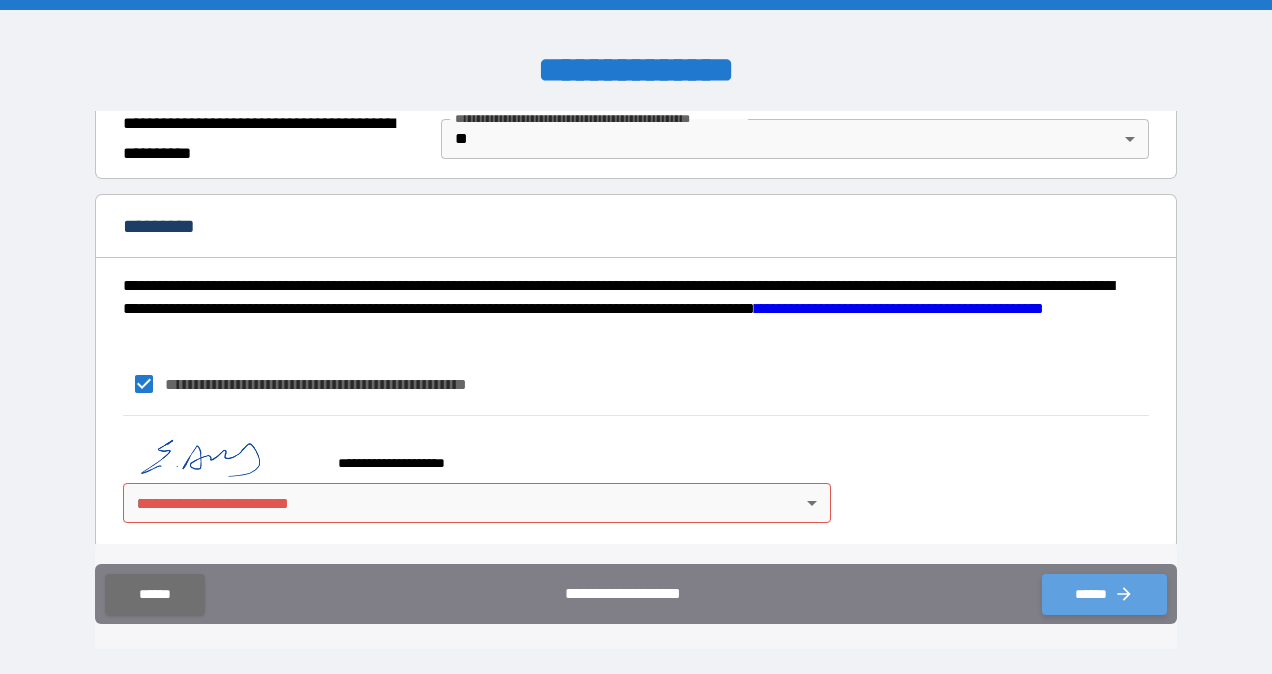 click on "******" at bounding box center [1104, 594] 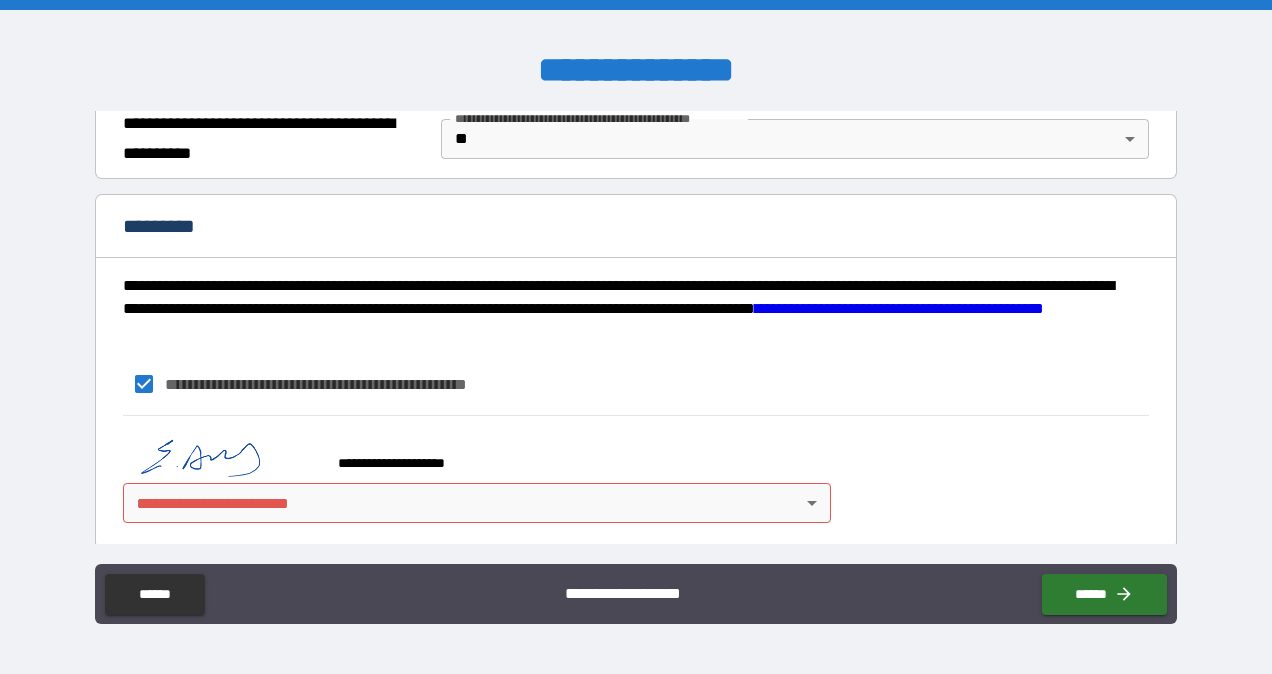 click on "**********" at bounding box center [636, 337] 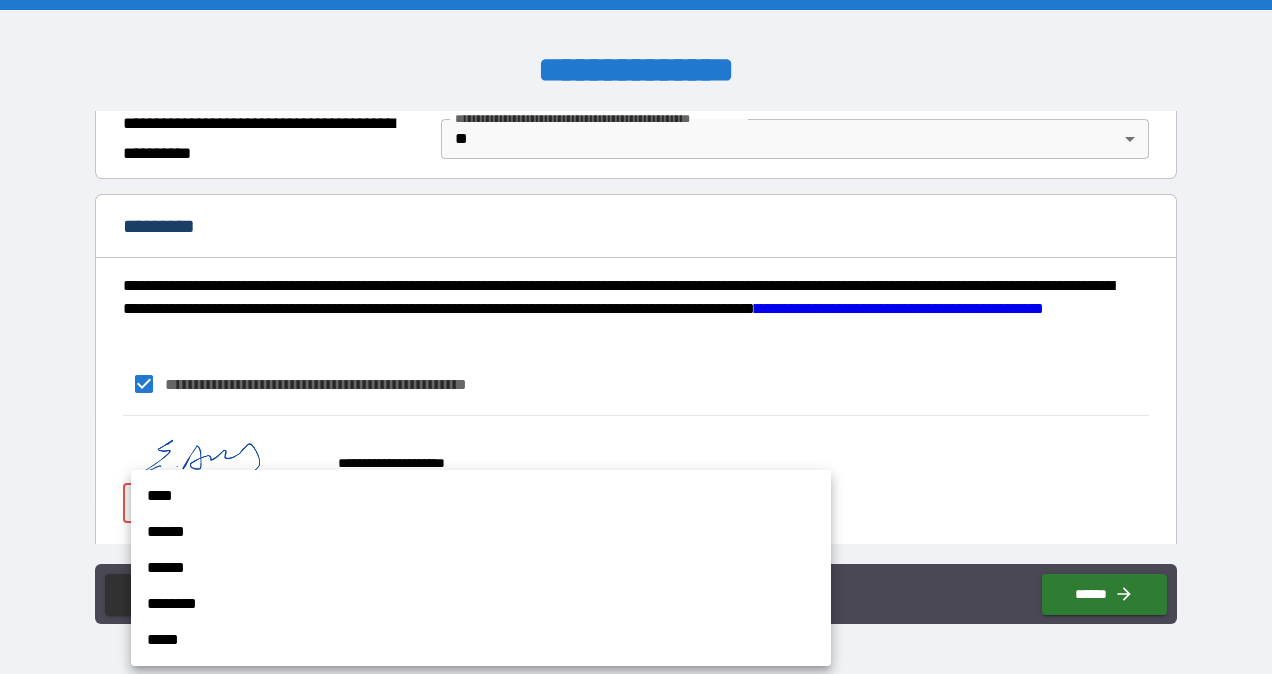 click on "****" at bounding box center (481, 496) 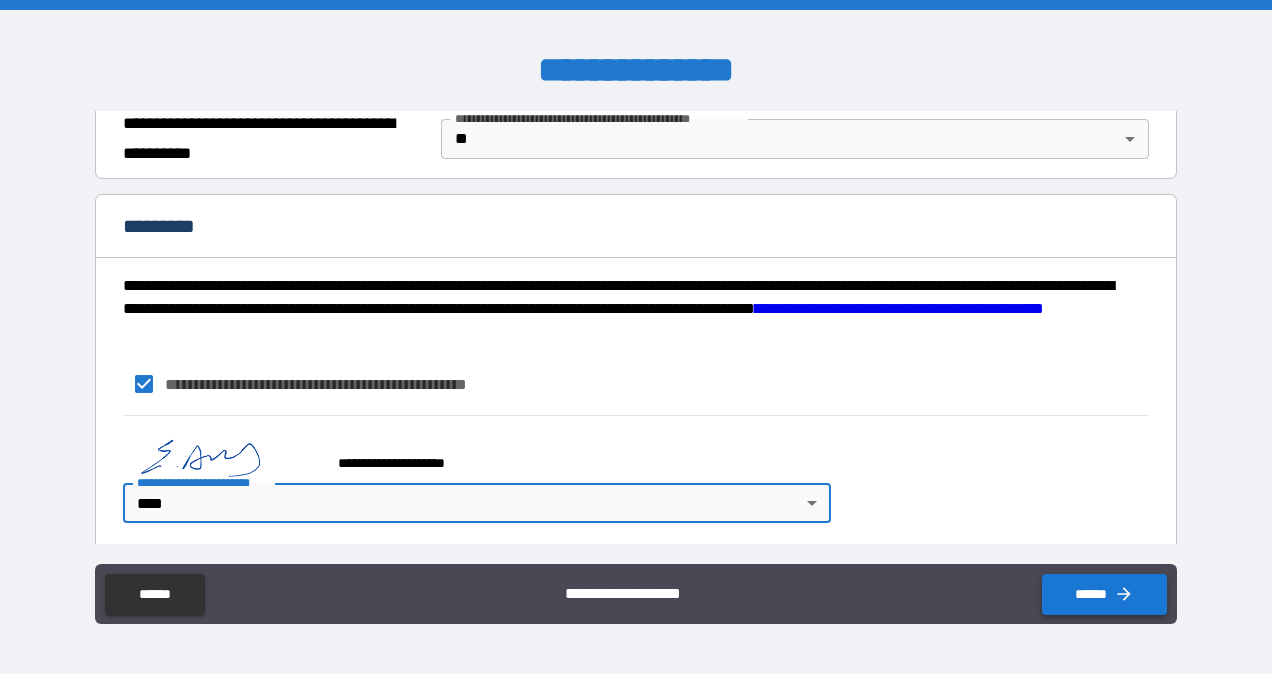 click on "******" at bounding box center [1104, 594] 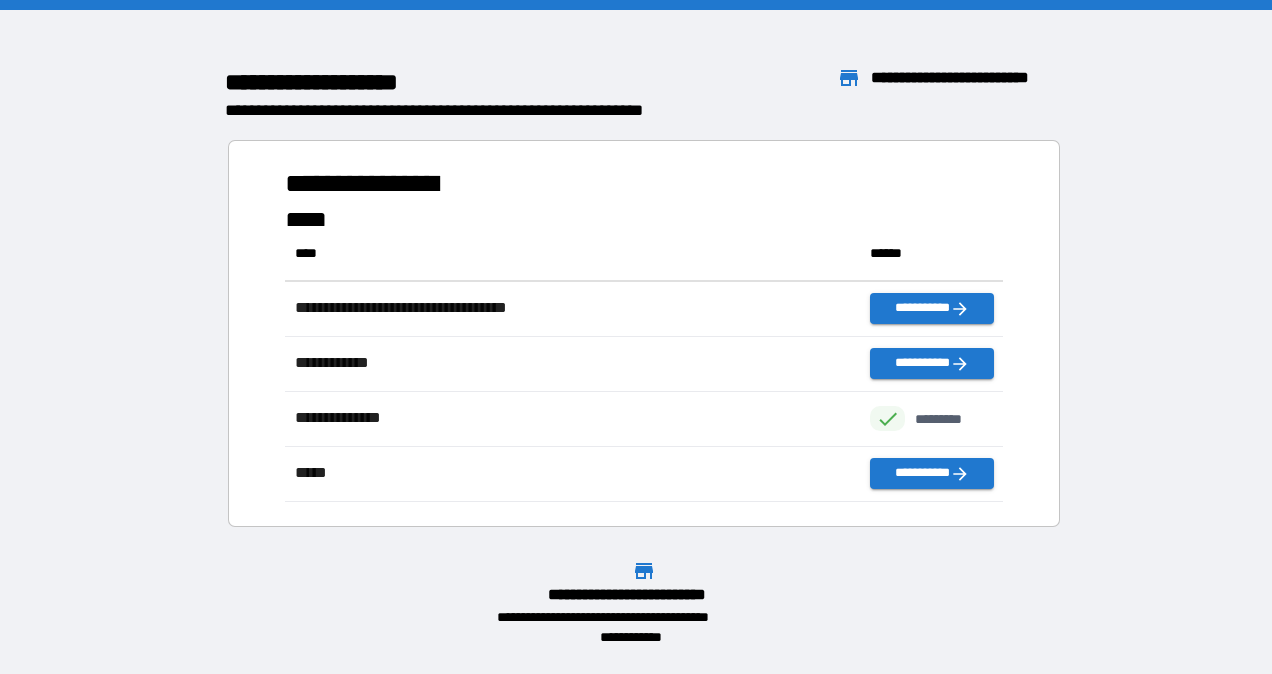 scroll, scrollTop: 16, scrollLeft: 16, axis: both 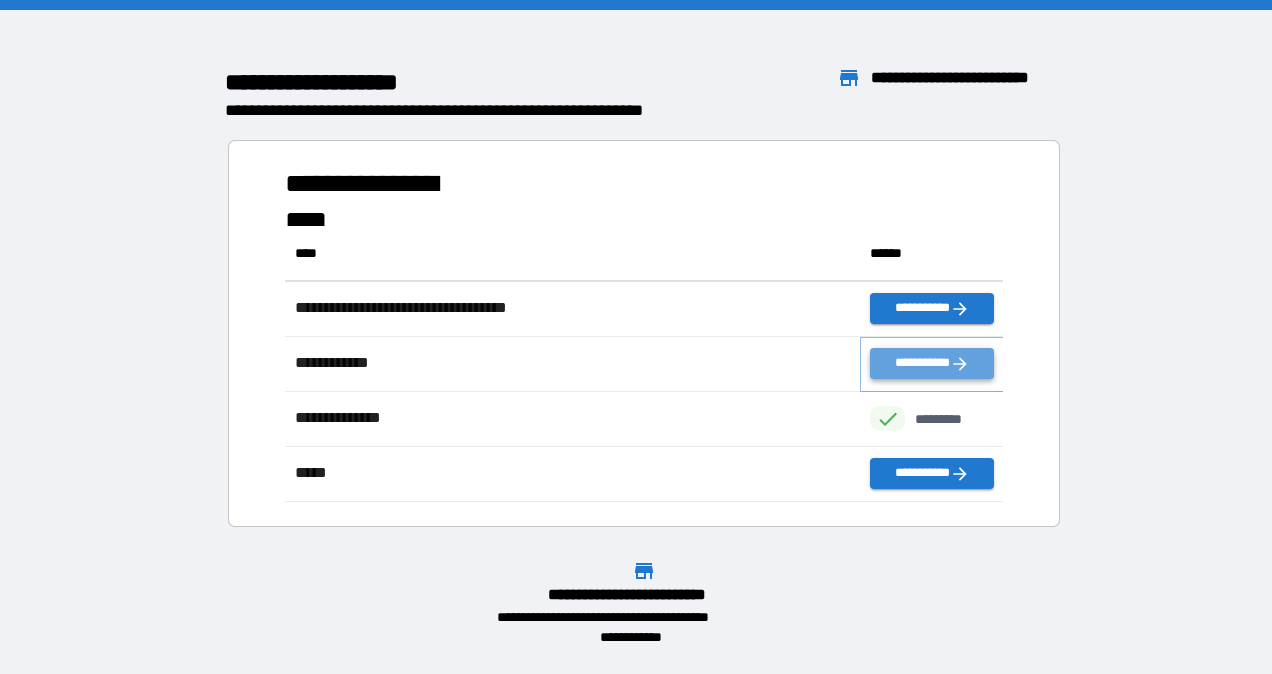 click on "**********" at bounding box center (932, 363) 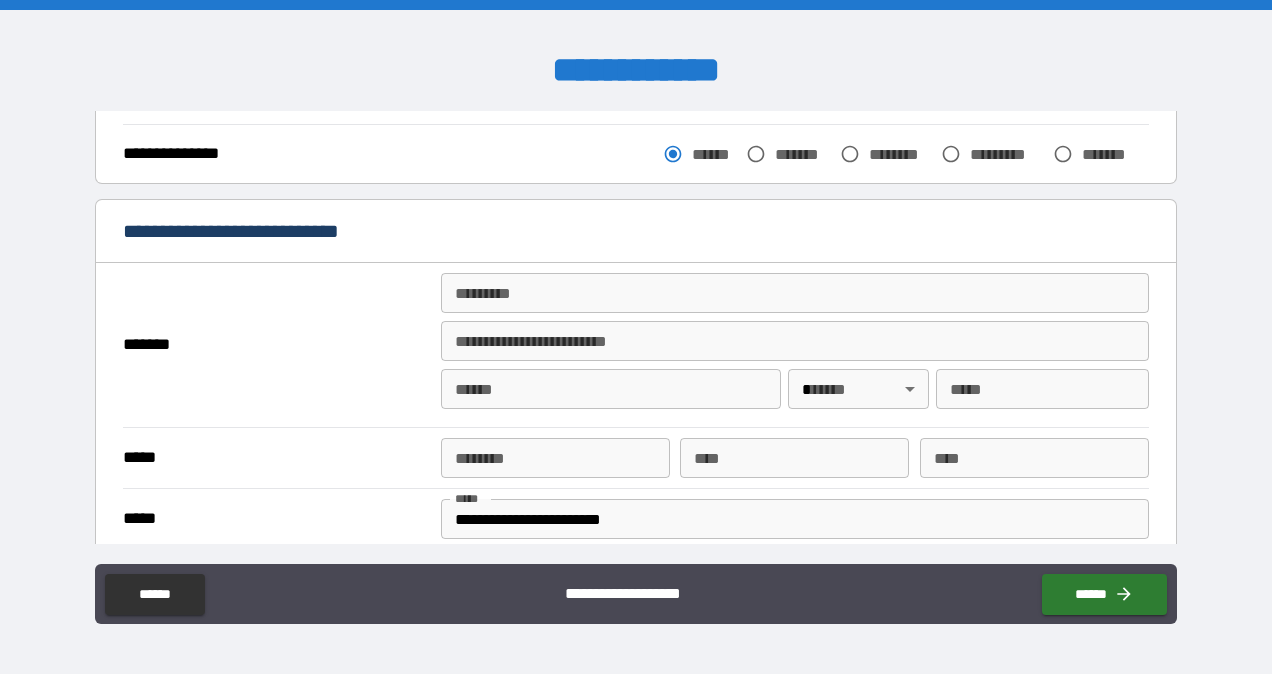 scroll, scrollTop: 309, scrollLeft: 0, axis: vertical 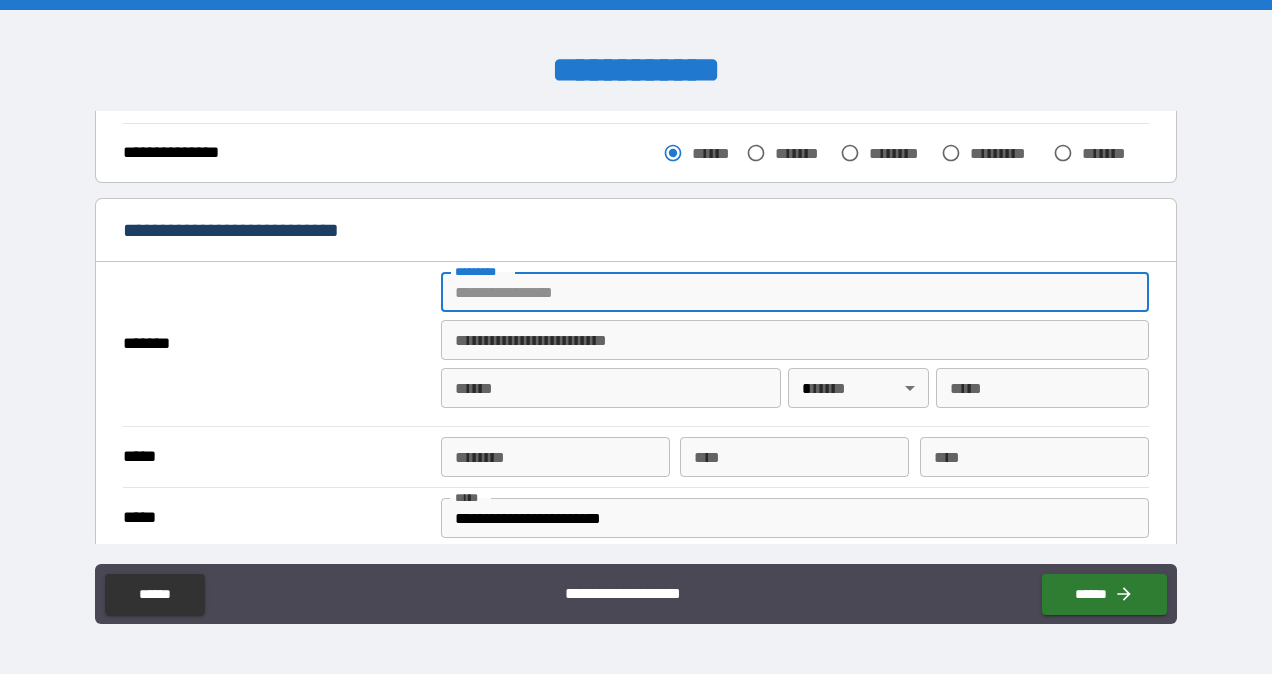 click on "*******   *" at bounding box center [794, 292] 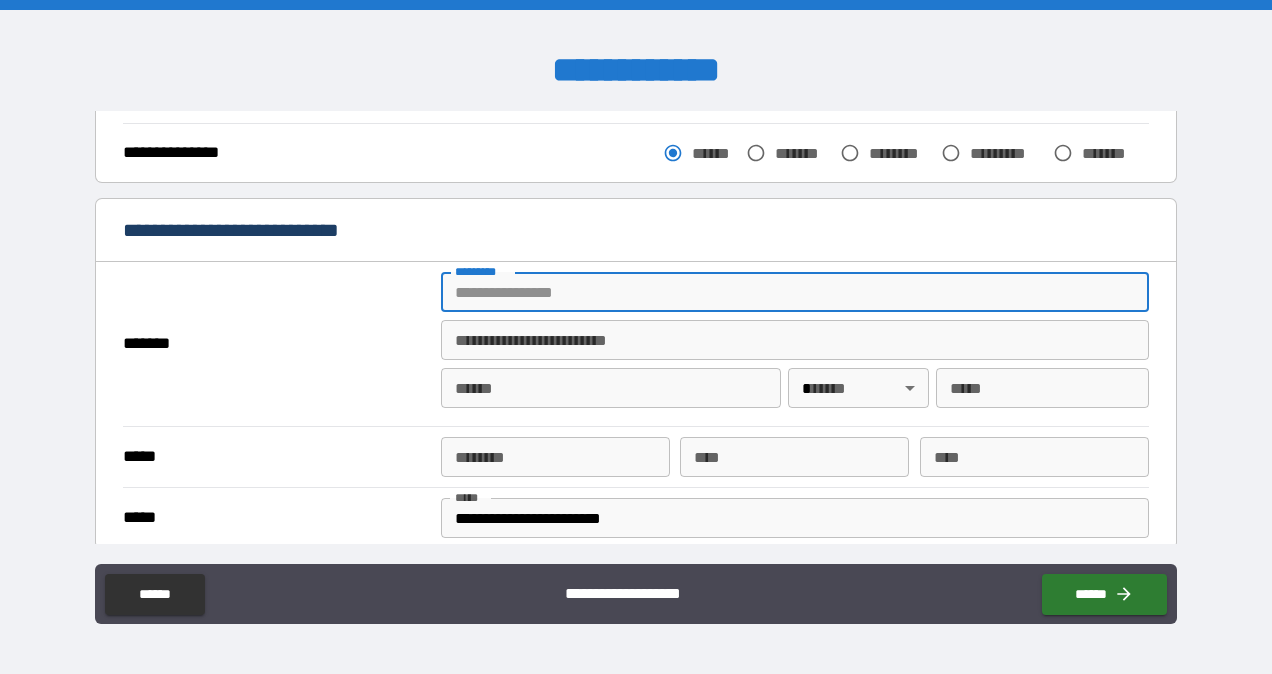 type on "**********" 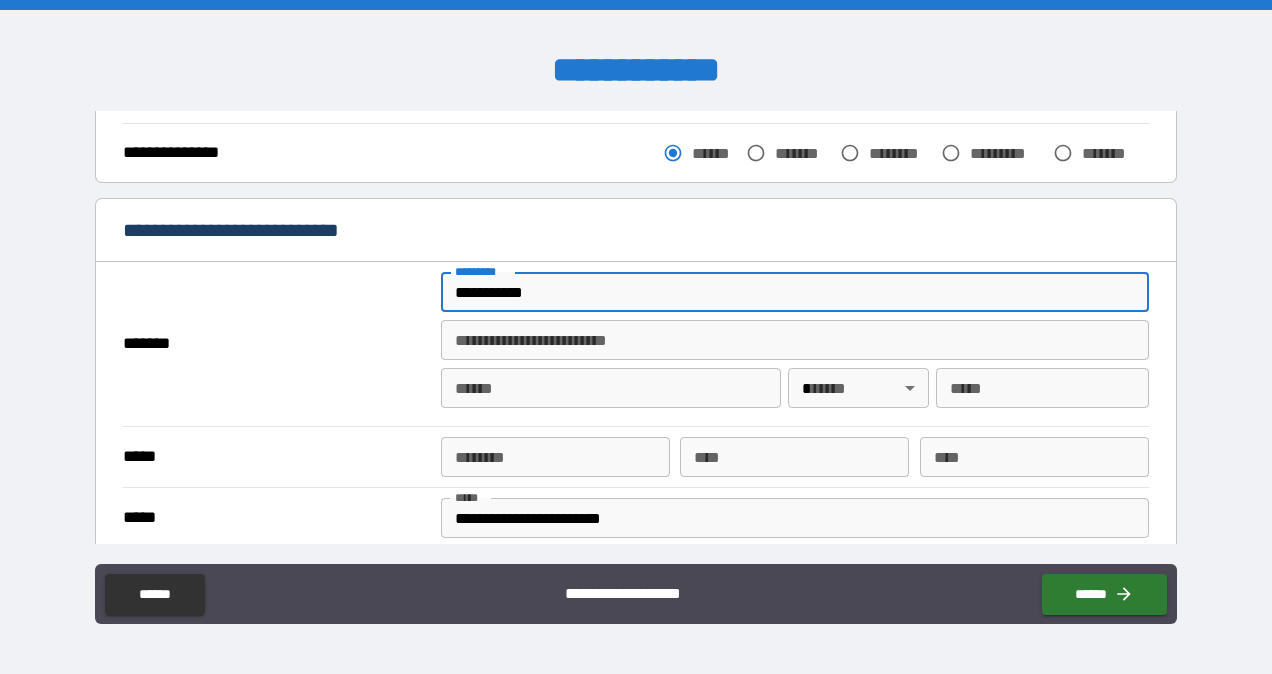 type on "*" 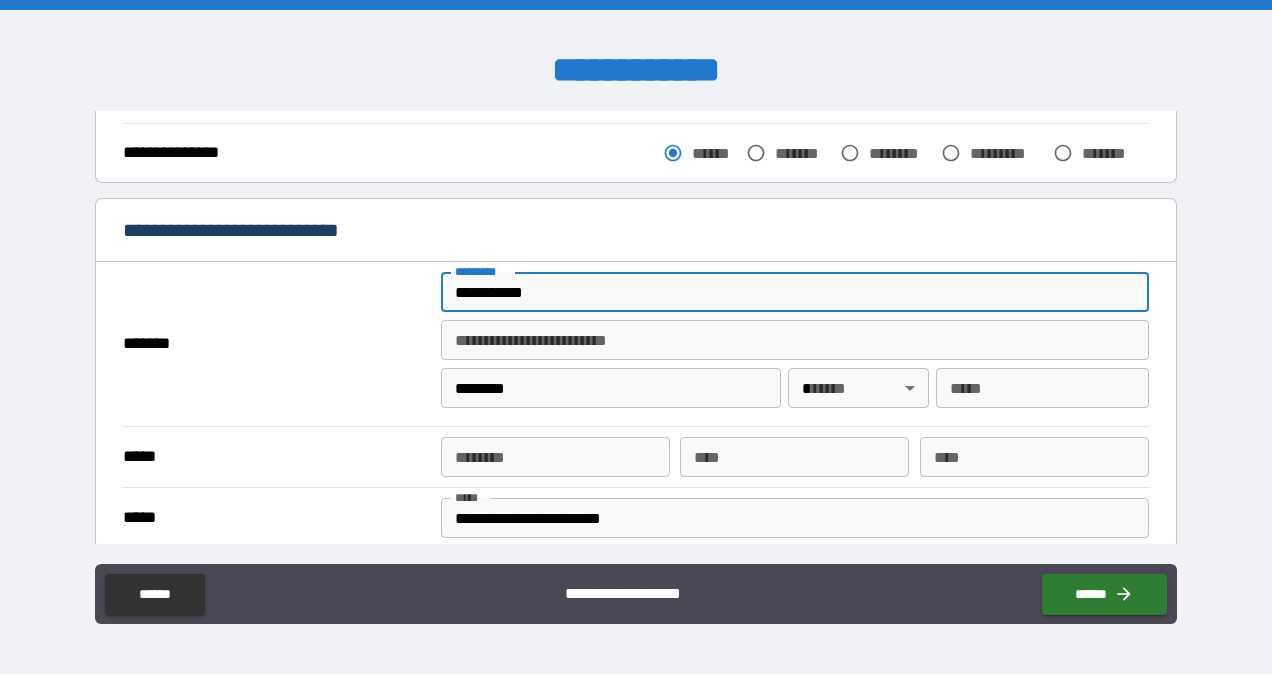 type on "**" 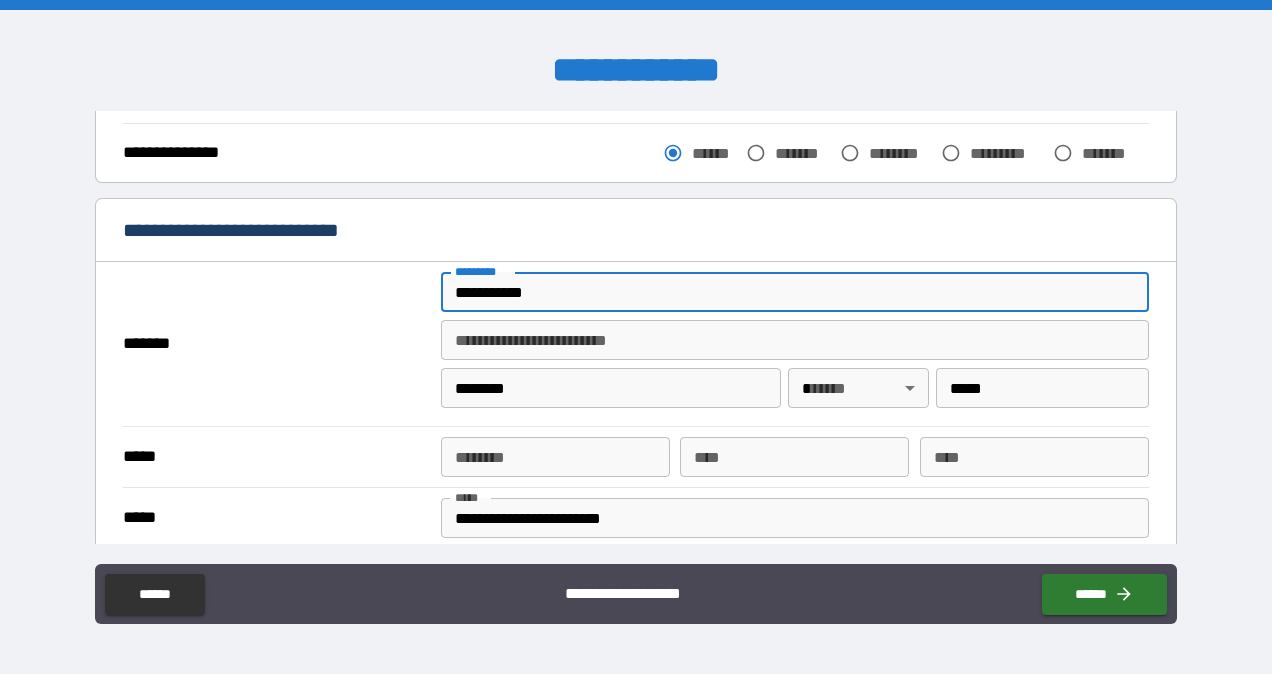 type on "**********" 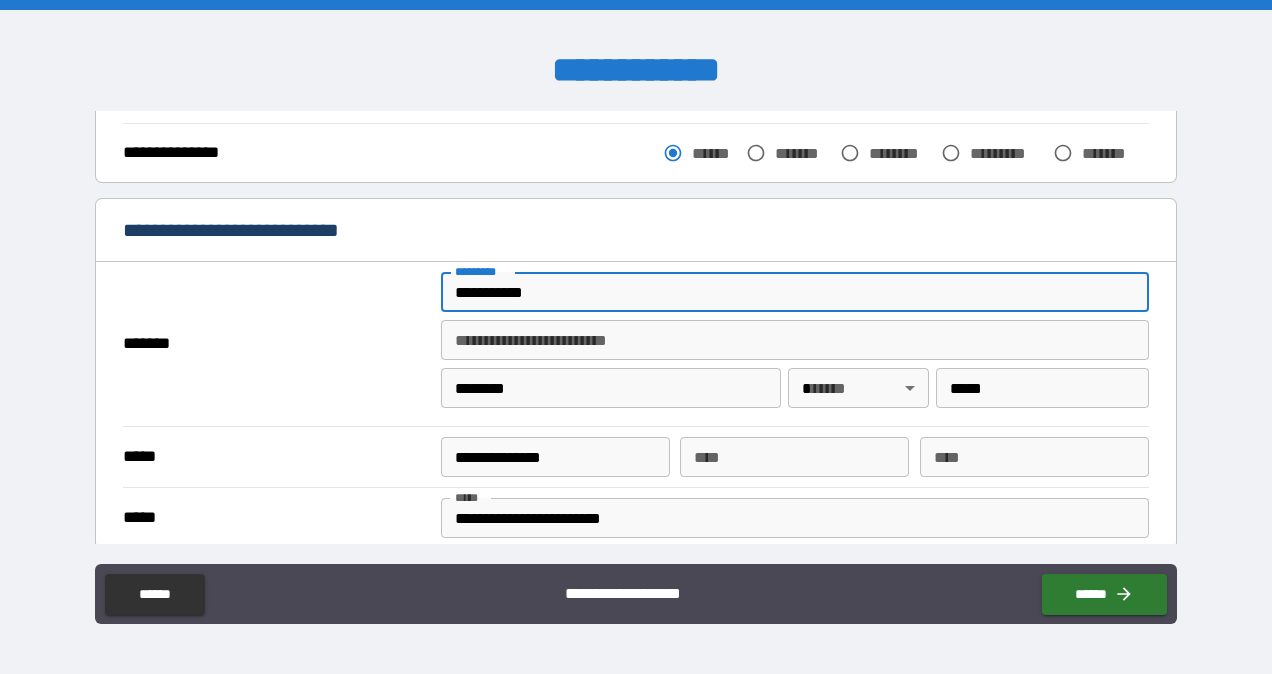 type on "*" 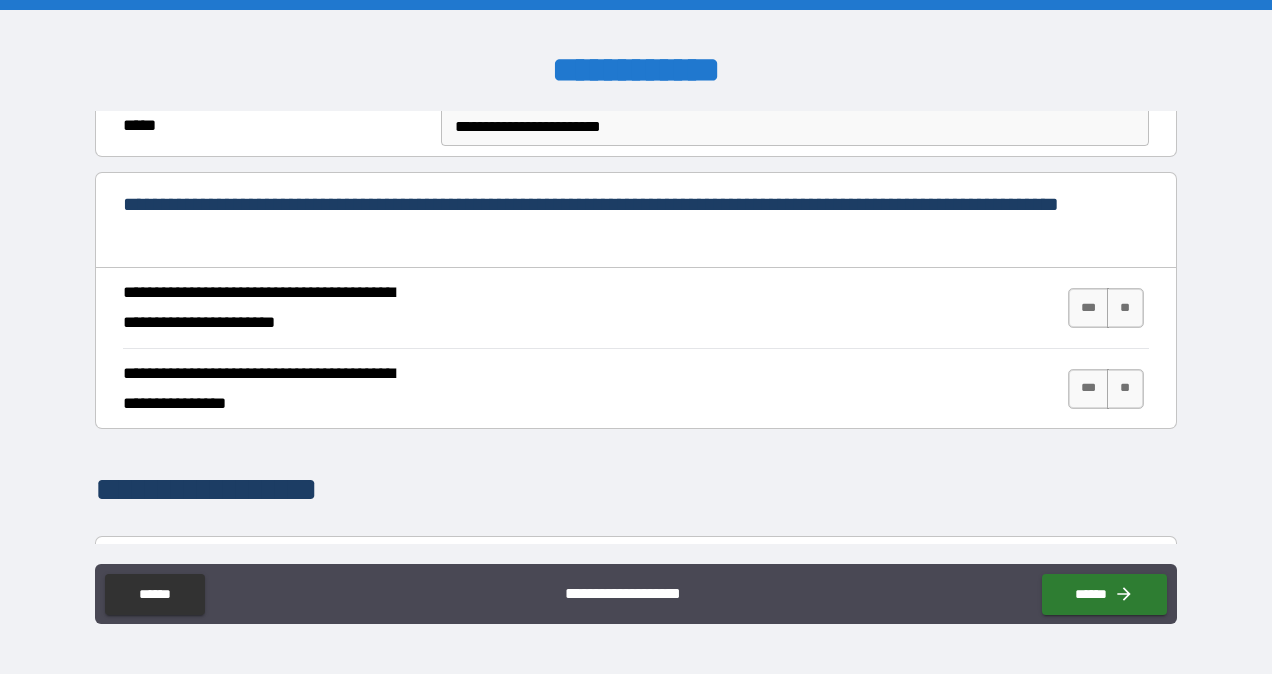 scroll, scrollTop: 704, scrollLeft: 0, axis: vertical 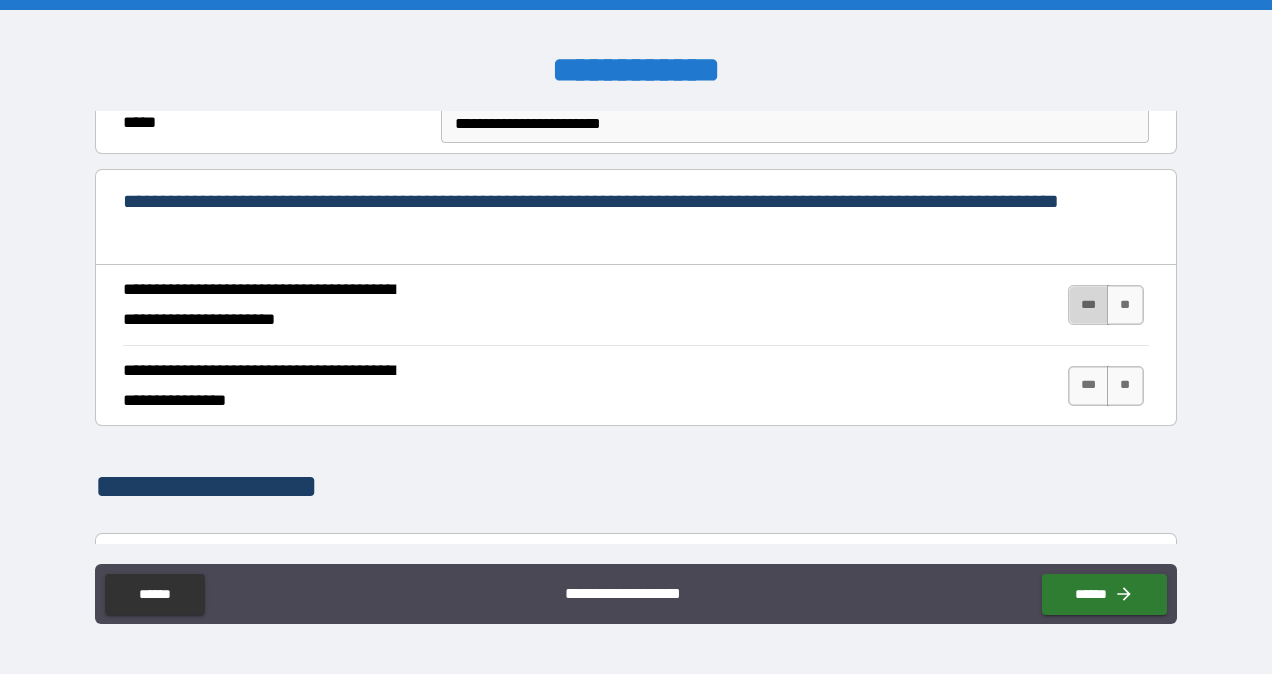 click on "***" at bounding box center (1089, 305) 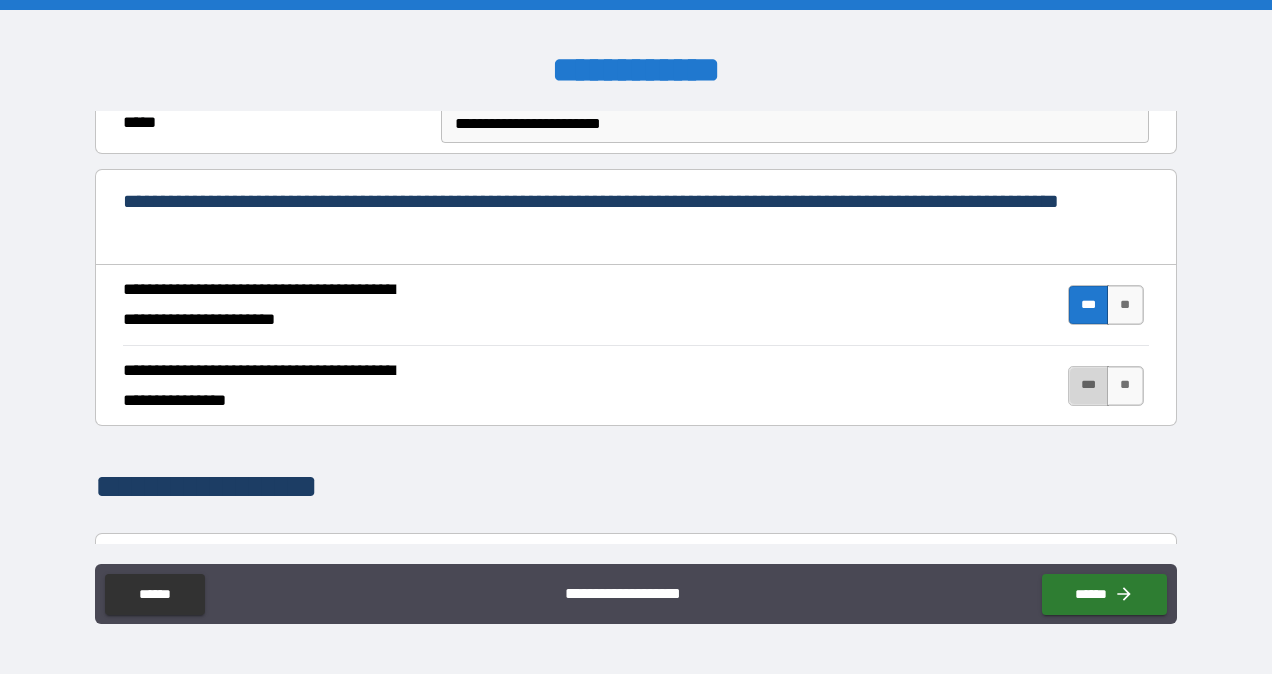 click on "***" at bounding box center [1089, 386] 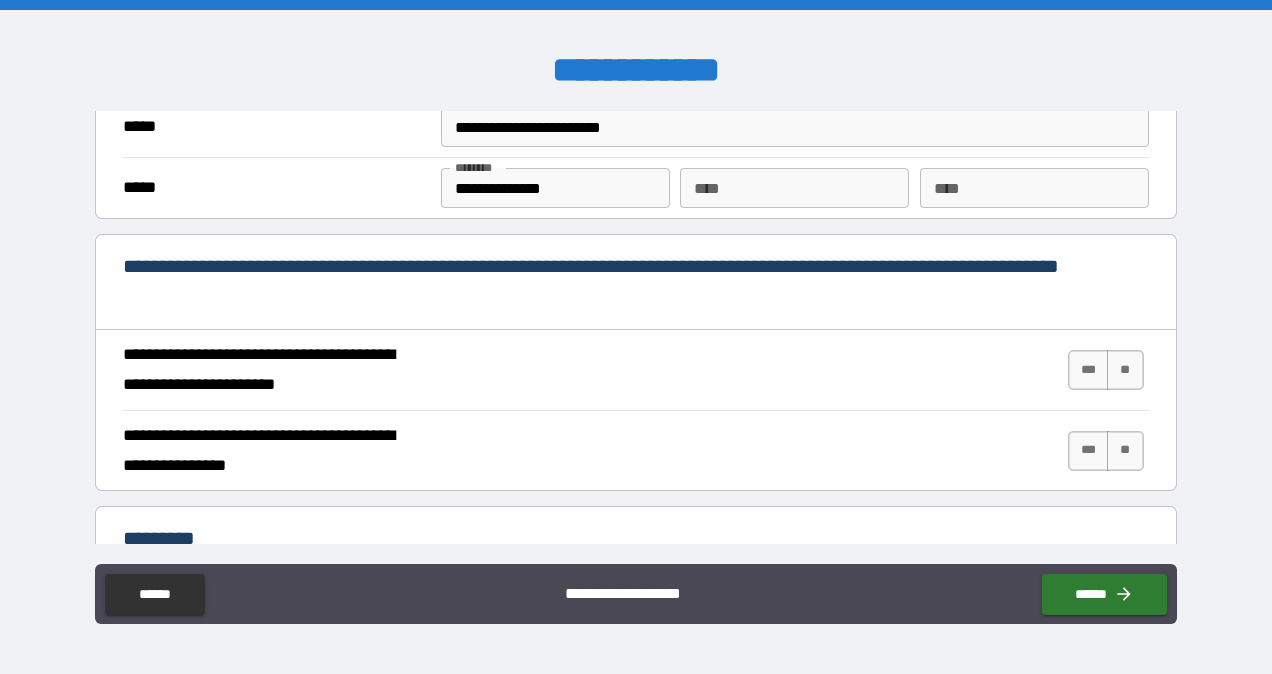 scroll, scrollTop: 1709, scrollLeft: 0, axis: vertical 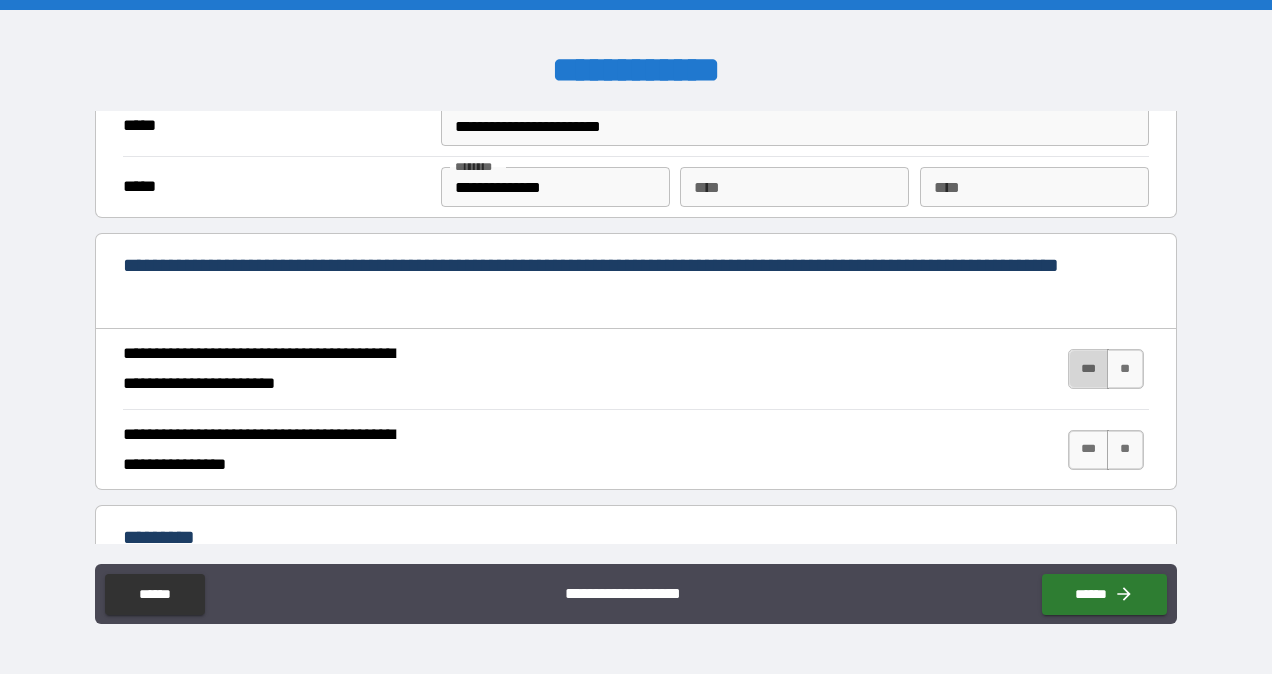 click on "***" at bounding box center (1089, 369) 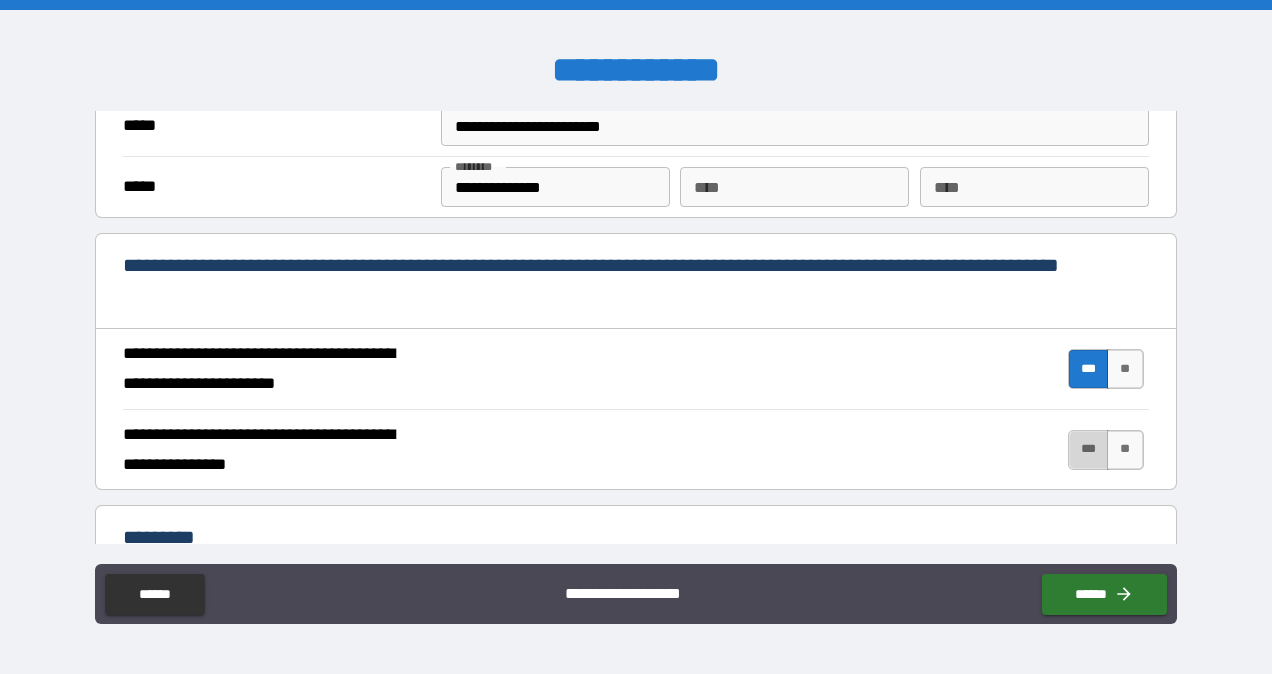 click on "***" at bounding box center (1089, 450) 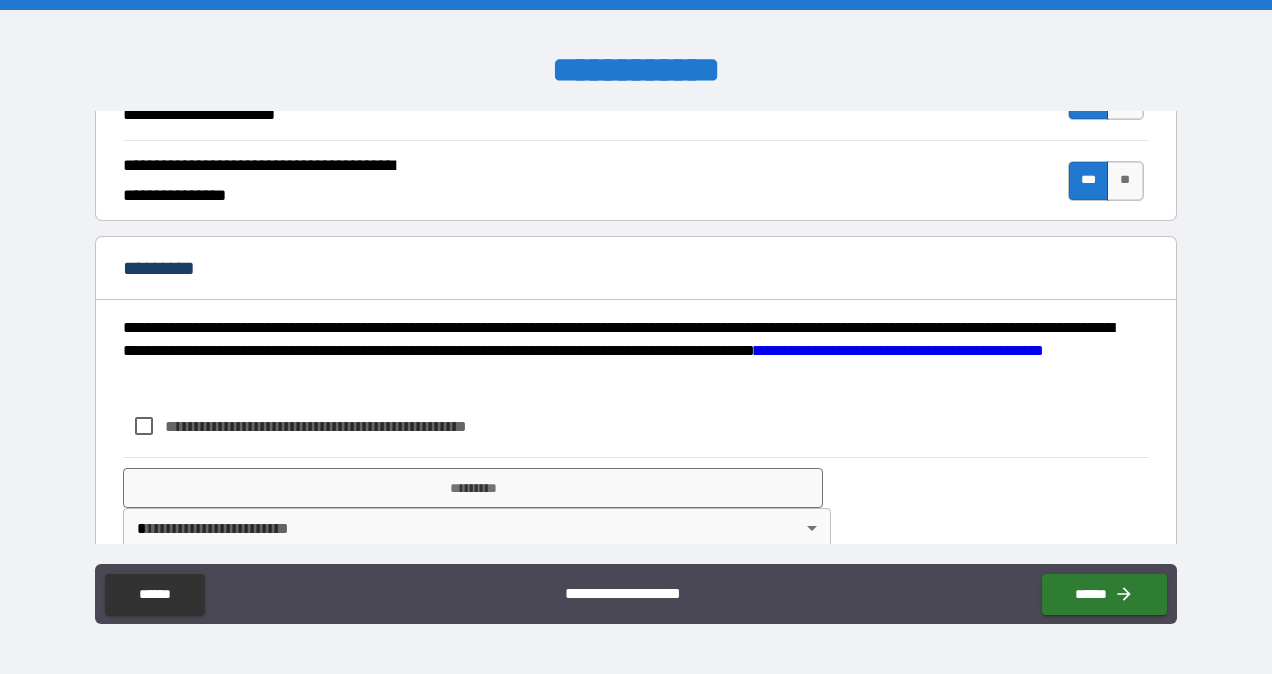 scroll, scrollTop: 2002, scrollLeft: 0, axis: vertical 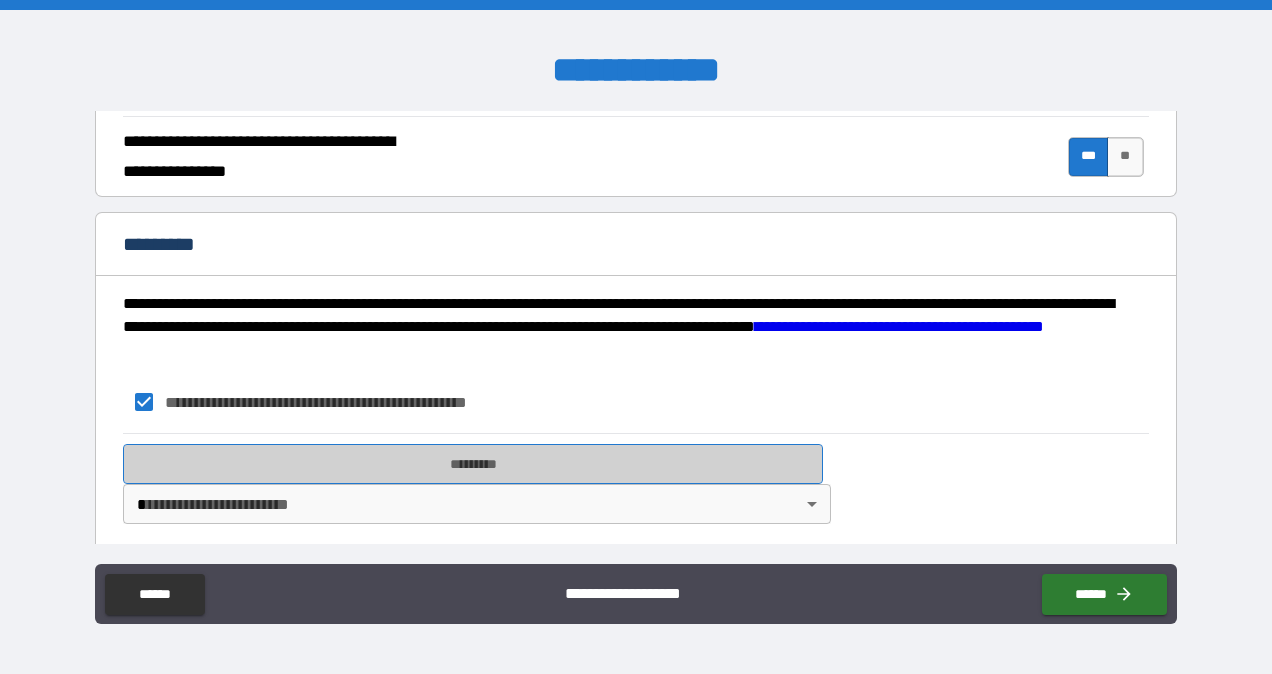 click on "*********" at bounding box center [473, 464] 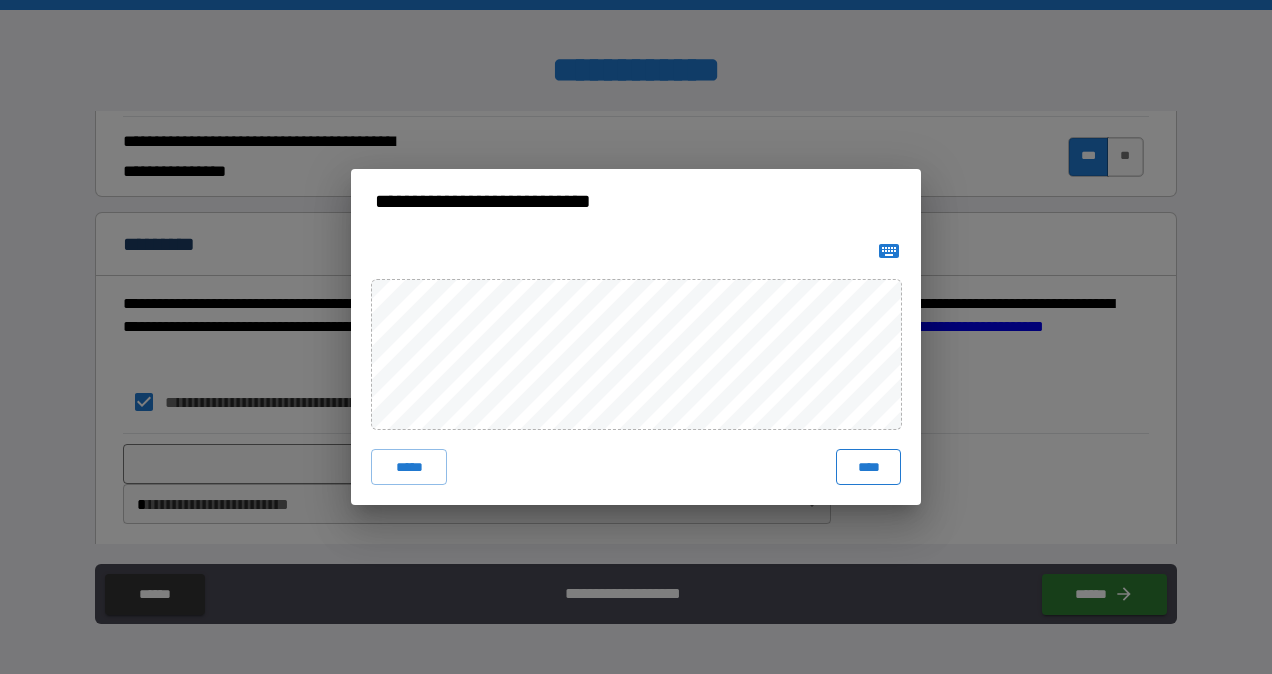 click on "****" at bounding box center [868, 467] 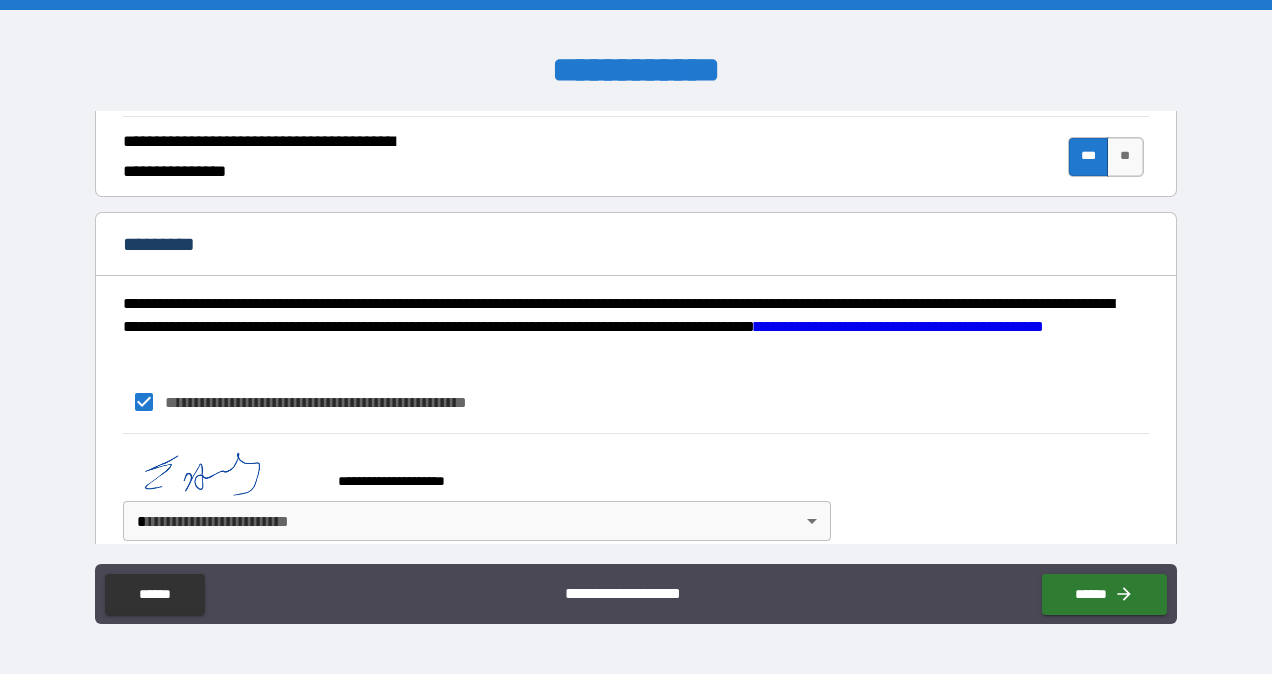 click on "**********" at bounding box center (636, 337) 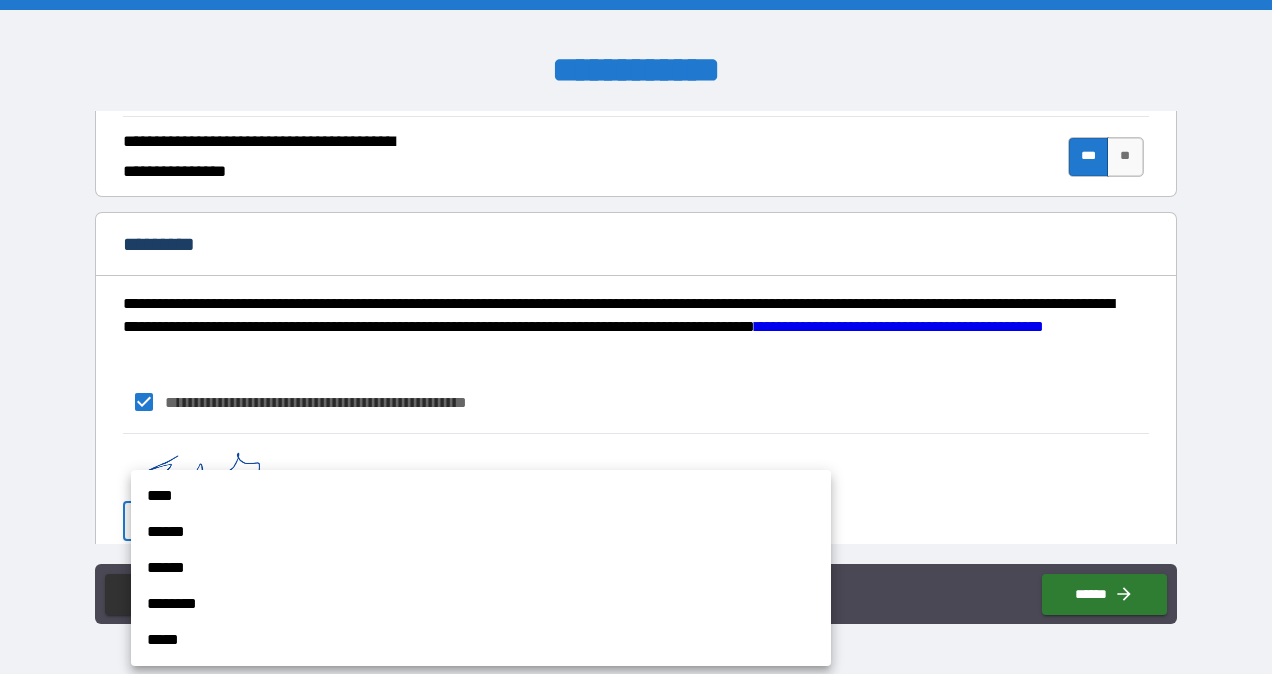 click on "****" at bounding box center [481, 496] 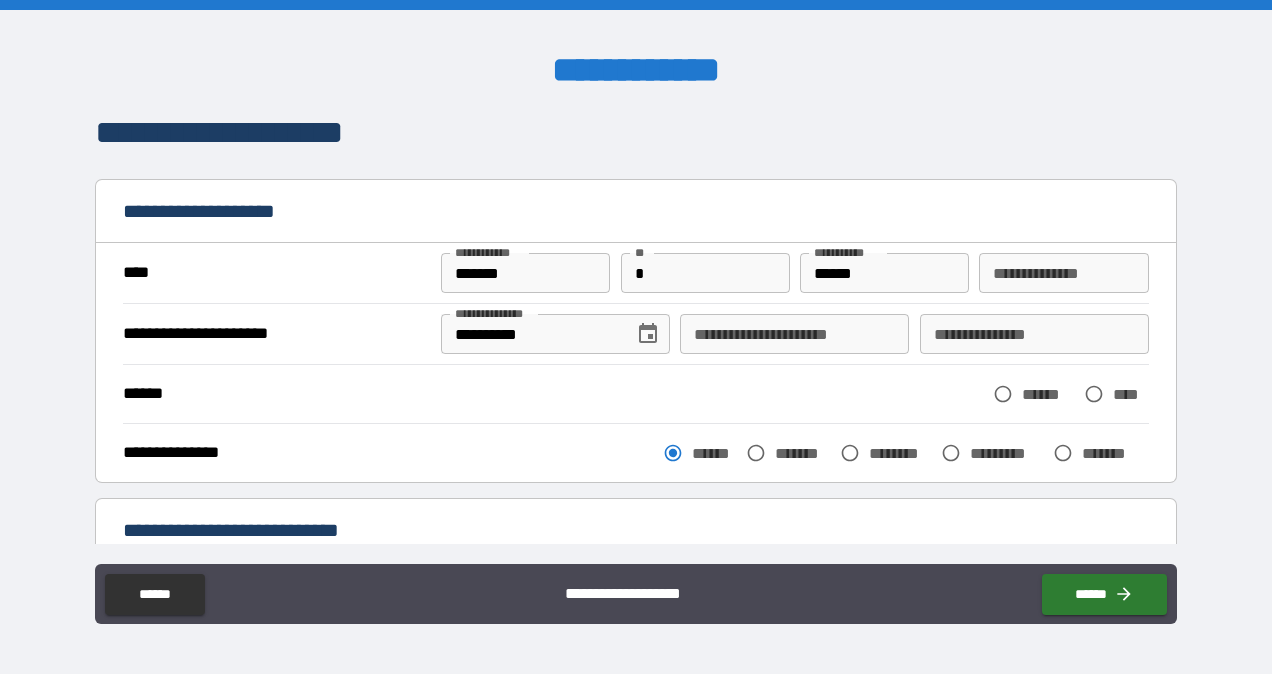 scroll, scrollTop: 0, scrollLeft: 0, axis: both 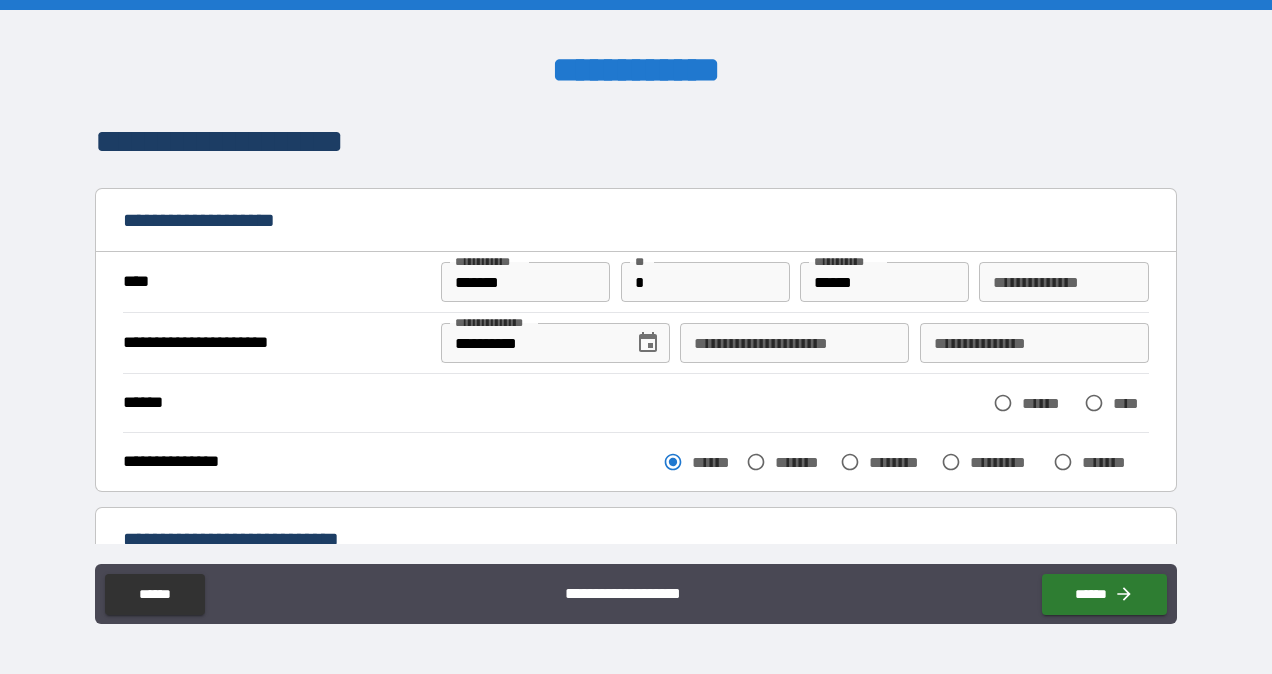 click on "**********" at bounding box center (1063, 282) 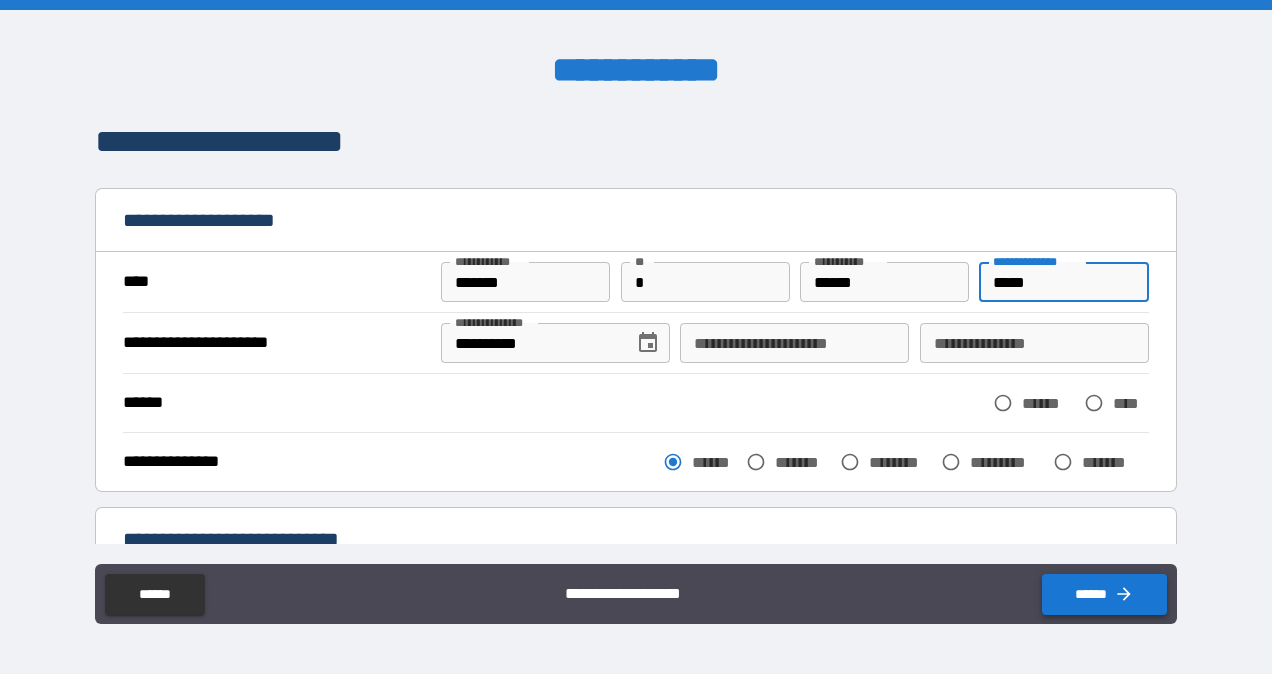 type on "*****" 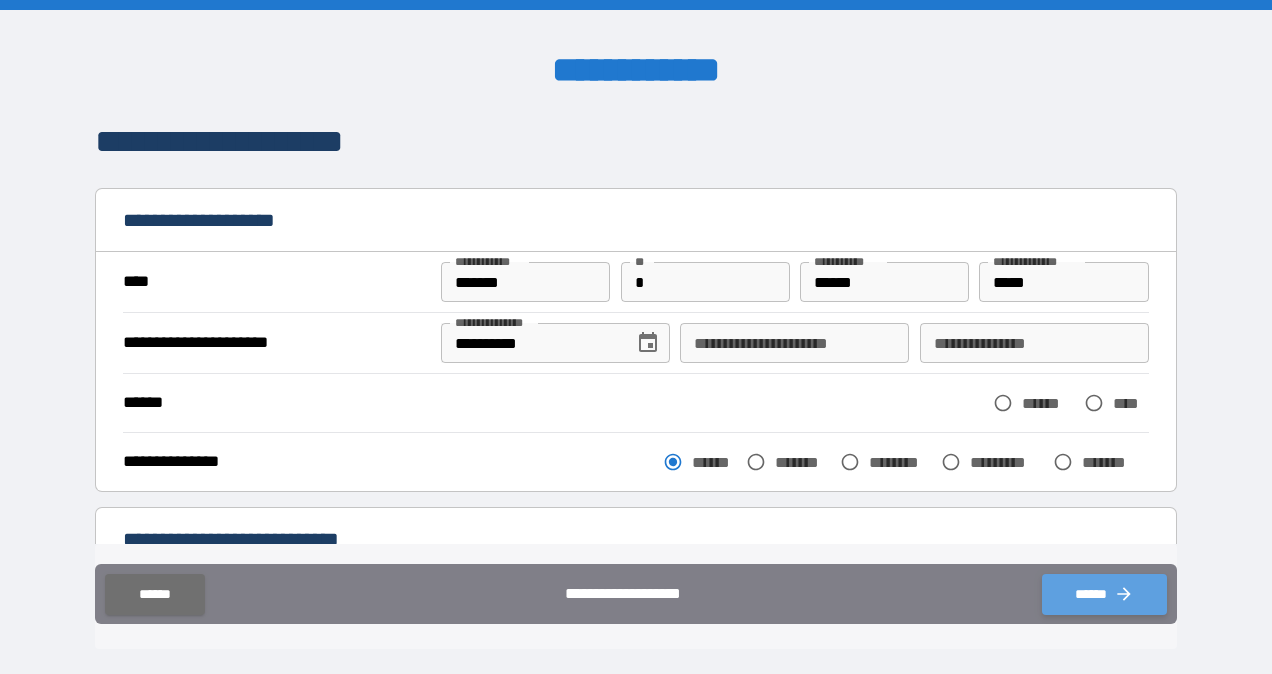 click on "******" at bounding box center (1104, 594) 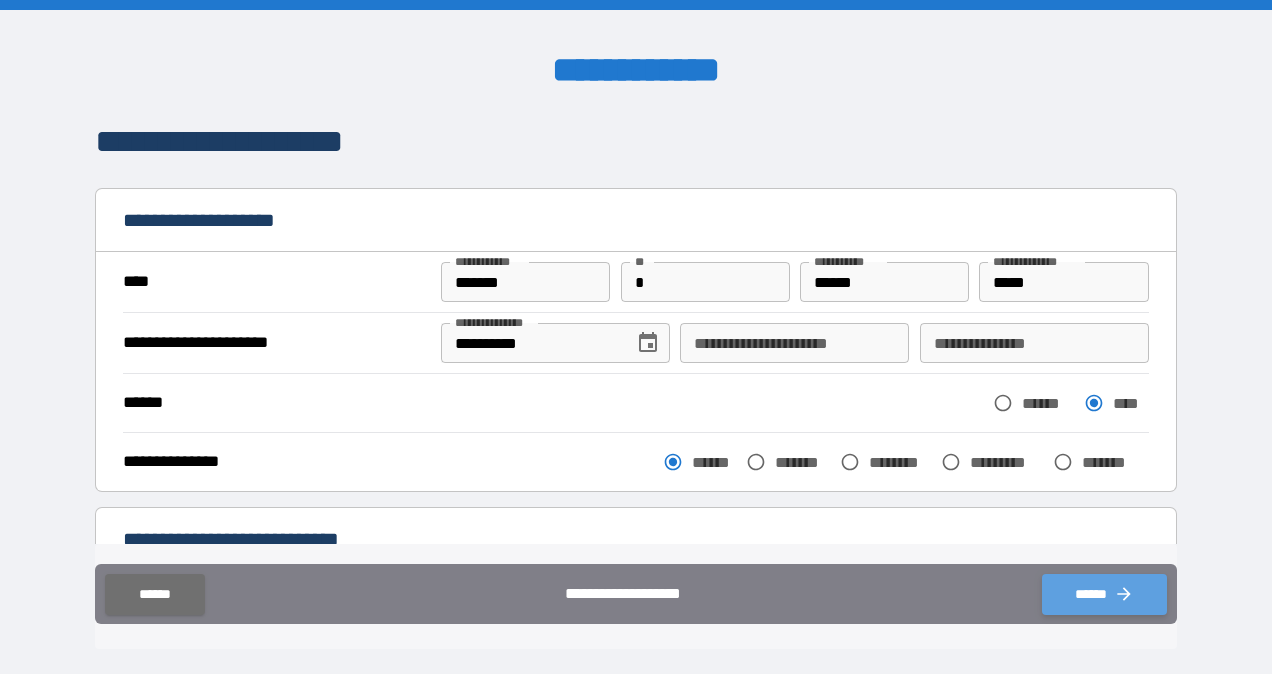 click on "******" at bounding box center (1104, 594) 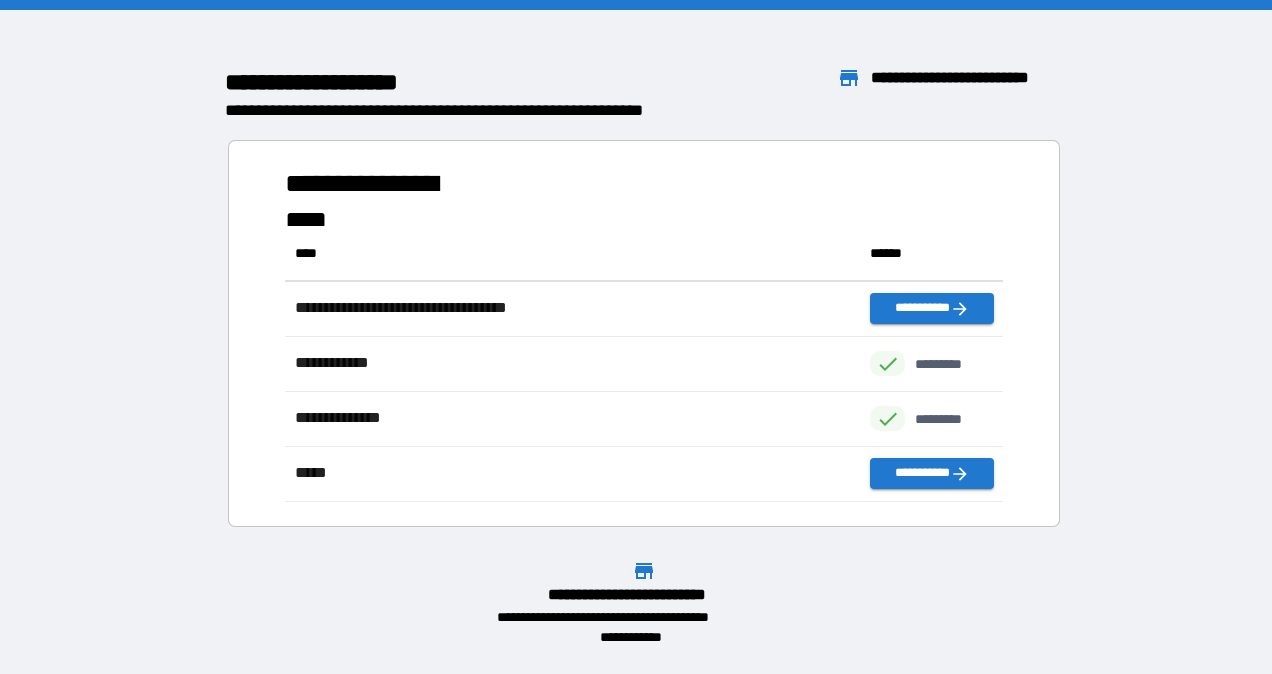 scroll, scrollTop: 16, scrollLeft: 16, axis: both 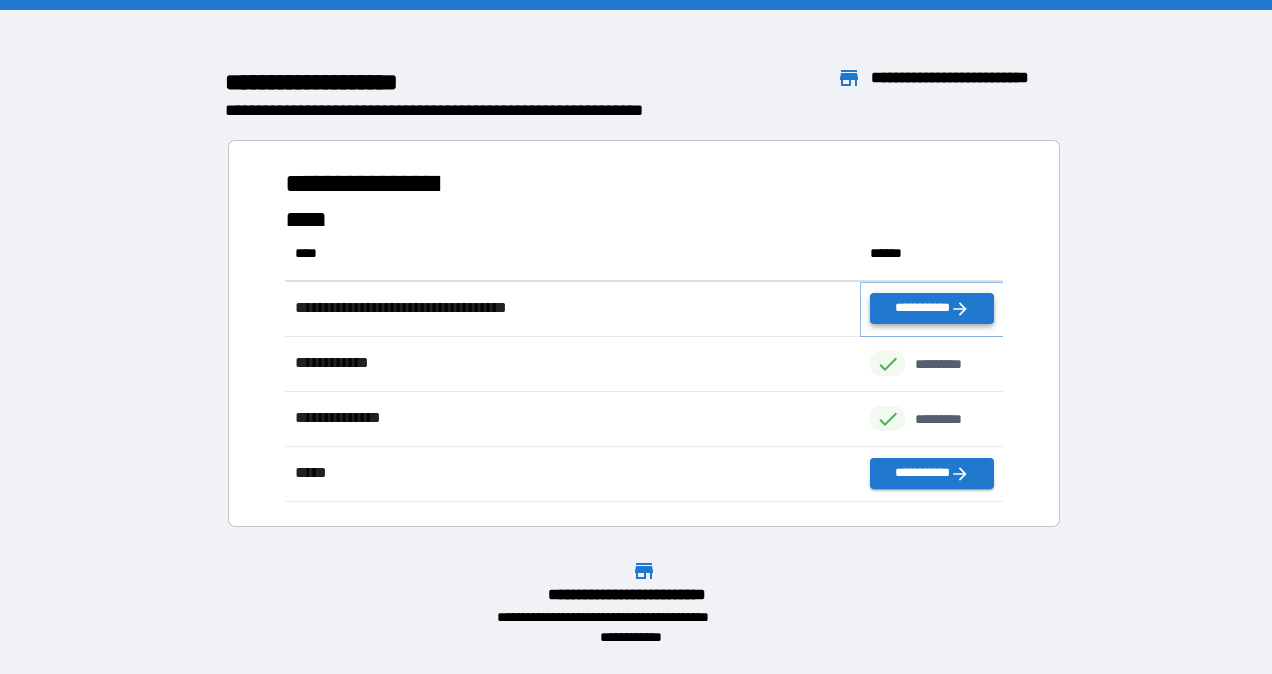 click on "**********" at bounding box center (932, 308) 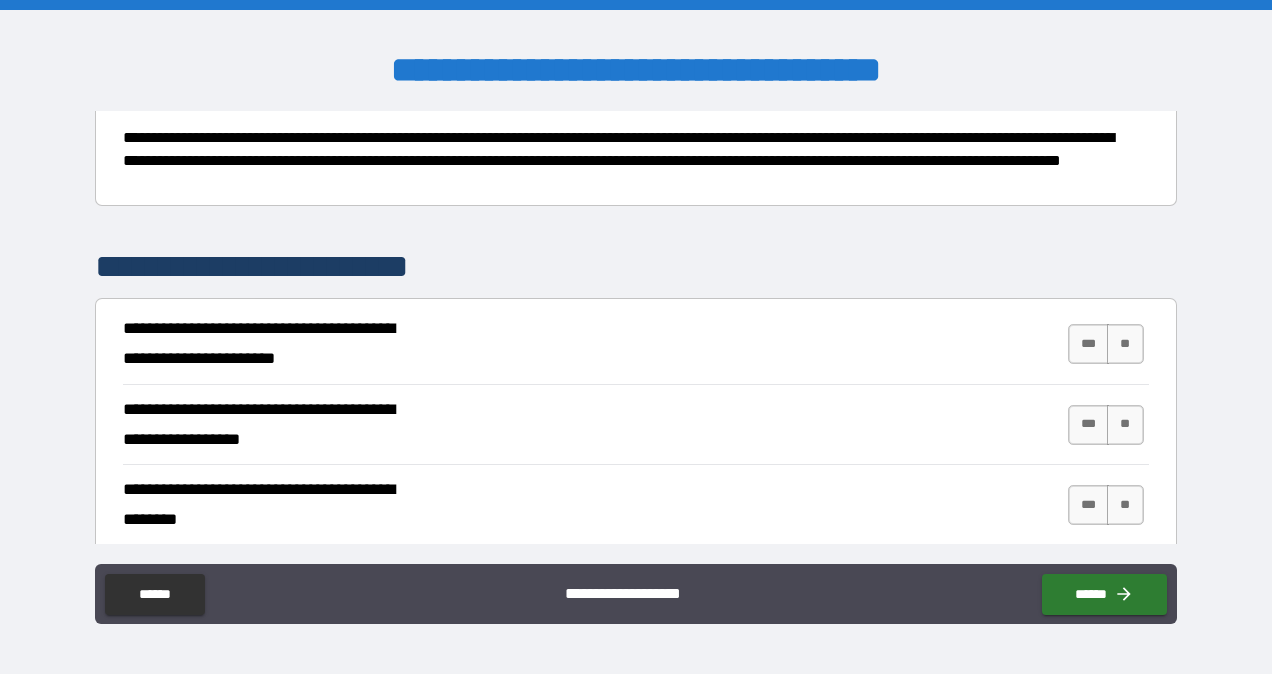 scroll, scrollTop: 225, scrollLeft: 0, axis: vertical 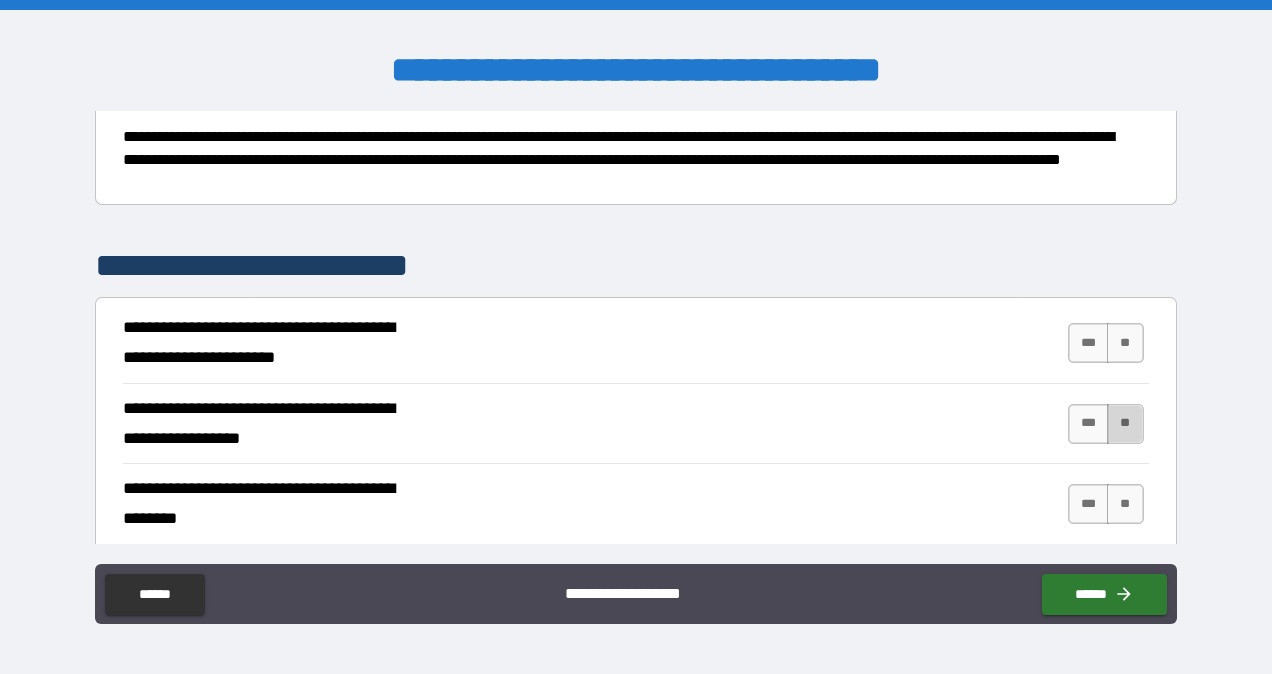 click on "**" at bounding box center (1125, 424) 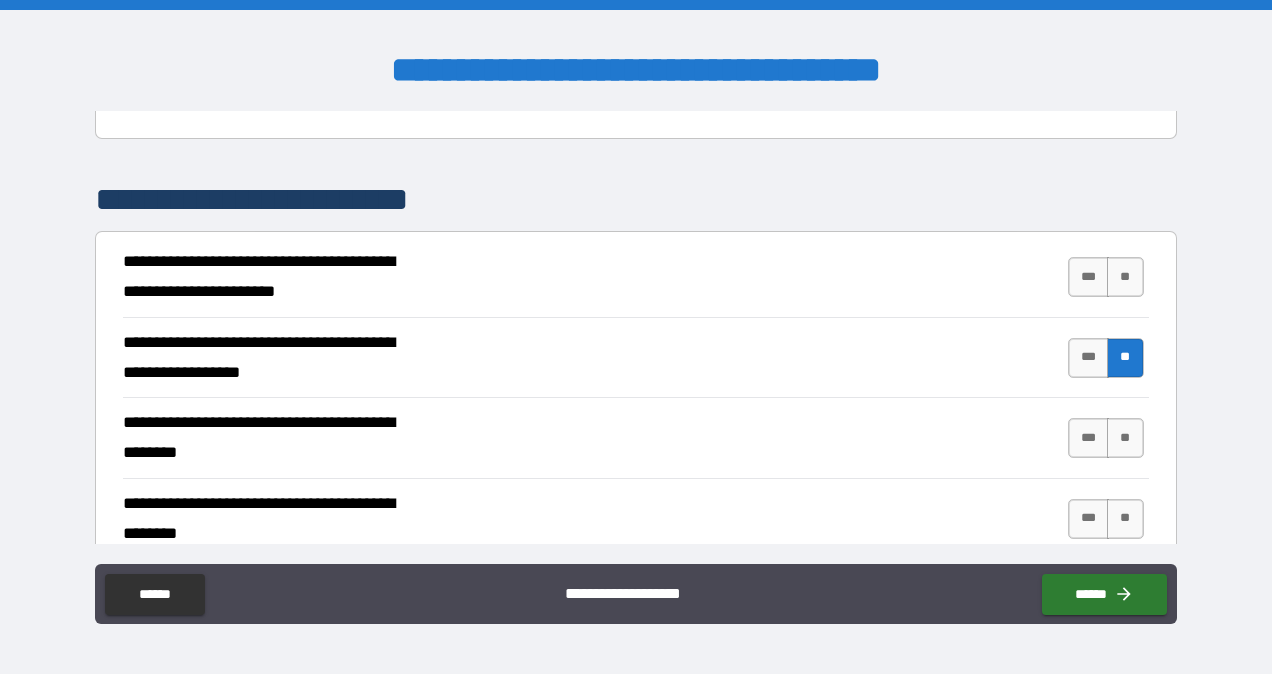 scroll, scrollTop: 293, scrollLeft: 0, axis: vertical 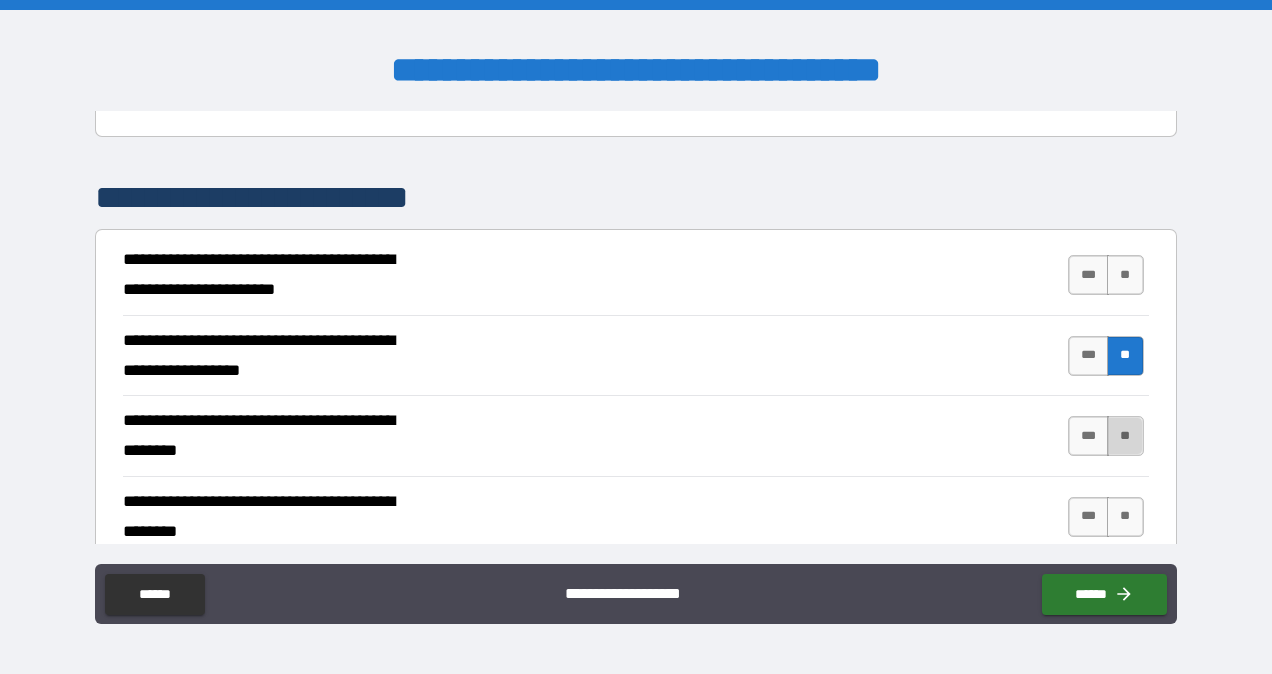 click on "**" at bounding box center [1125, 436] 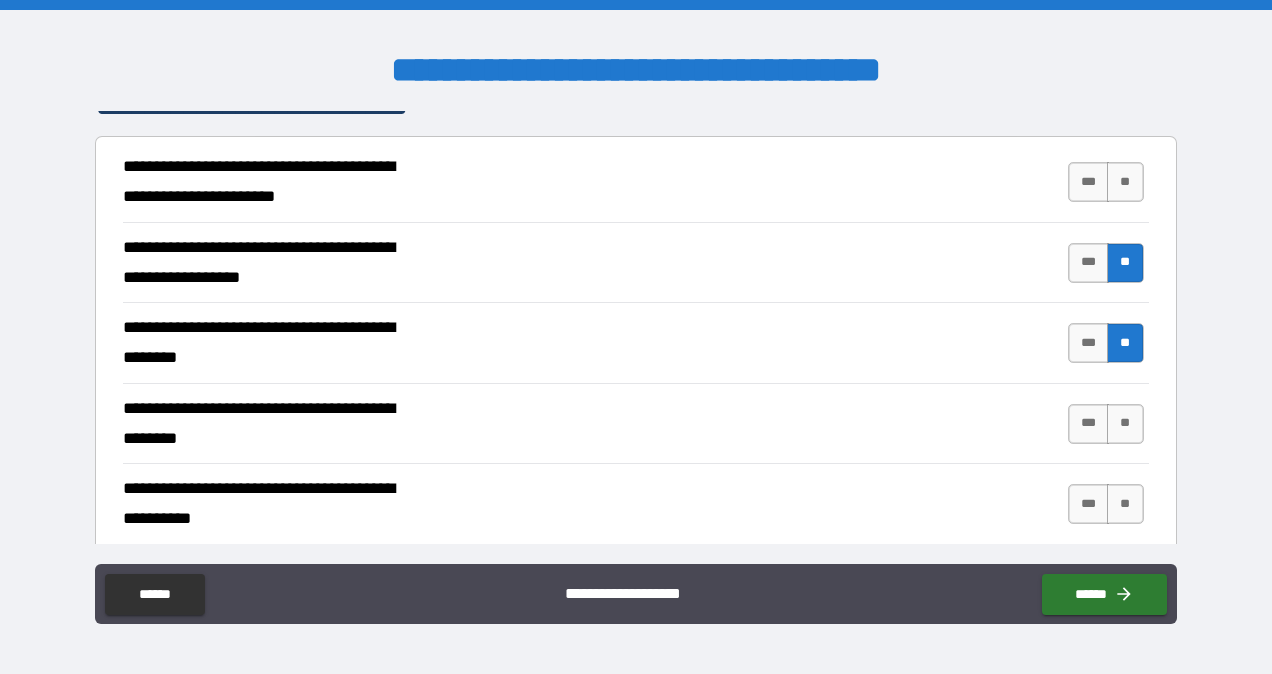 scroll, scrollTop: 388, scrollLeft: 0, axis: vertical 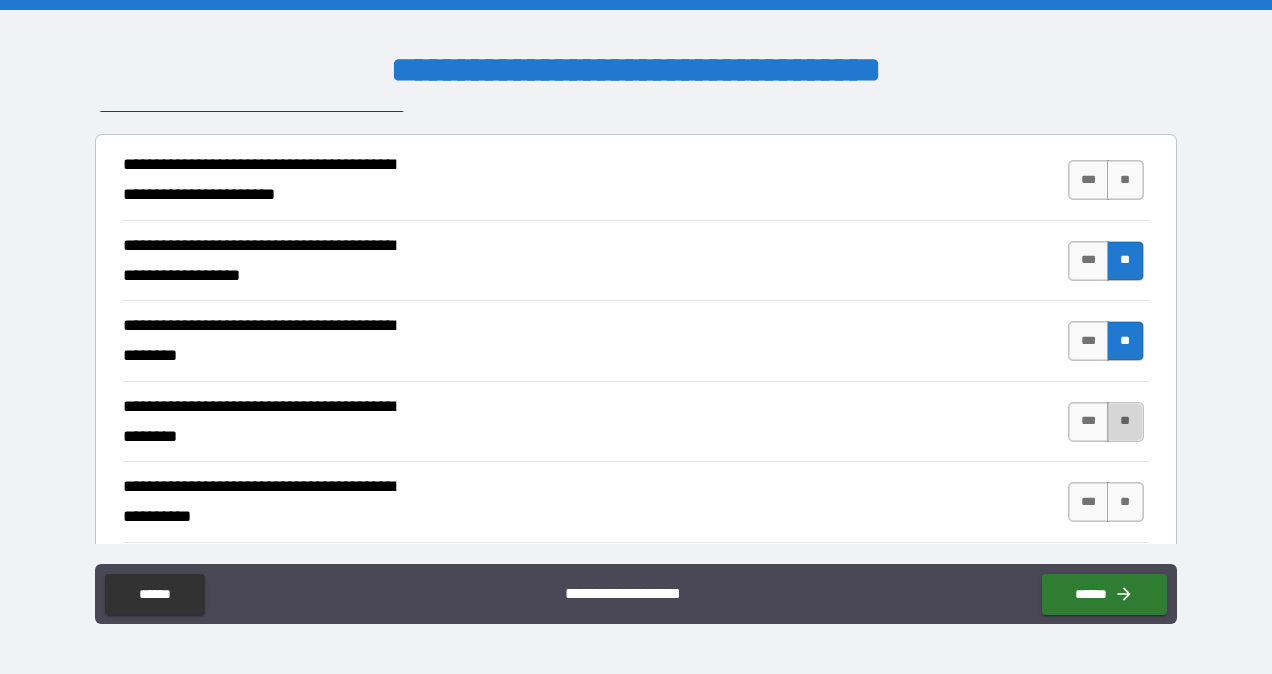 click on "**" at bounding box center [1125, 422] 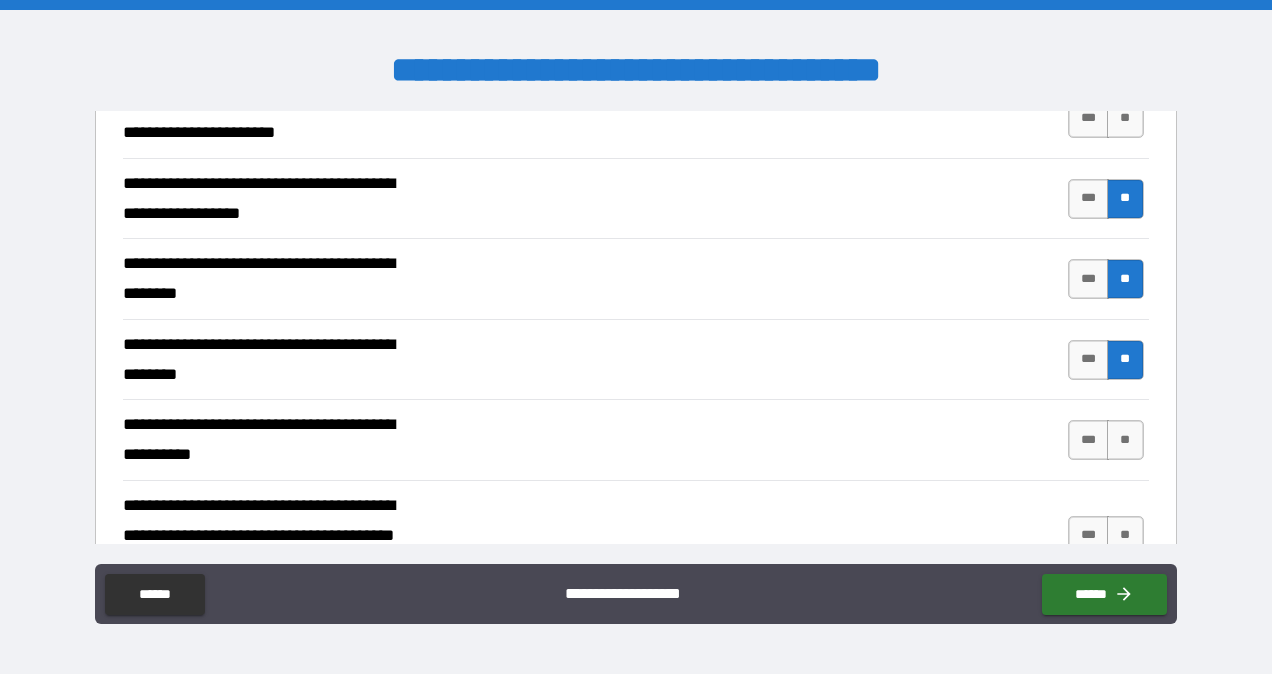 scroll, scrollTop: 466, scrollLeft: 0, axis: vertical 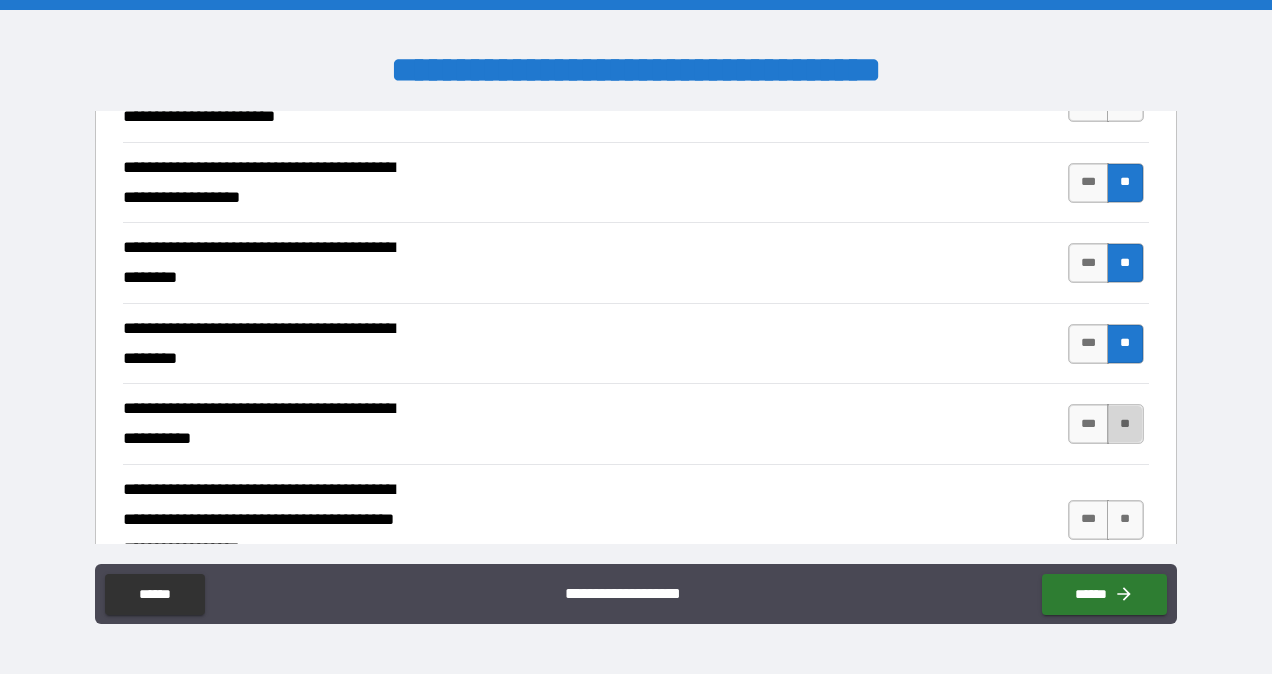 click on "**" at bounding box center [1125, 424] 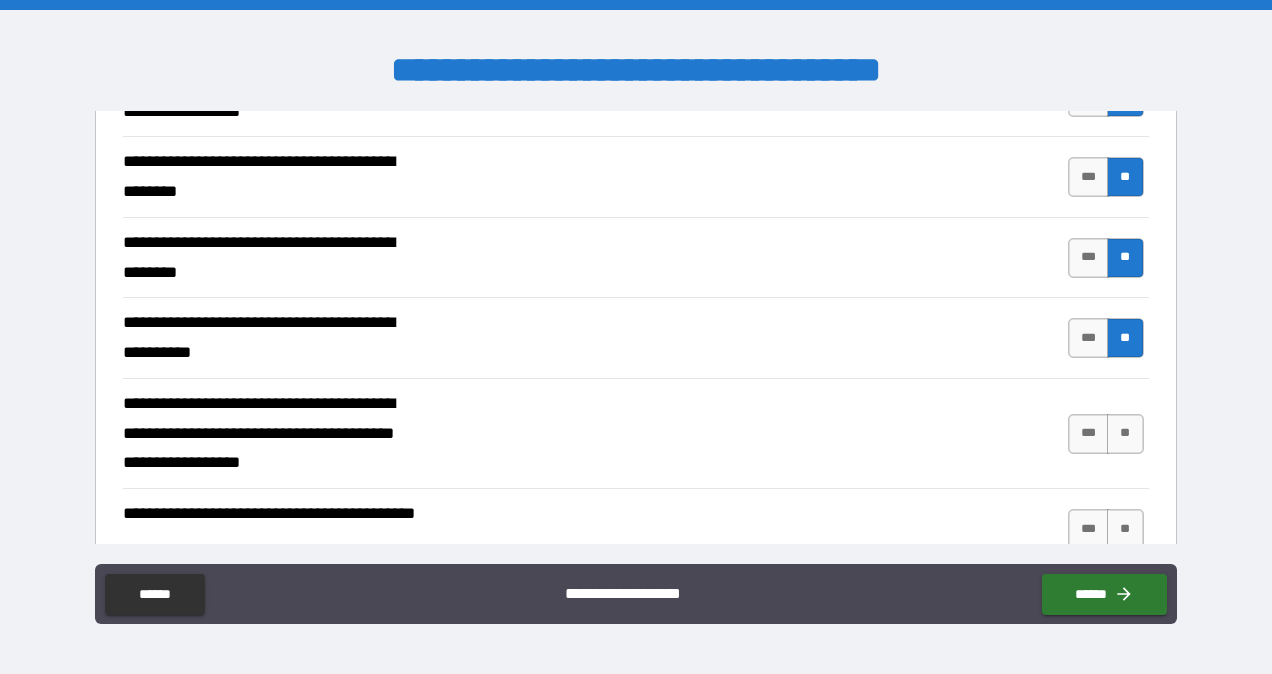scroll, scrollTop: 554, scrollLeft: 0, axis: vertical 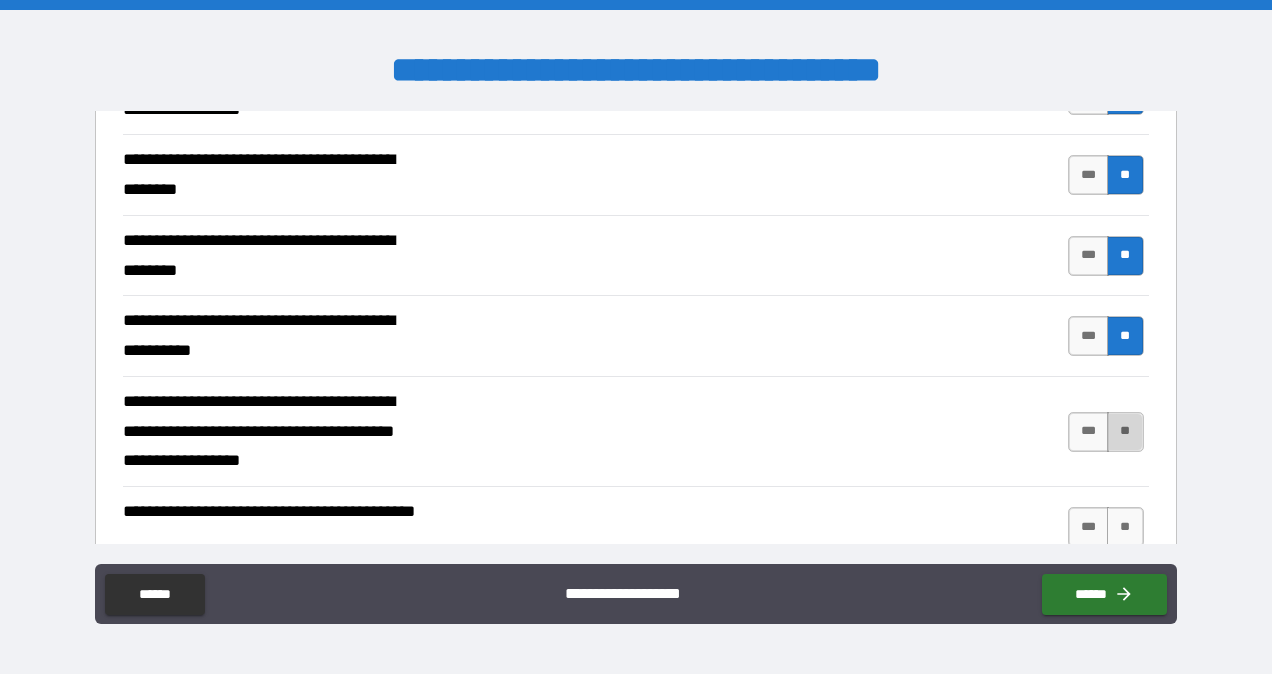 click on "**" at bounding box center [1125, 432] 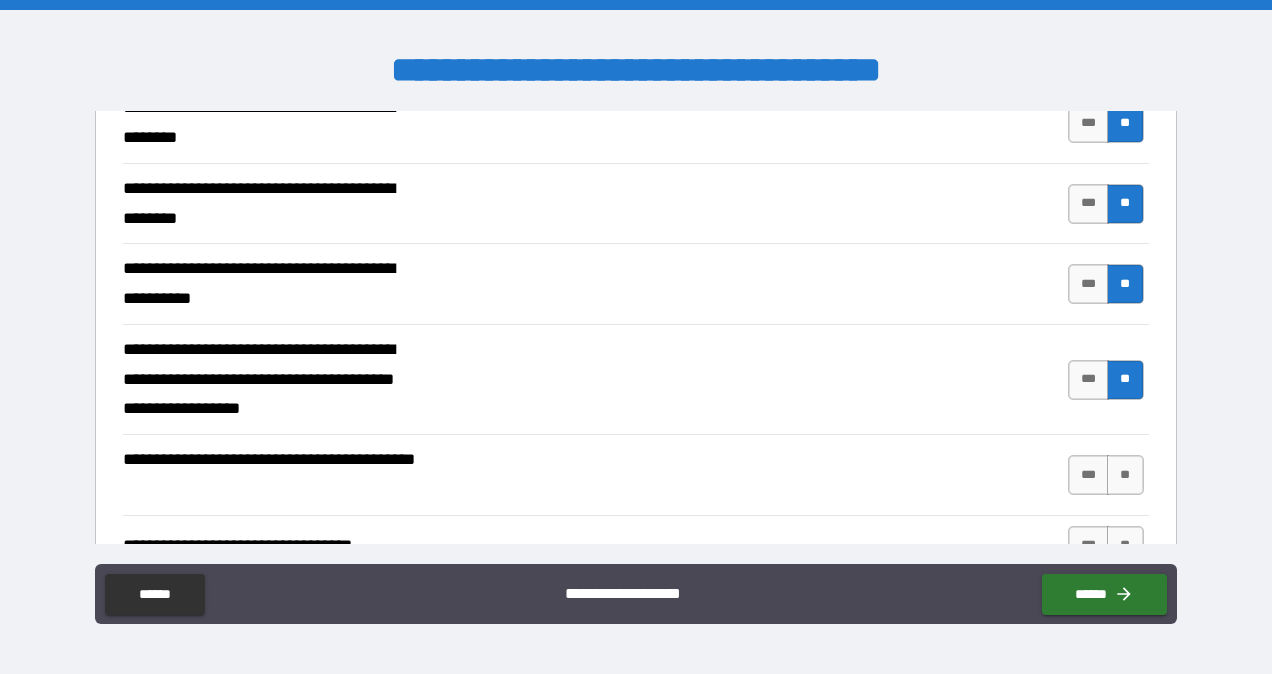 scroll, scrollTop: 614, scrollLeft: 0, axis: vertical 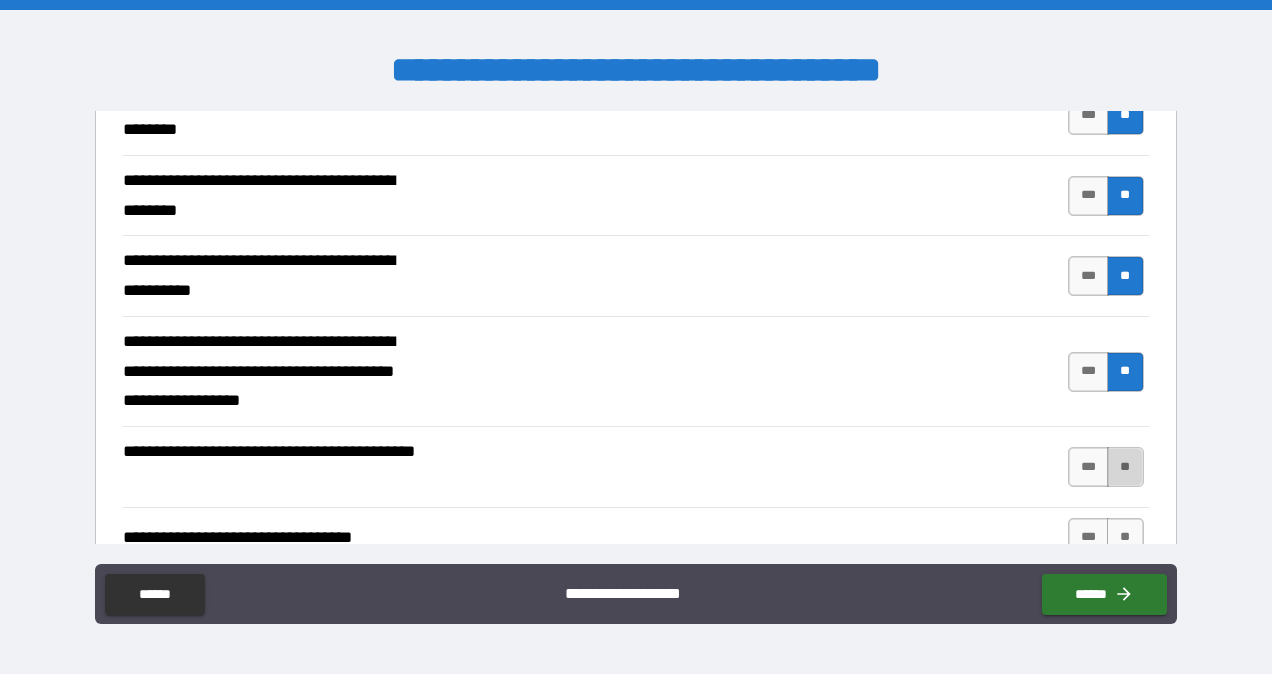 click on "**" at bounding box center [1125, 467] 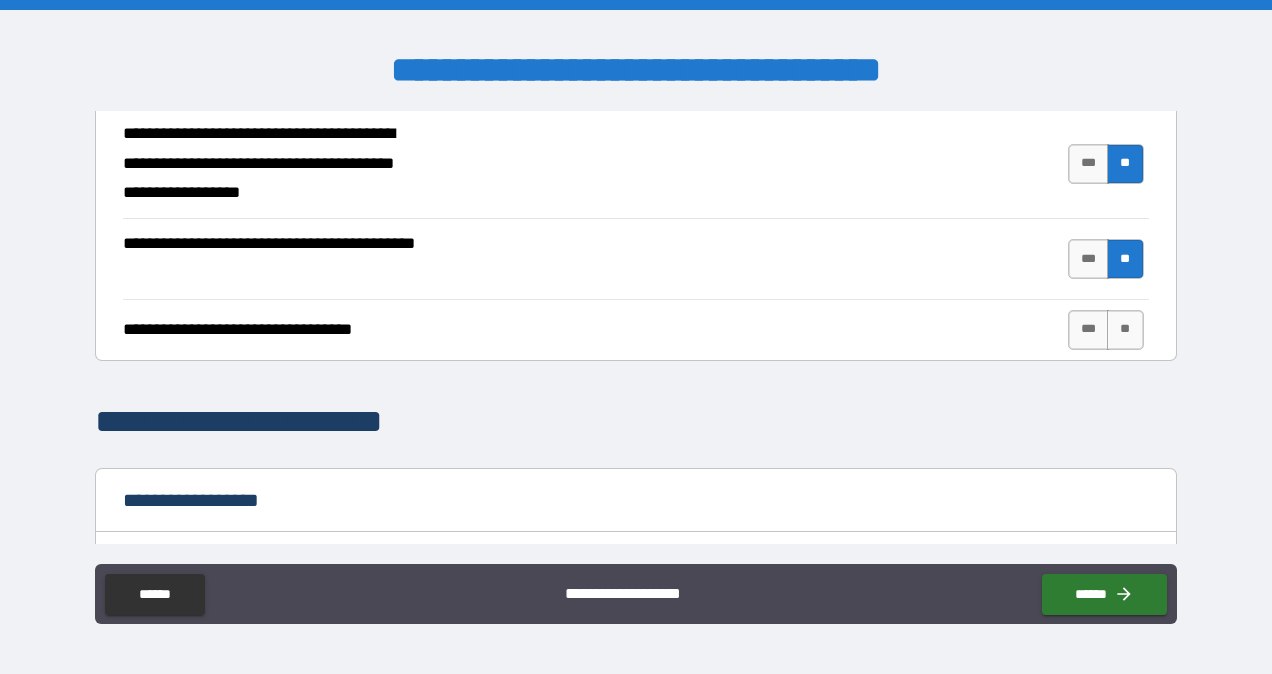 scroll, scrollTop: 832, scrollLeft: 0, axis: vertical 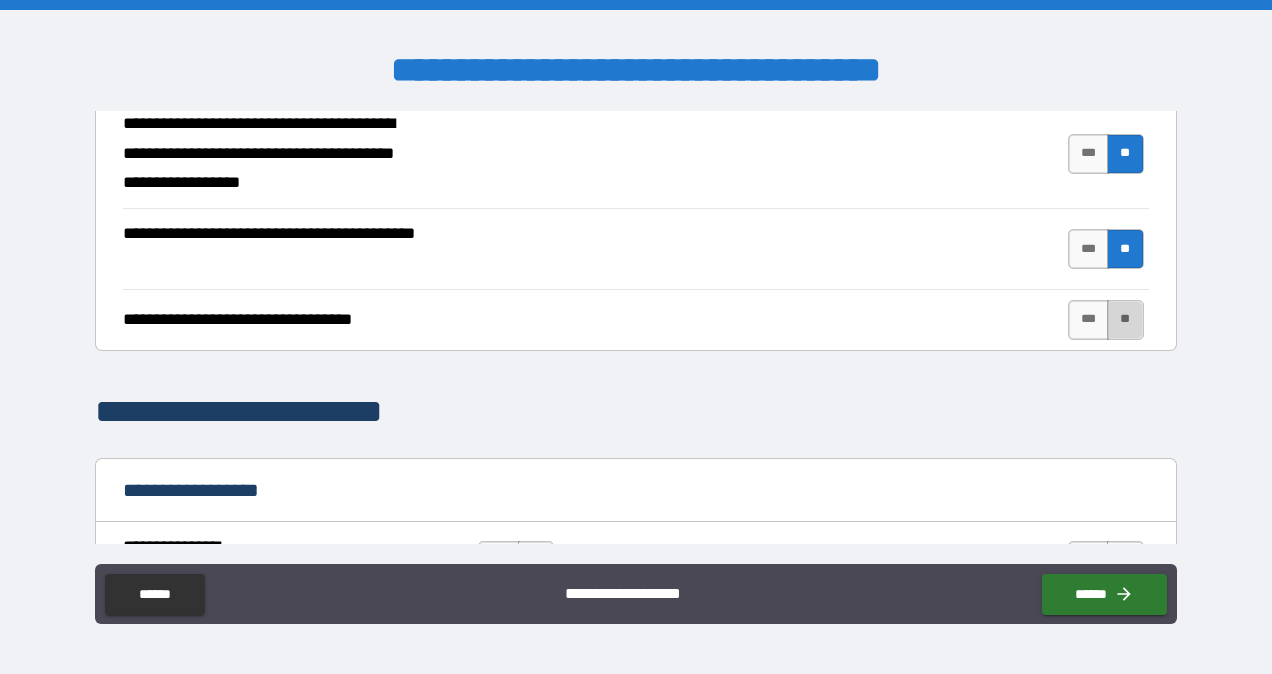 click on "**" at bounding box center (1125, 320) 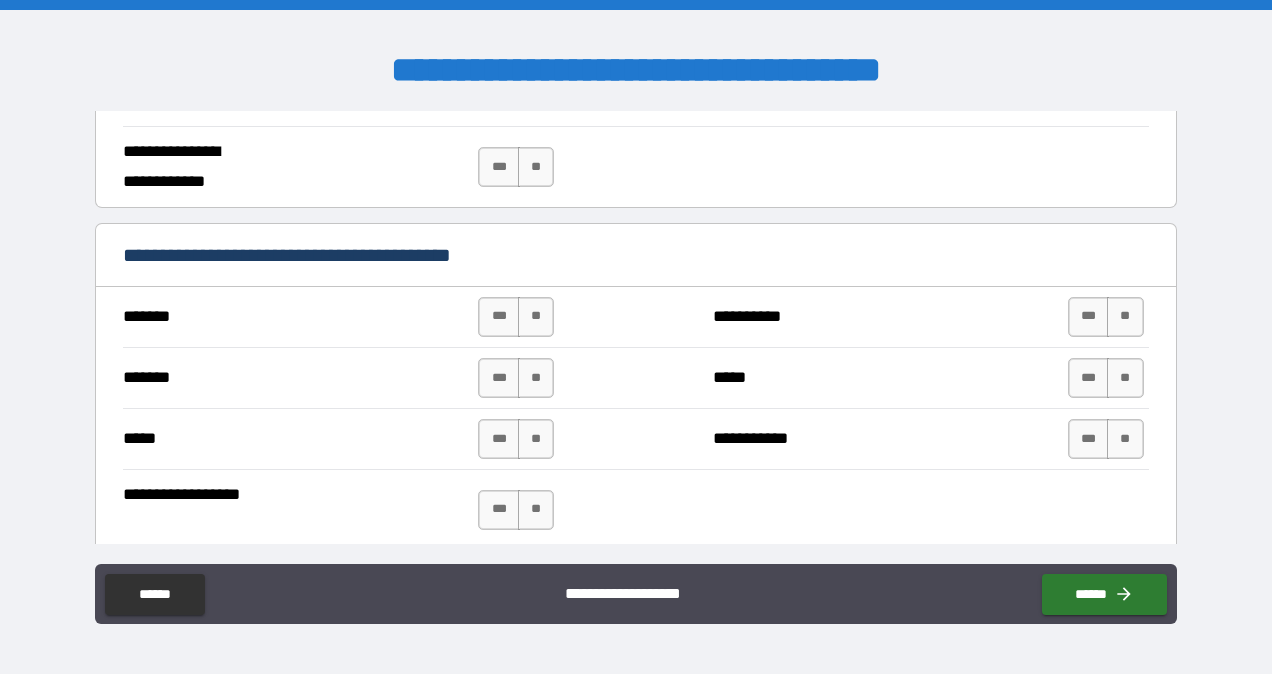 scroll, scrollTop: 1308, scrollLeft: 0, axis: vertical 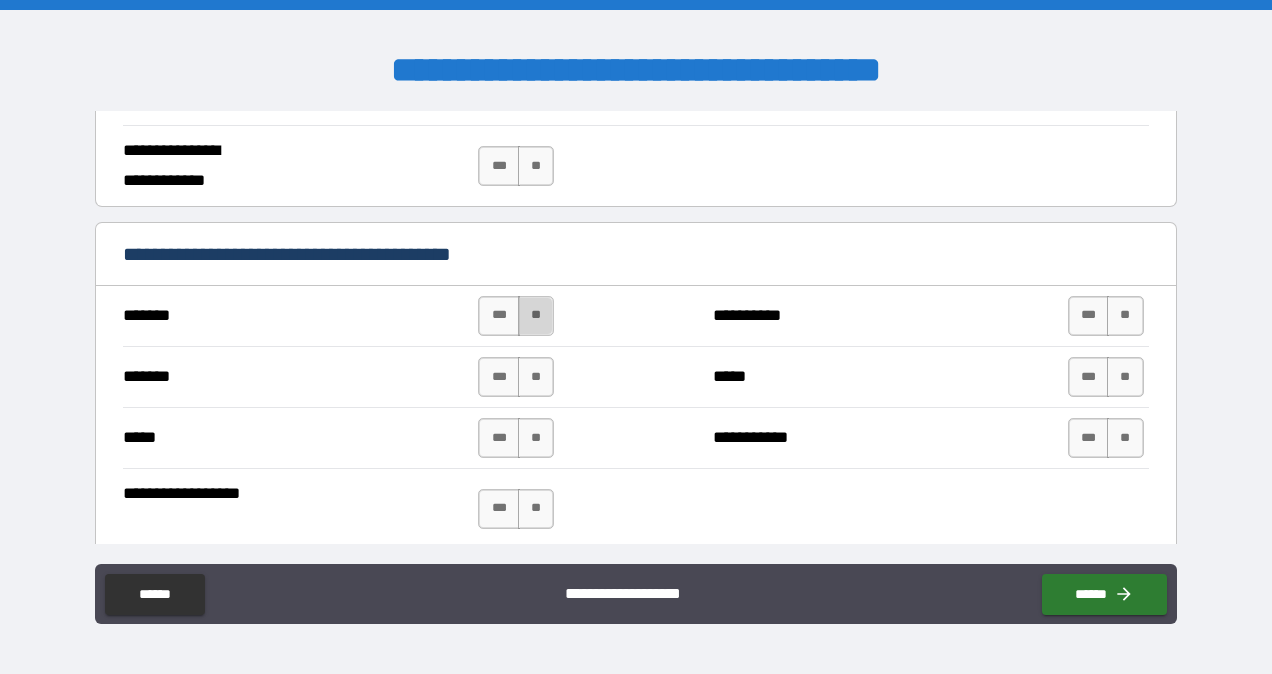 click on "**" at bounding box center [536, 316] 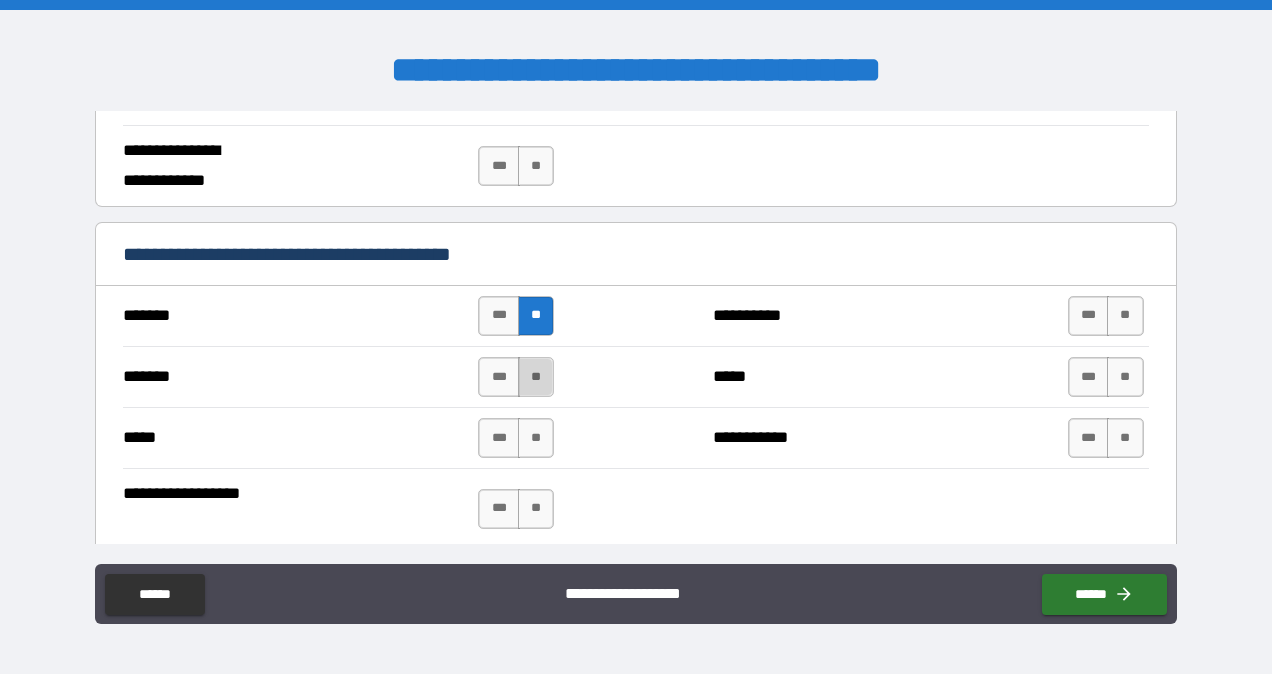 click on "**" at bounding box center [536, 377] 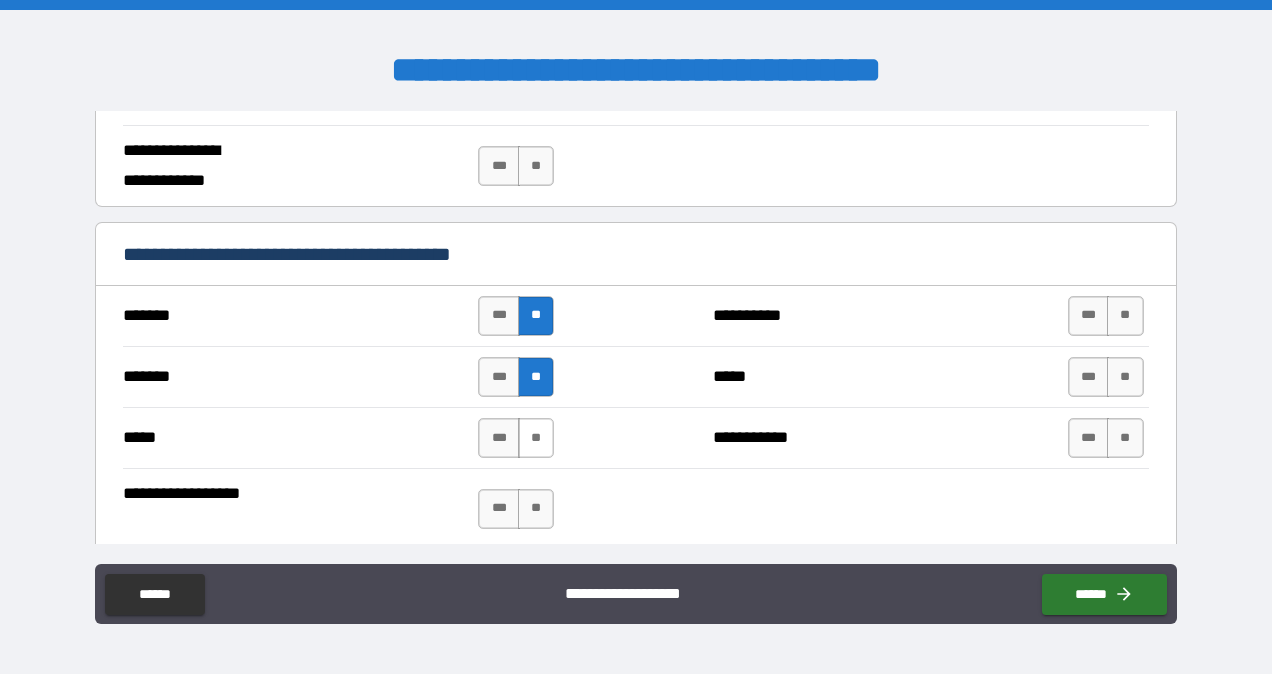 click on "**" at bounding box center [536, 438] 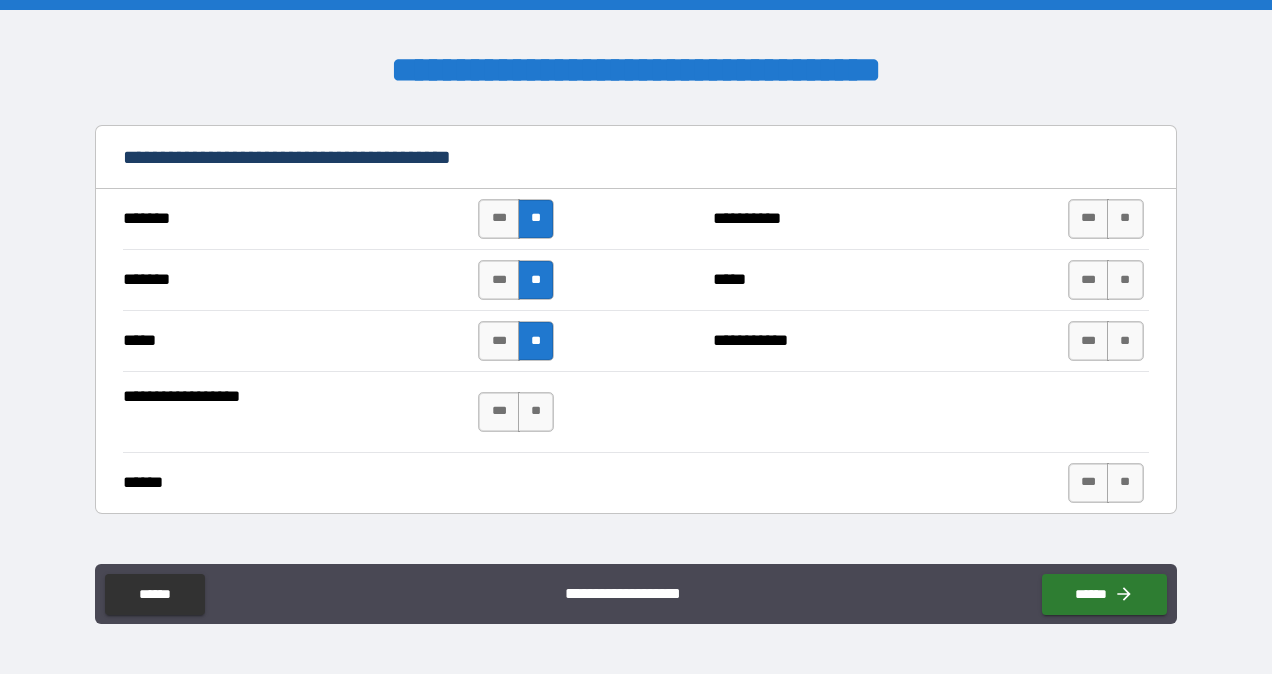 scroll, scrollTop: 1406, scrollLeft: 0, axis: vertical 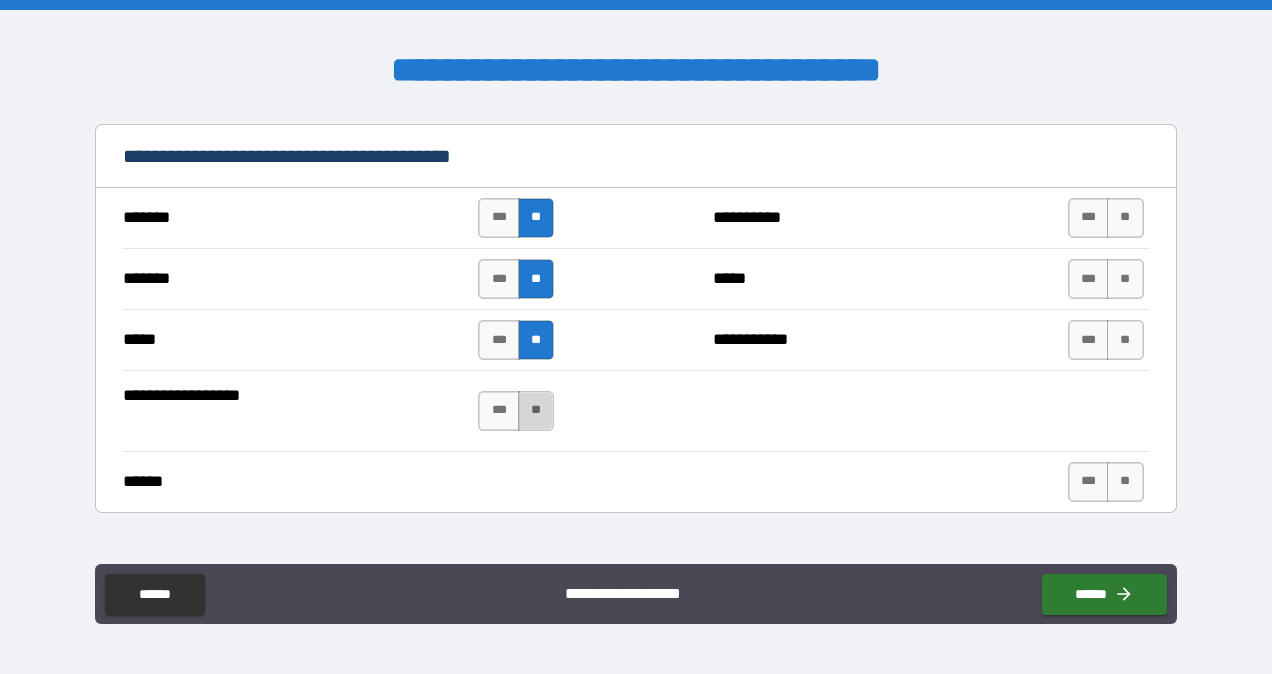 click on "**" at bounding box center [536, 411] 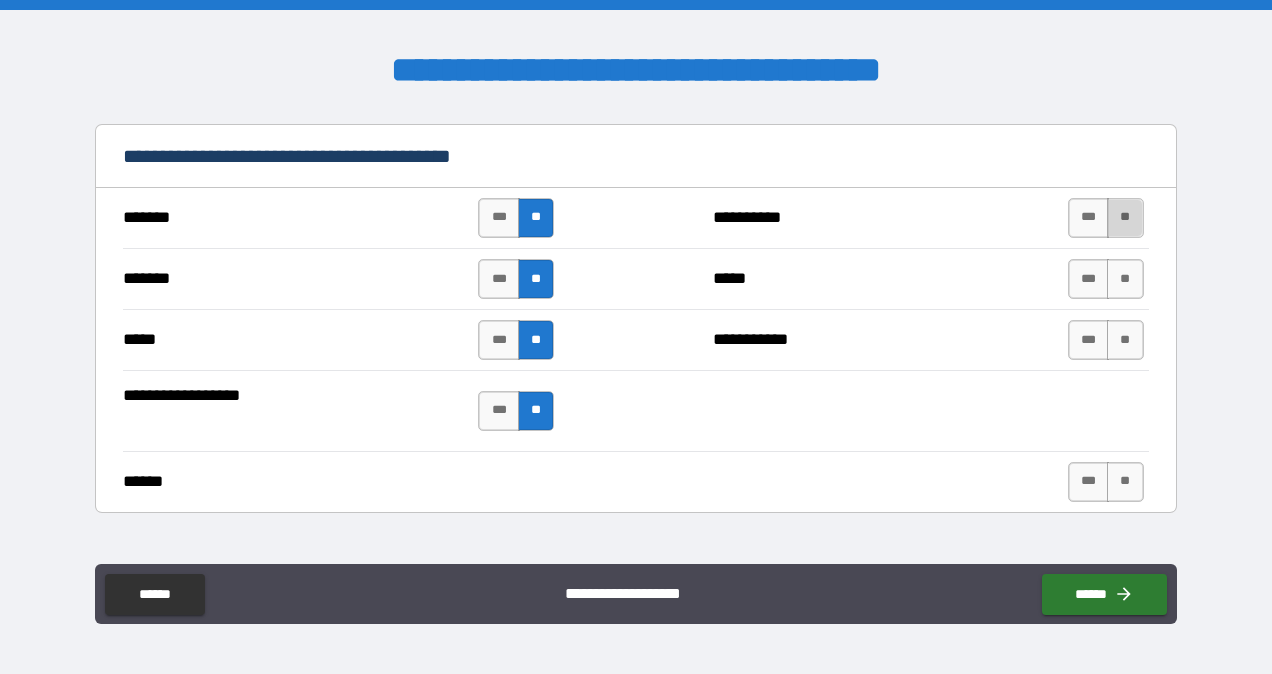 click on "**" at bounding box center [1125, 218] 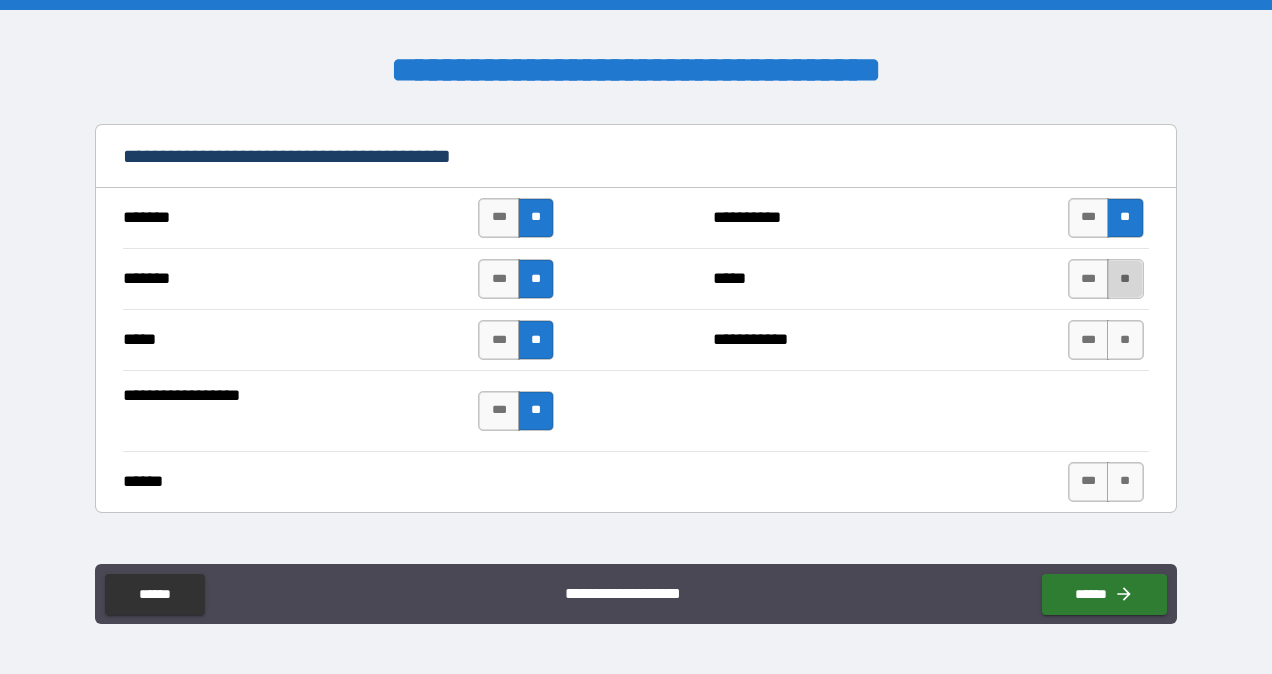 click on "**" at bounding box center (1125, 279) 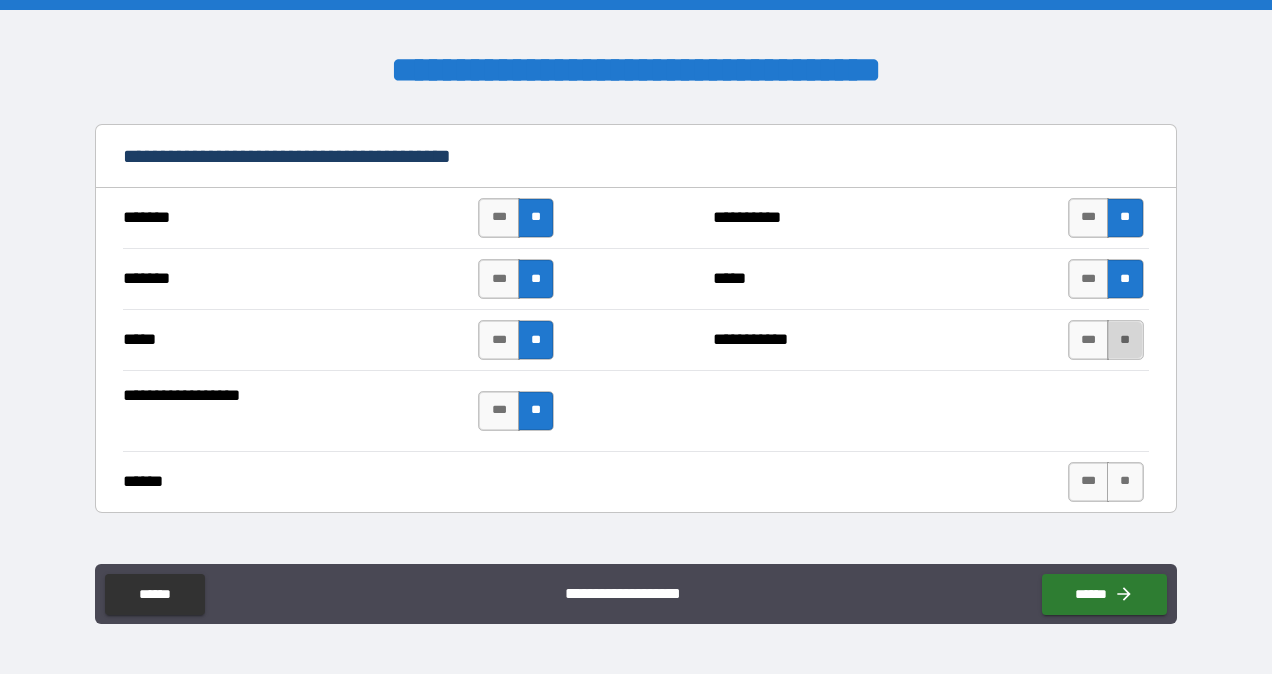 click on "**" at bounding box center [1125, 340] 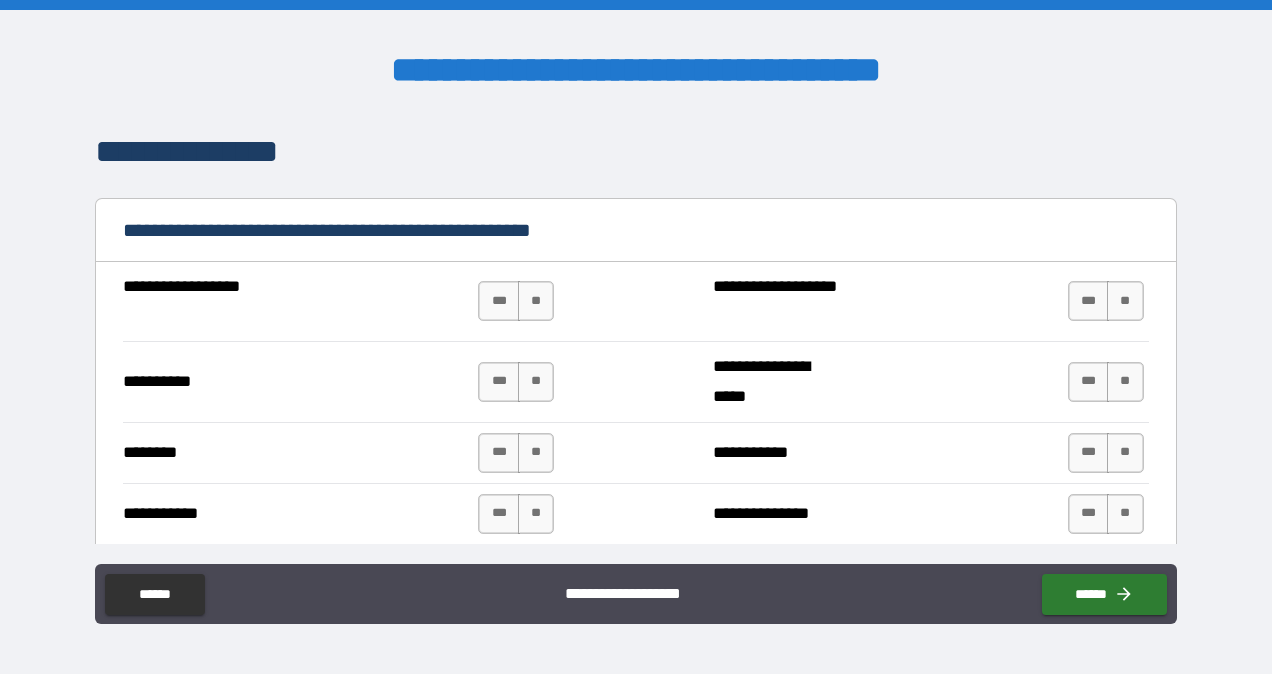 scroll, scrollTop: 1843, scrollLeft: 0, axis: vertical 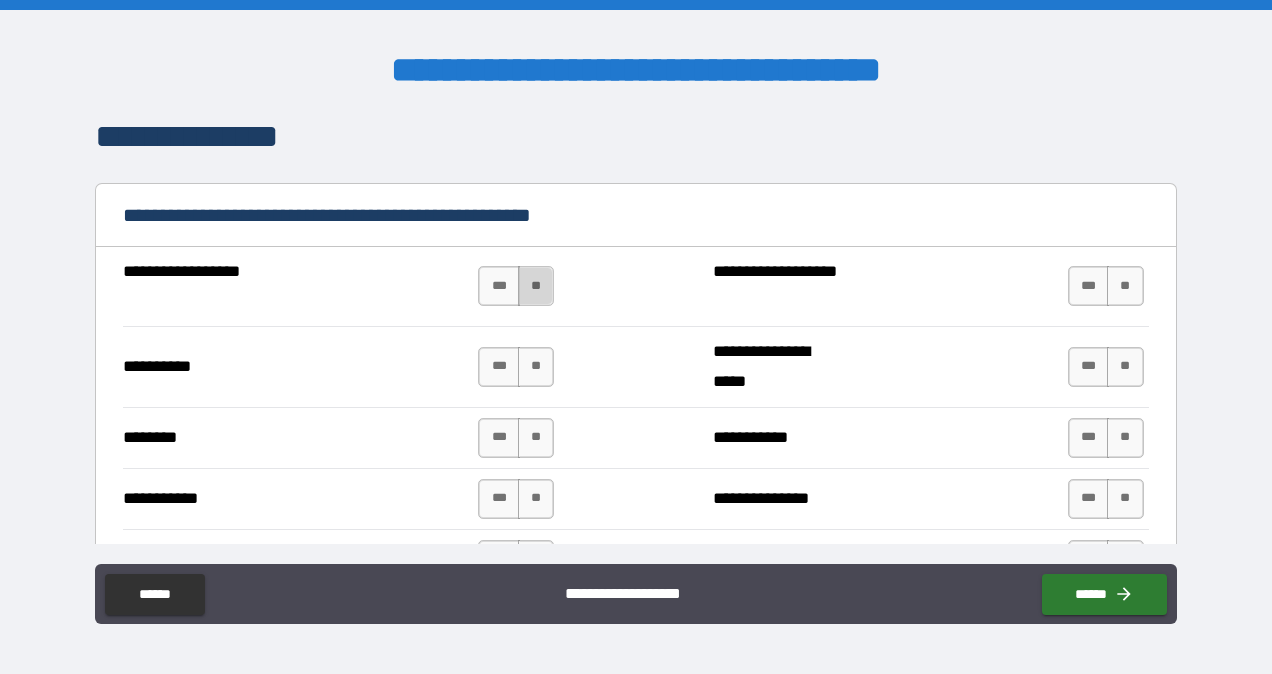 click on "**" at bounding box center (536, 286) 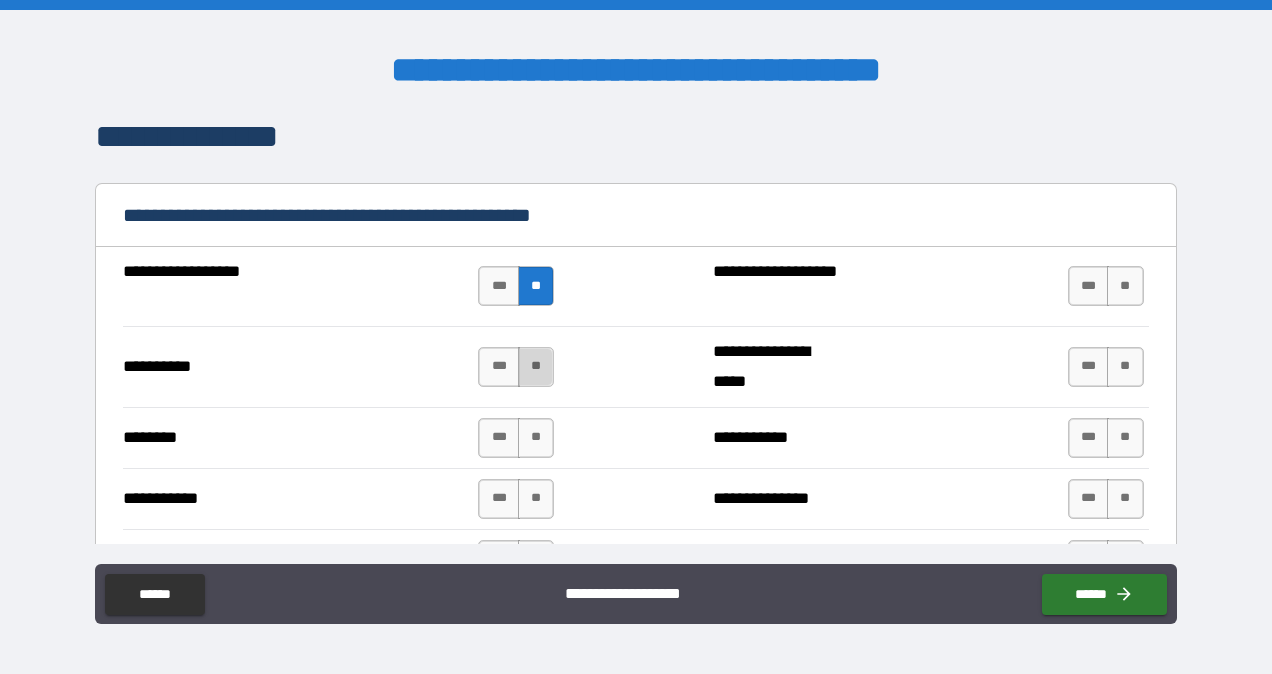 click on "**" at bounding box center [536, 367] 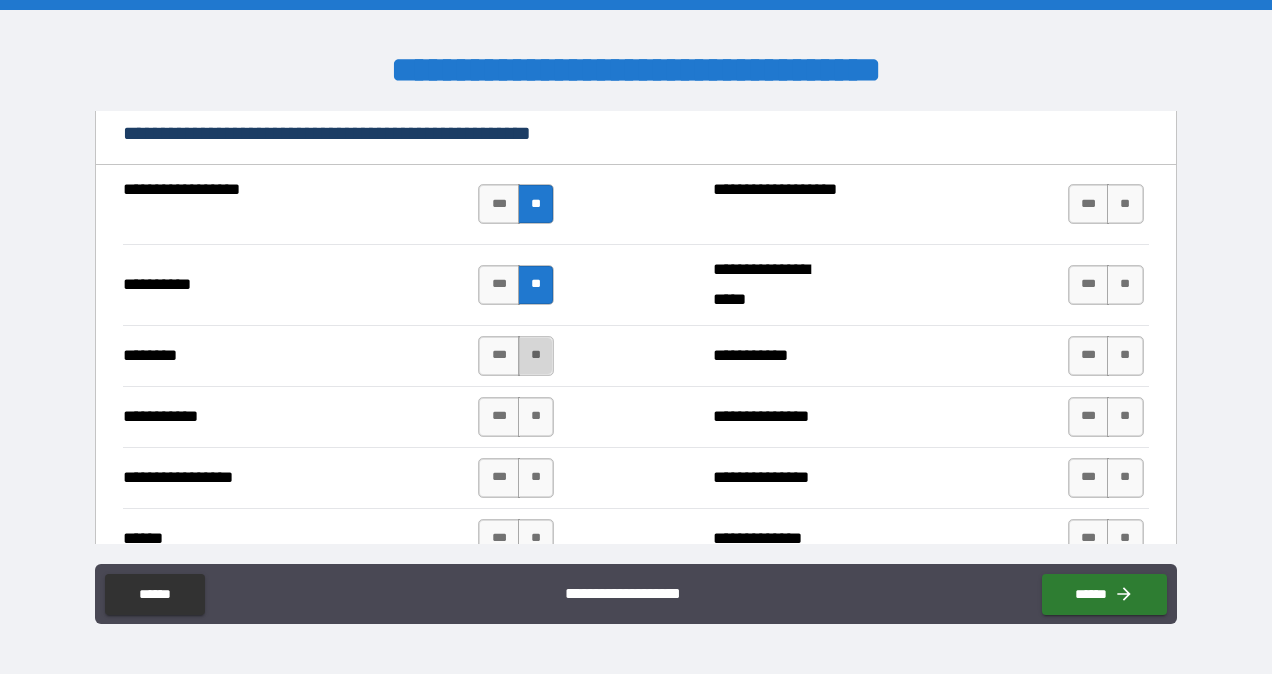 scroll, scrollTop: 1969, scrollLeft: 0, axis: vertical 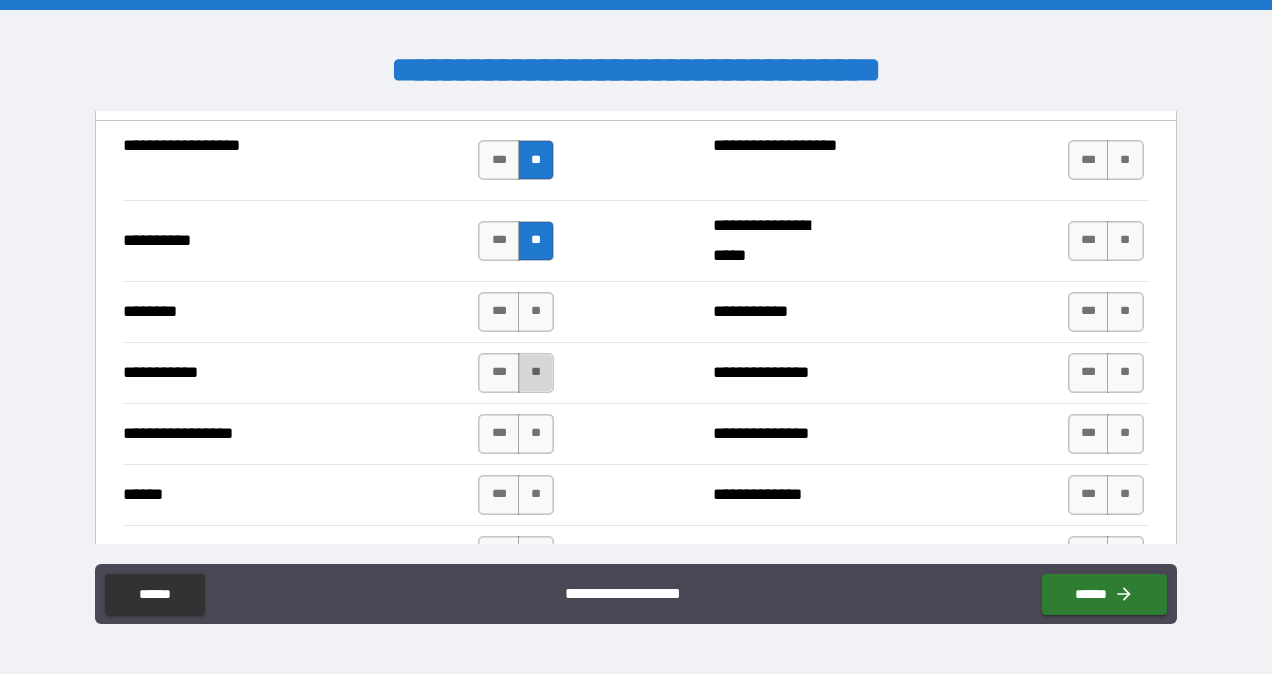 click on "**" at bounding box center [536, 373] 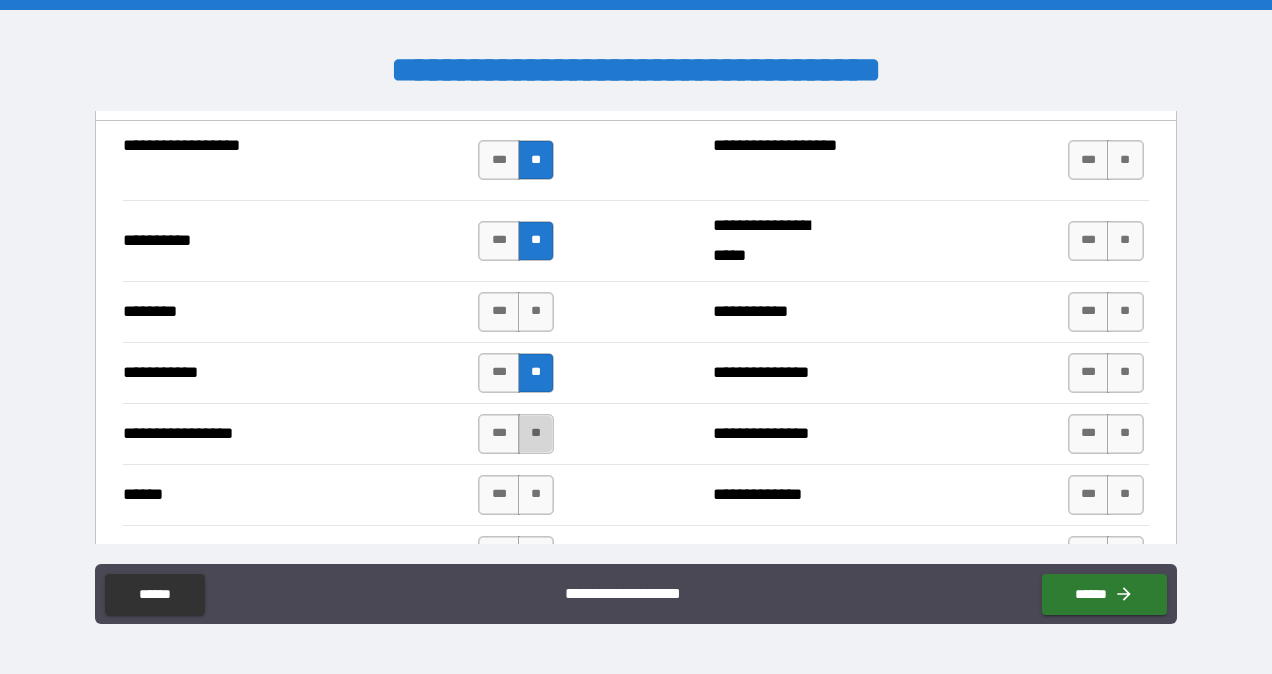 click on "**" at bounding box center (536, 434) 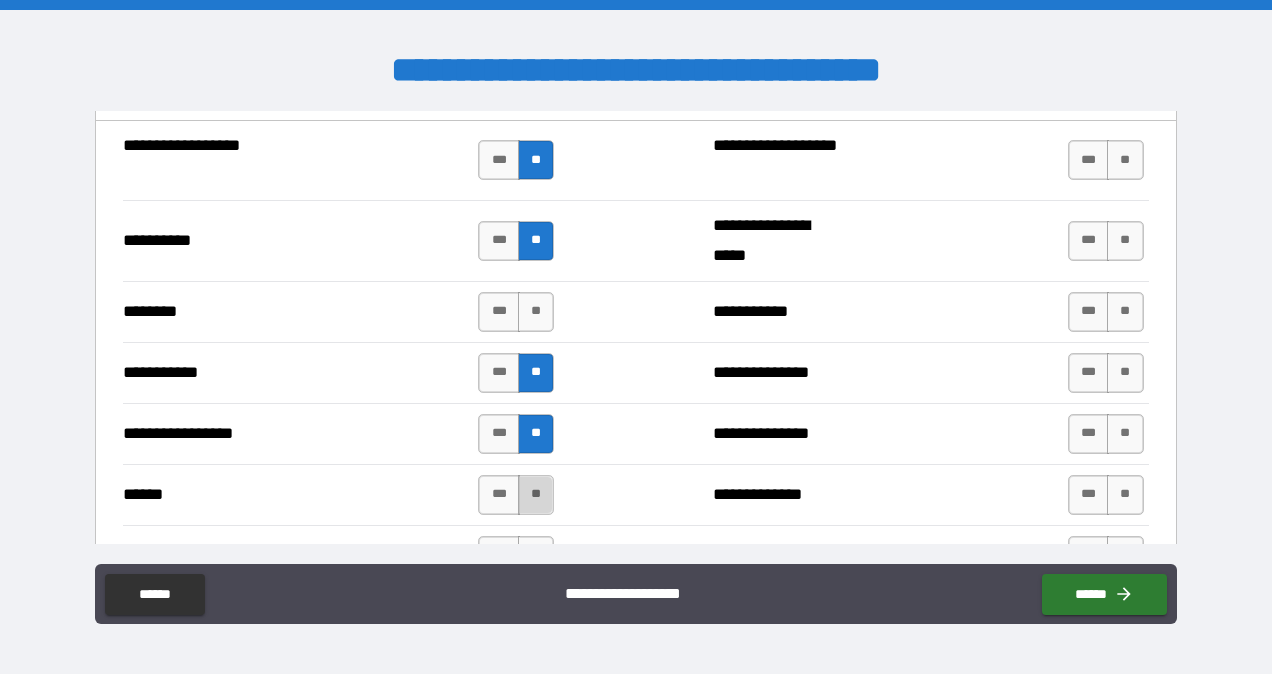 click on "**" at bounding box center (536, 495) 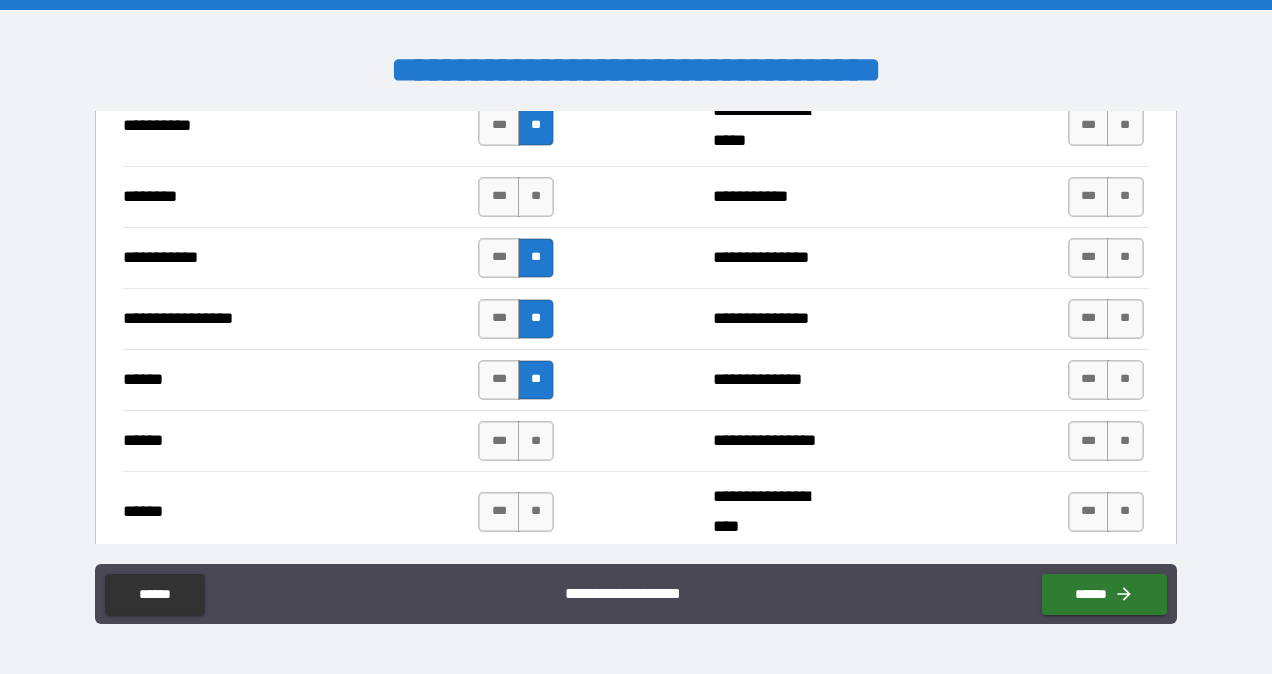 scroll, scrollTop: 2085, scrollLeft: 0, axis: vertical 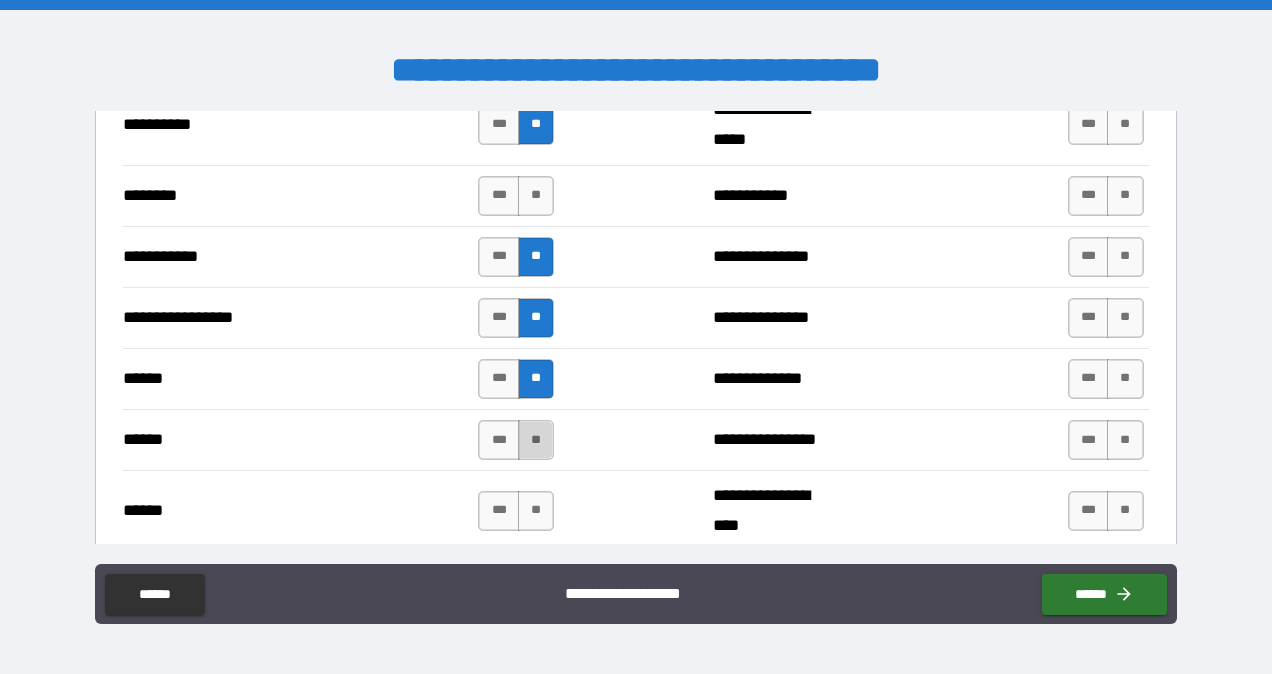 click on "**" at bounding box center [536, 440] 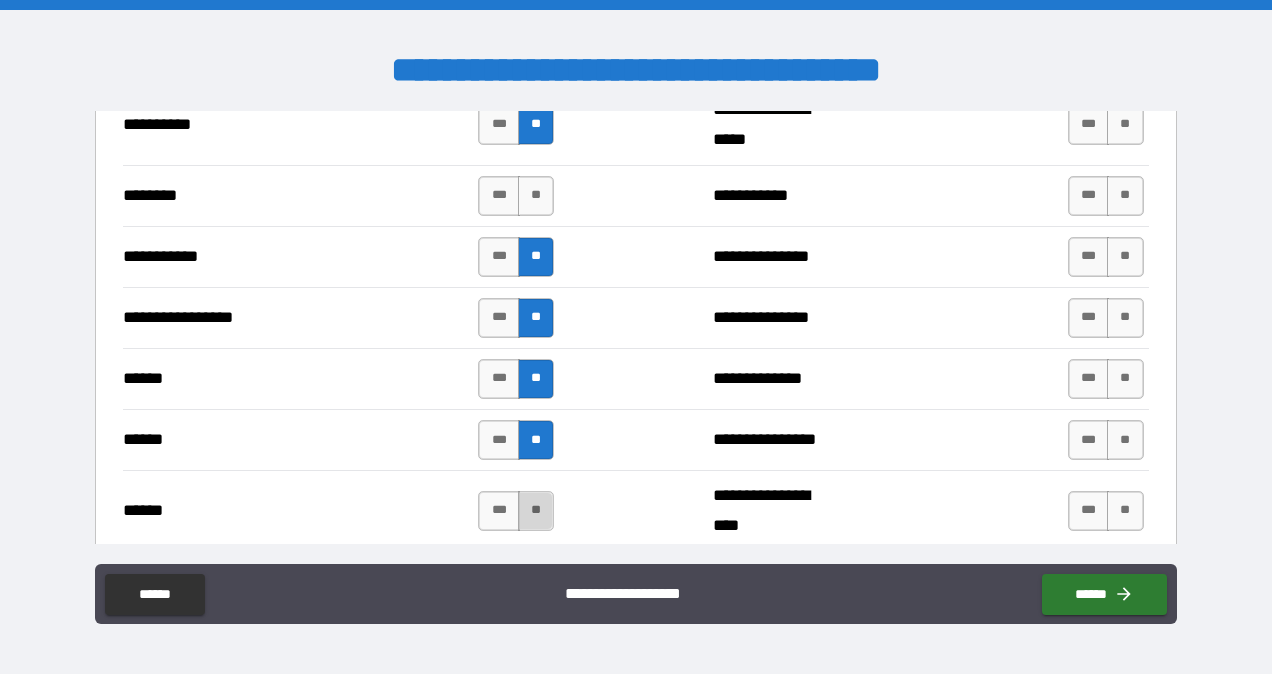 click on "**" at bounding box center (536, 511) 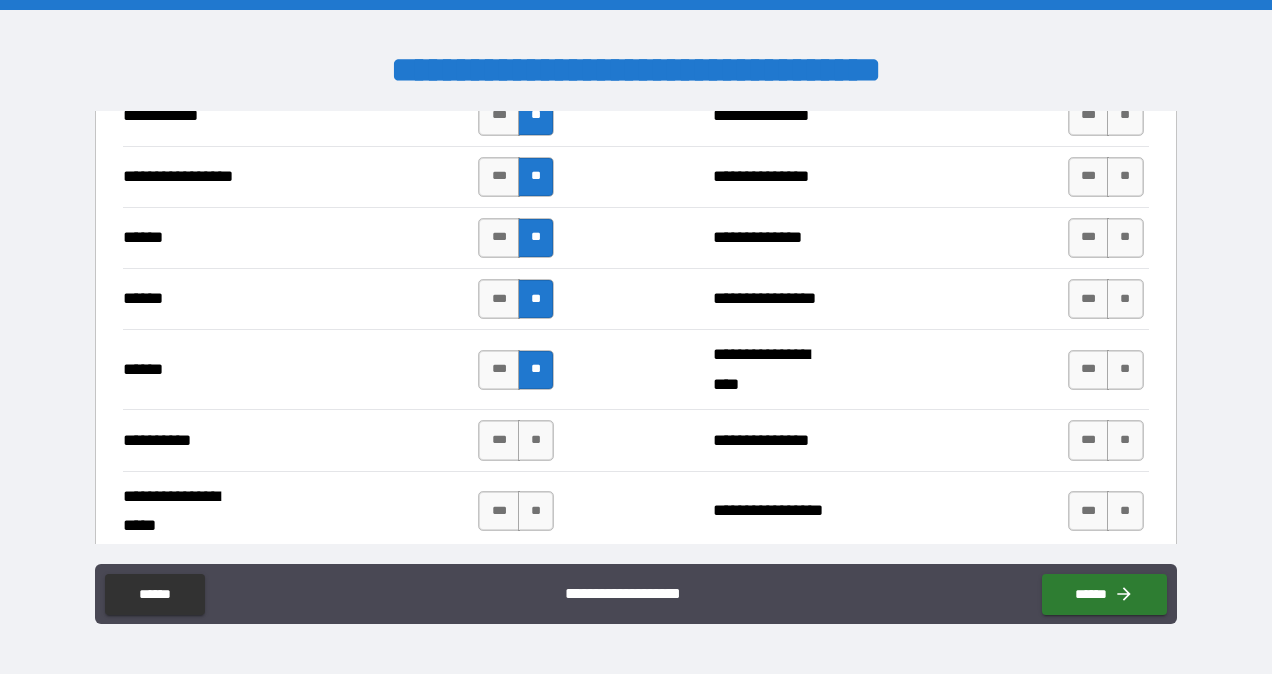 scroll, scrollTop: 2226, scrollLeft: 0, axis: vertical 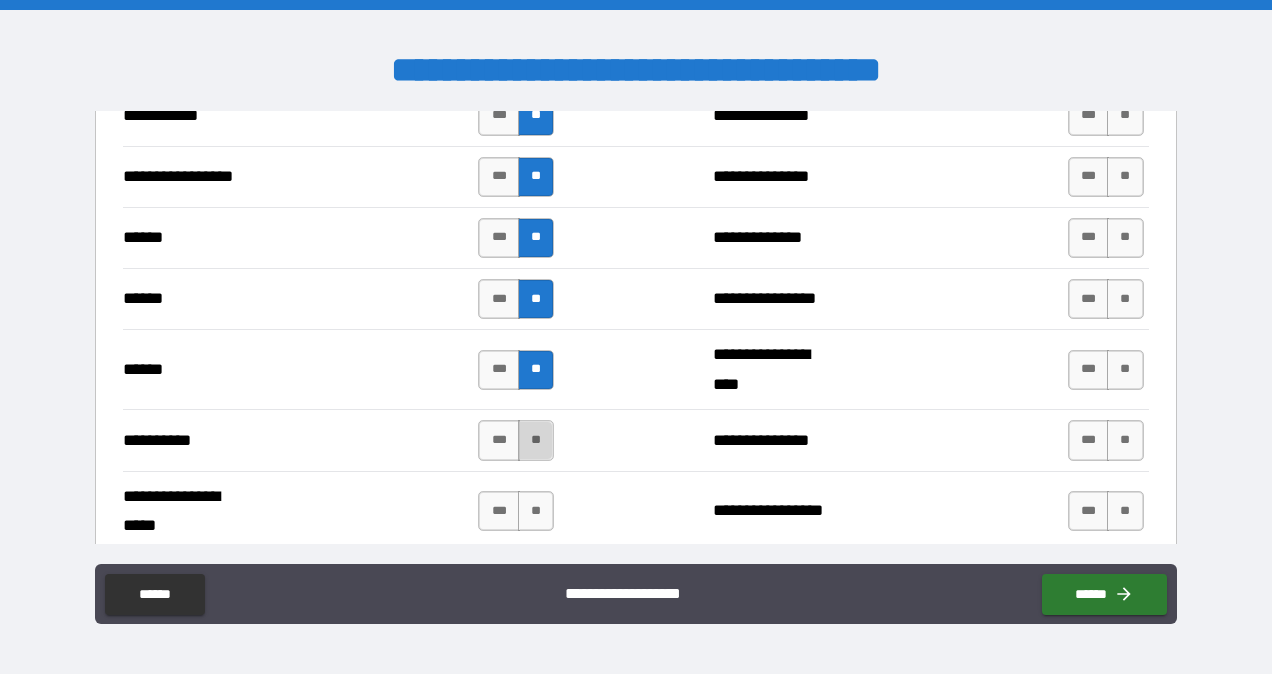 click on "**" at bounding box center (536, 440) 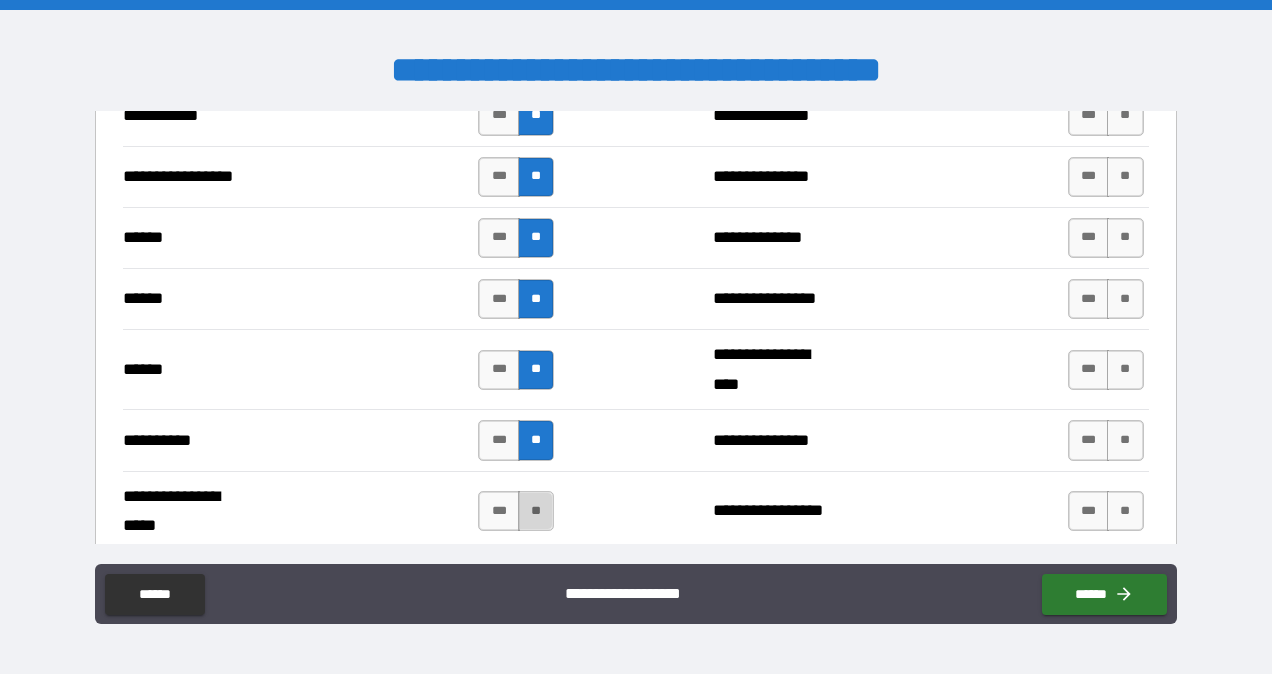 click on "**" at bounding box center [536, 511] 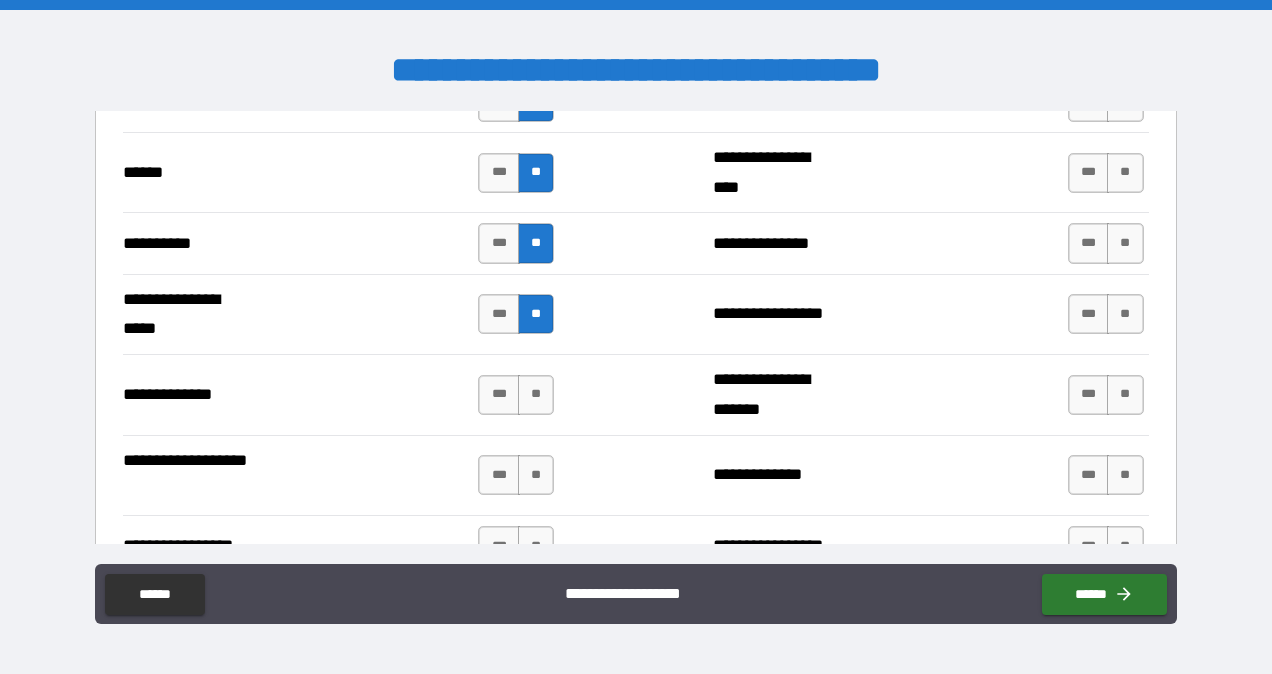 scroll, scrollTop: 2442, scrollLeft: 0, axis: vertical 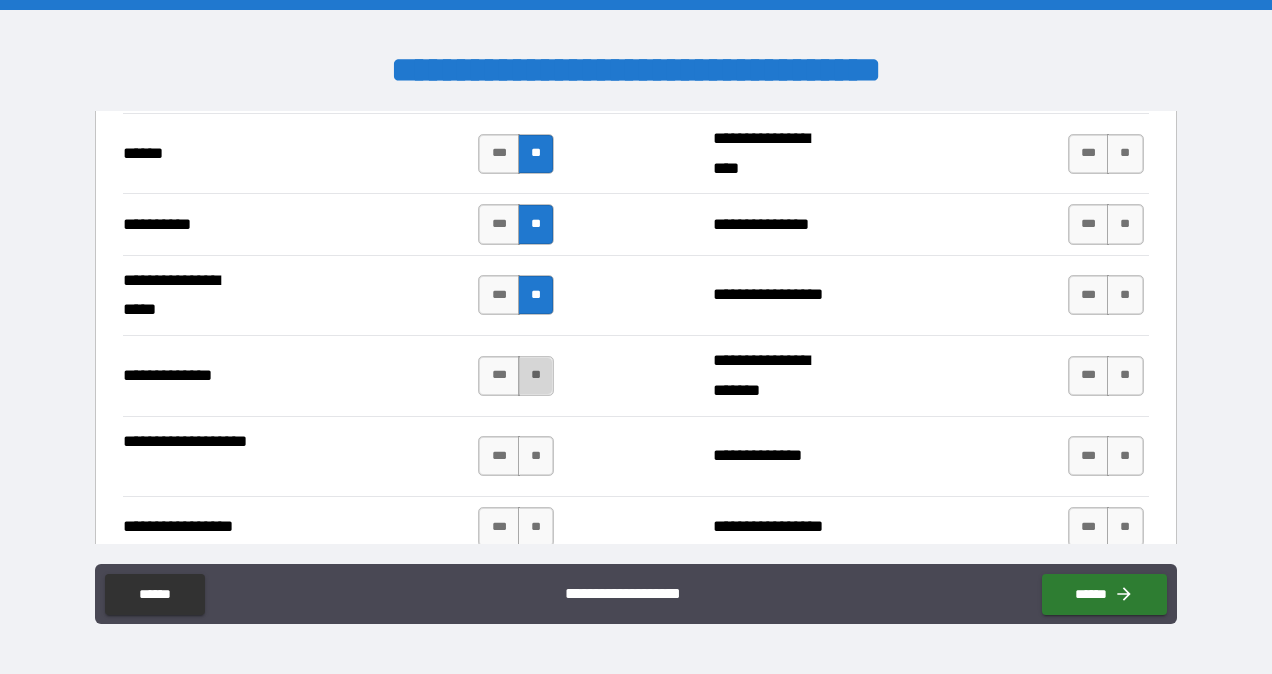 click on "**" at bounding box center (536, 376) 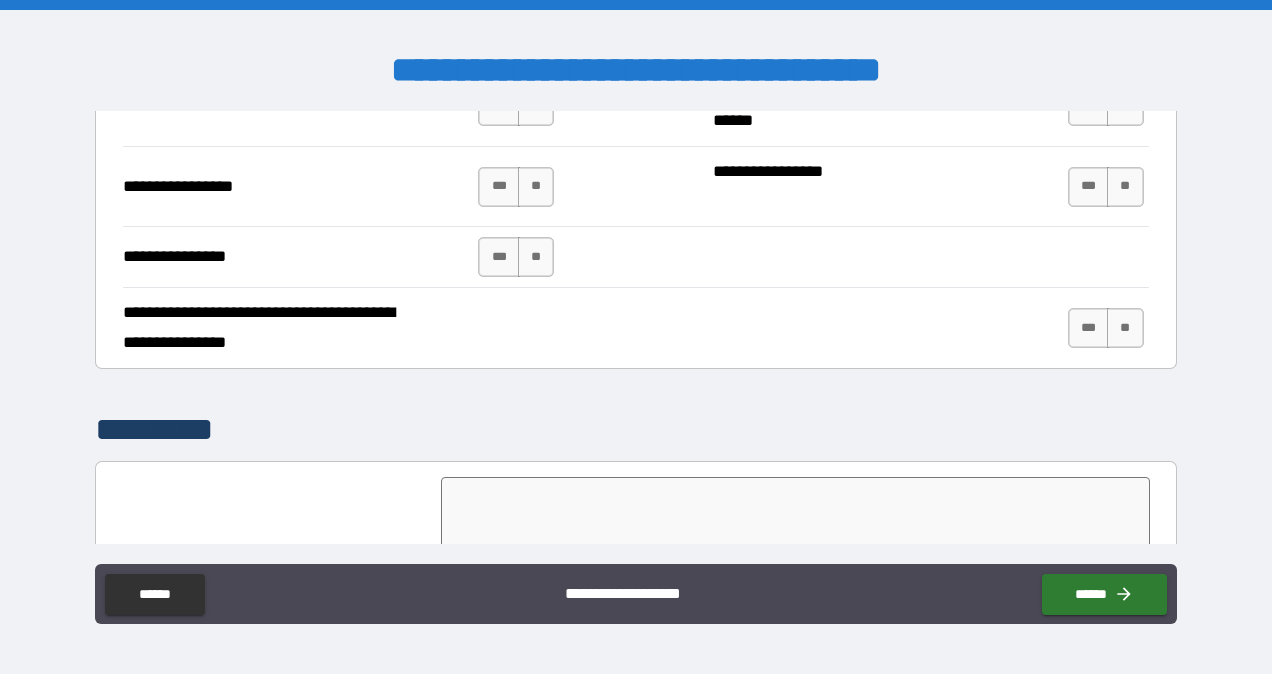 scroll, scrollTop: 4148, scrollLeft: 0, axis: vertical 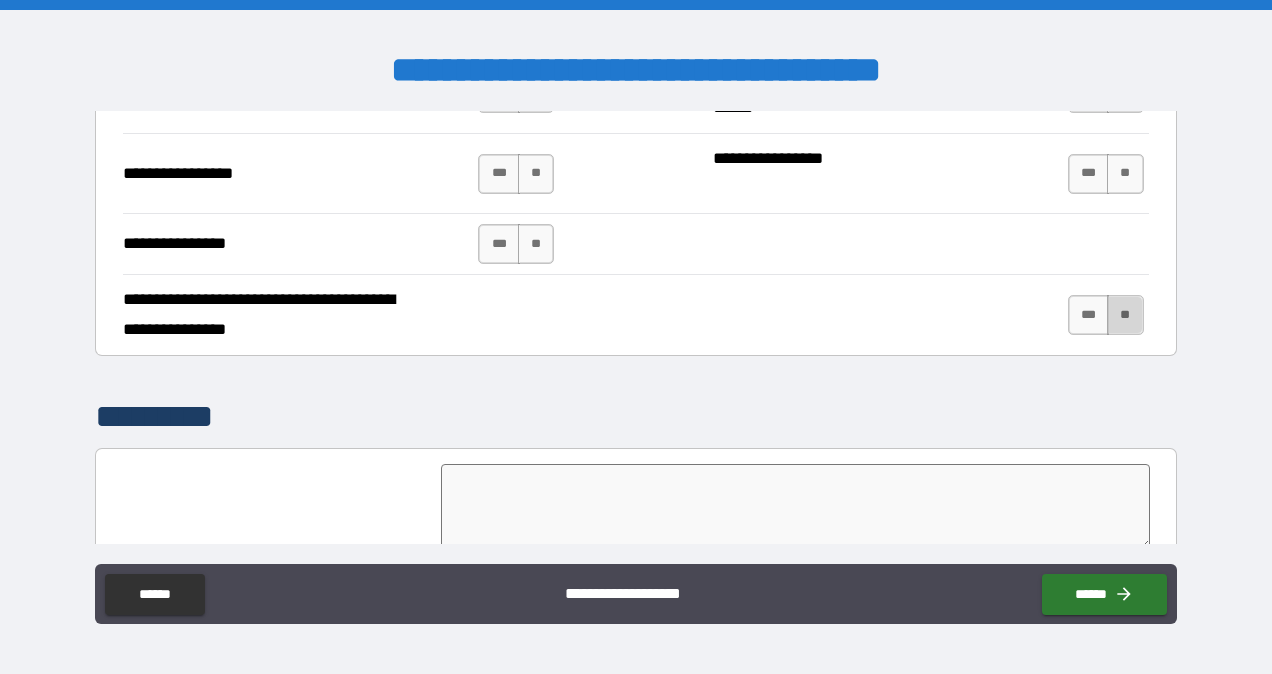 click on "**" at bounding box center (1125, 315) 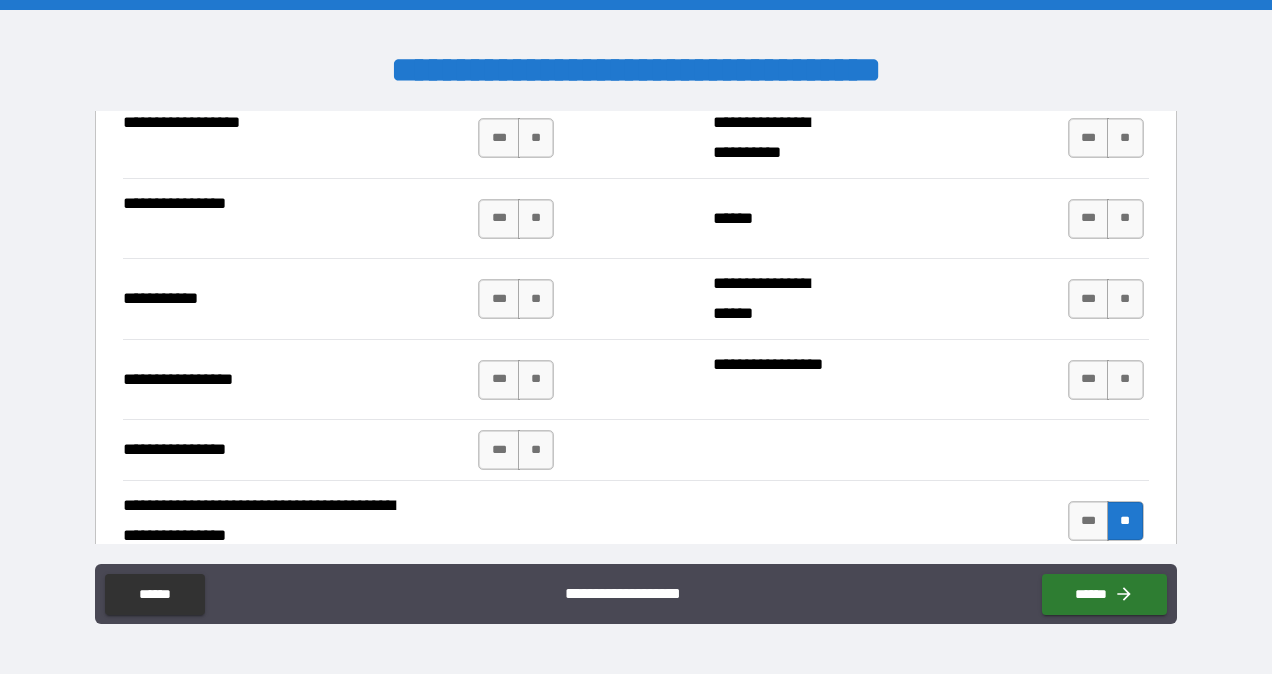 scroll, scrollTop: 3925, scrollLeft: 0, axis: vertical 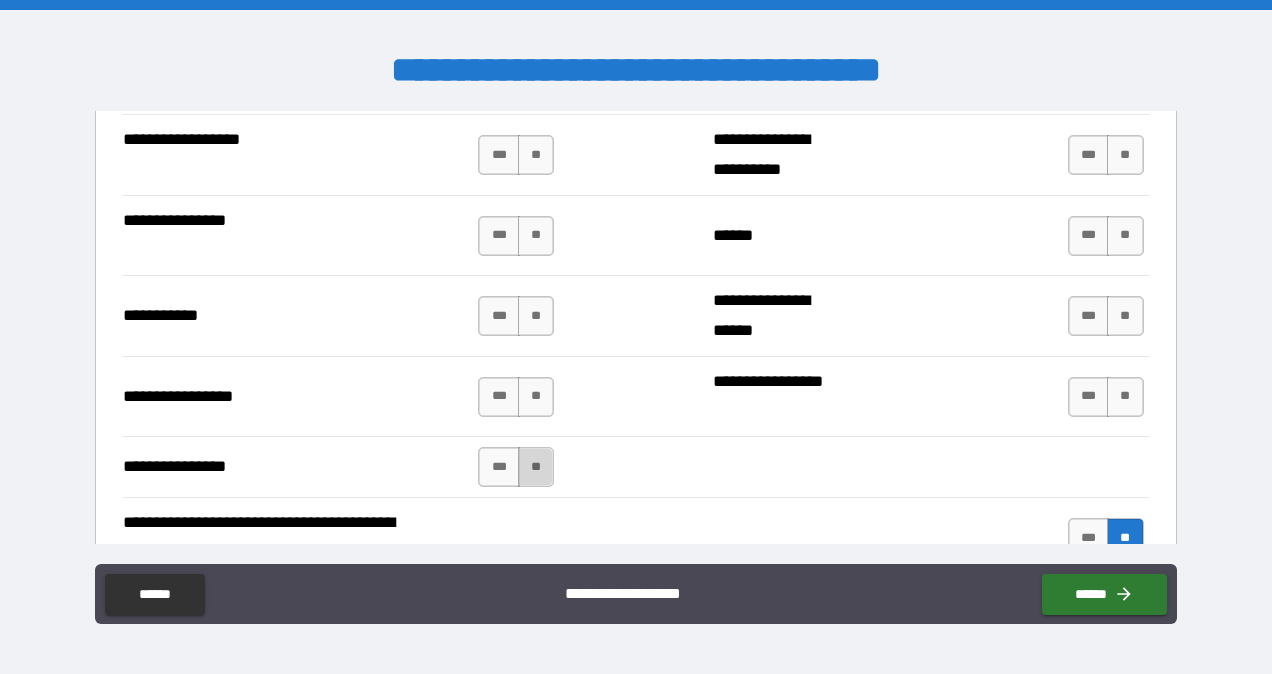 click on "**" at bounding box center [536, 467] 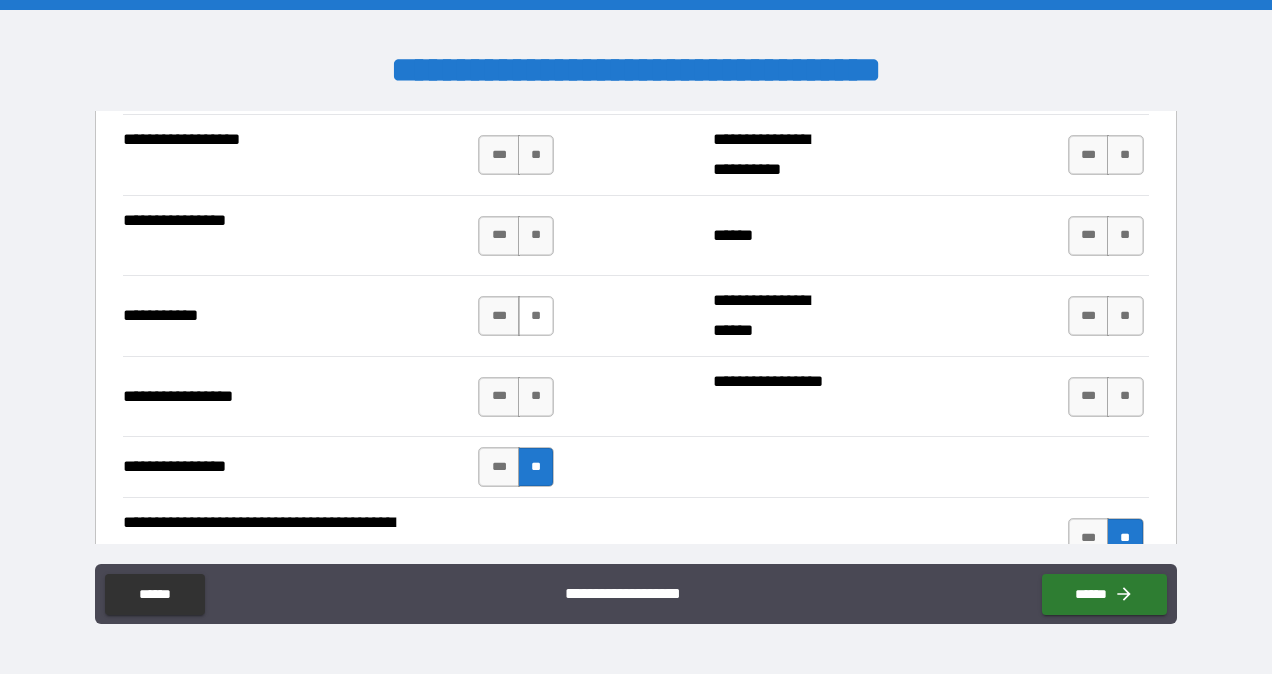 drag, startPoint x: 523, startPoint y: 381, endPoint x: 529, endPoint y: 296, distance: 85.2115 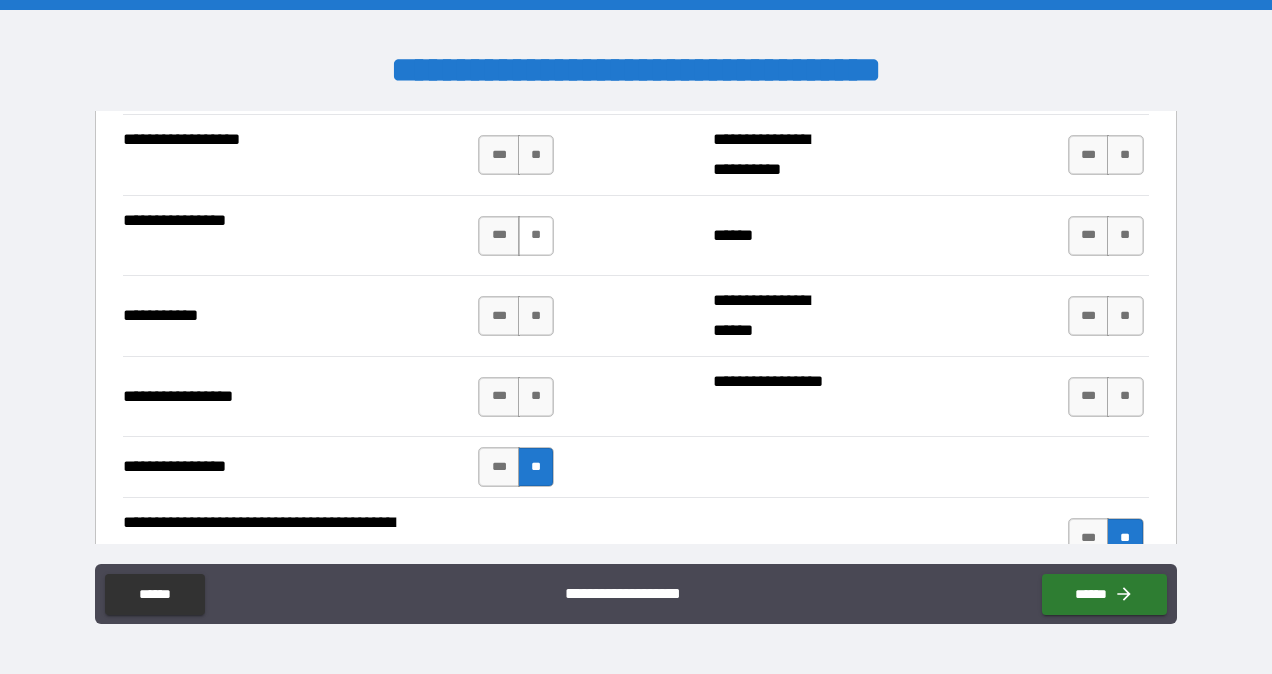 drag, startPoint x: 529, startPoint y: 296, endPoint x: 528, endPoint y: 218, distance: 78.00641 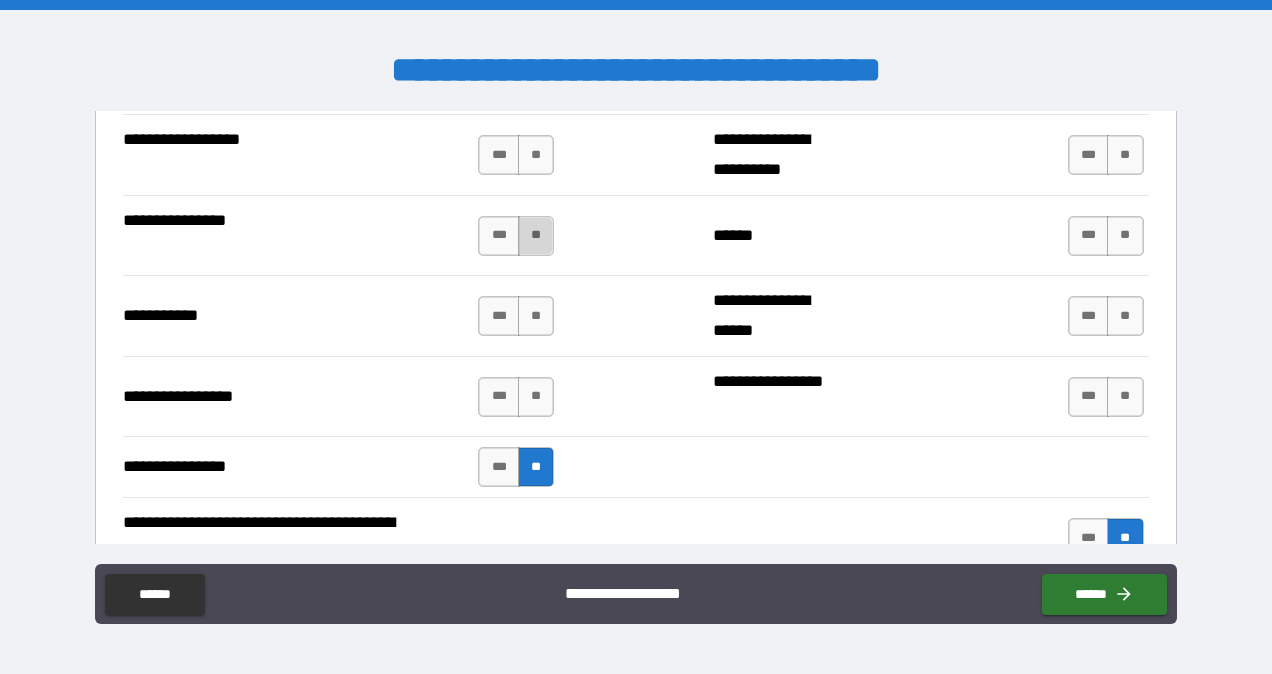 click on "**" at bounding box center [536, 236] 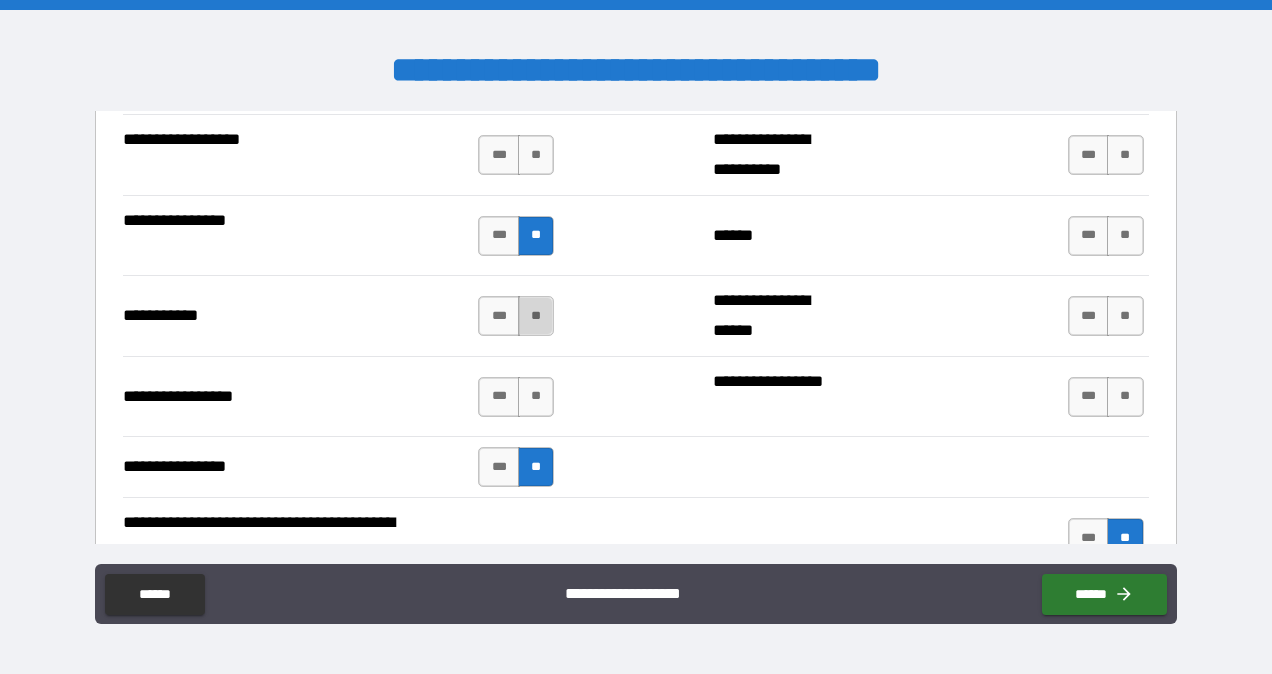 click on "**" at bounding box center (536, 316) 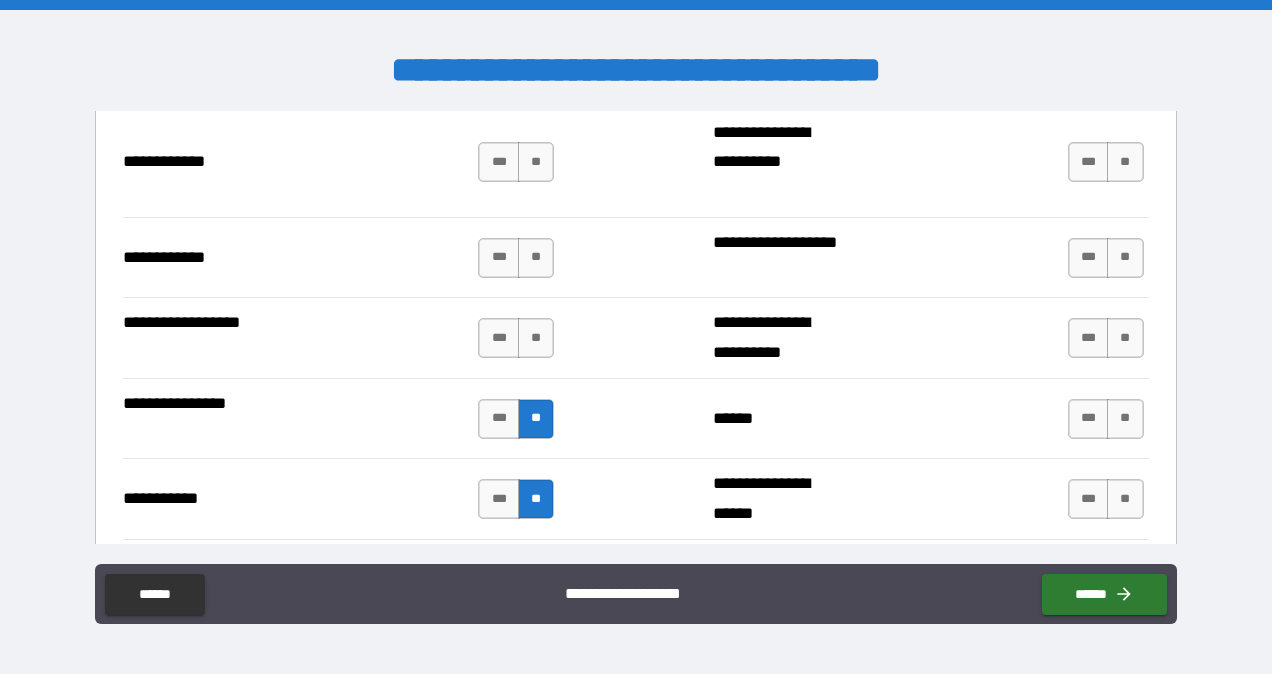 scroll, scrollTop: 3738, scrollLeft: 0, axis: vertical 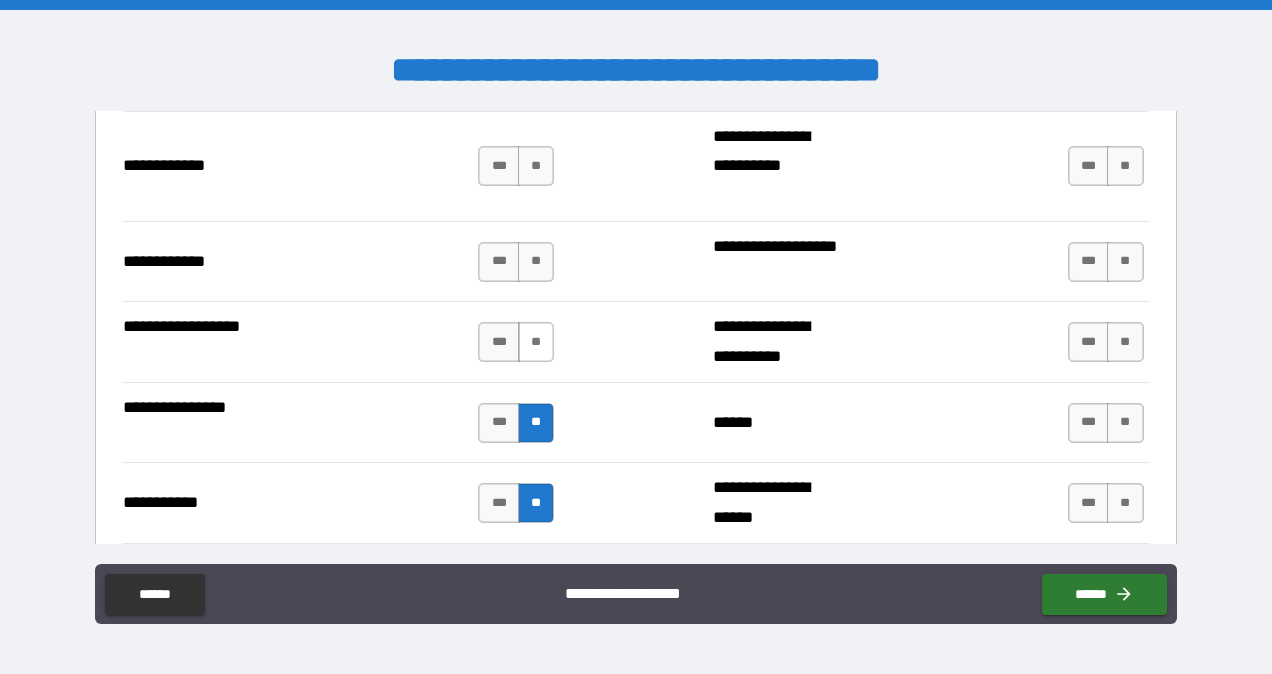 click on "**" at bounding box center [536, 342] 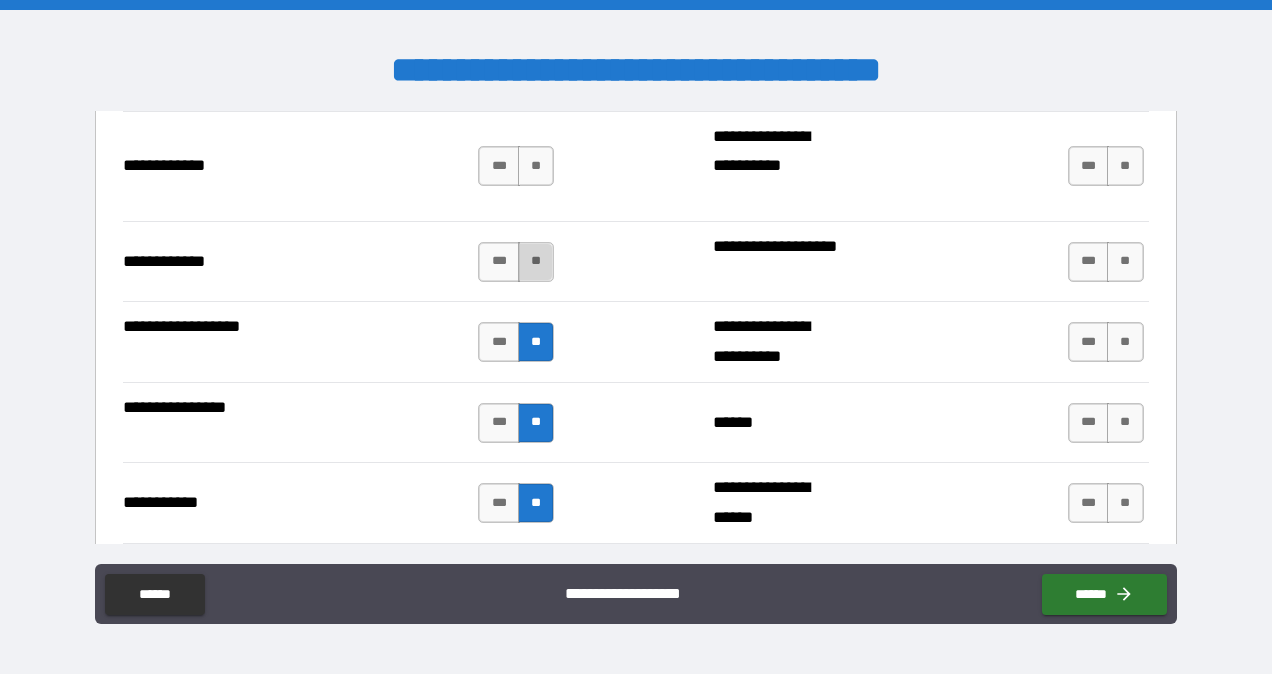 click on "**" at bounding box center [536, 262] 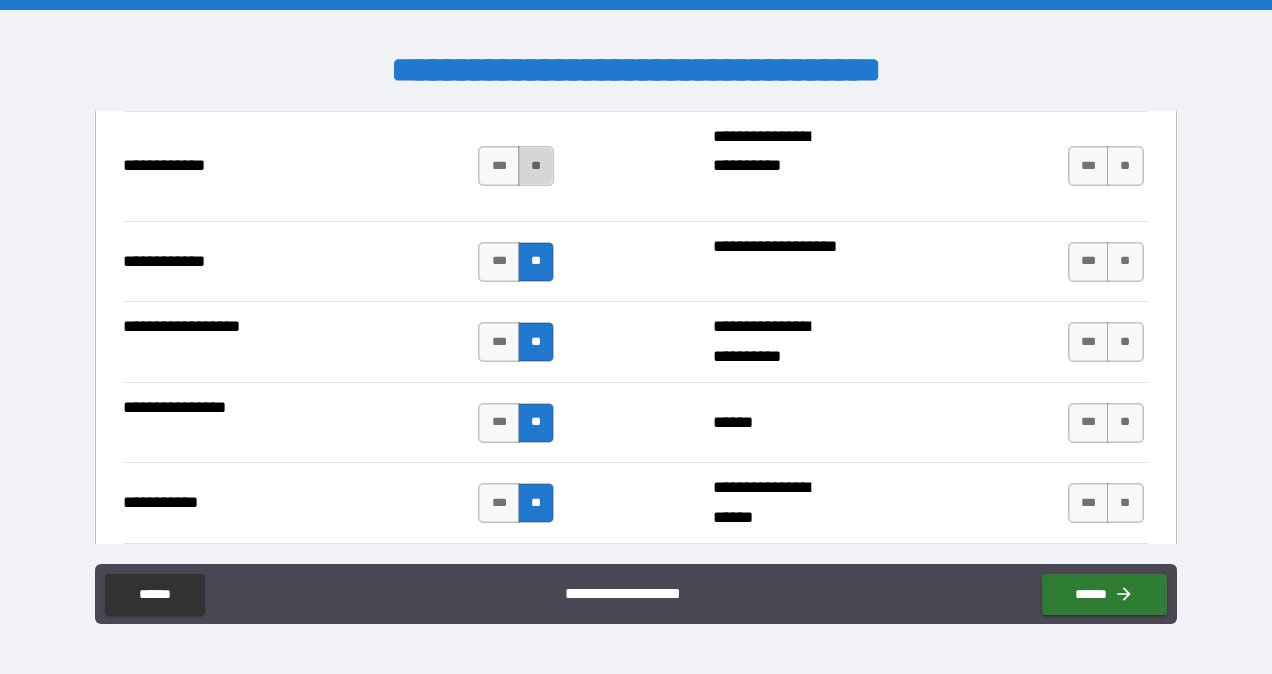 click on "**" at bounding box center (536, 166) 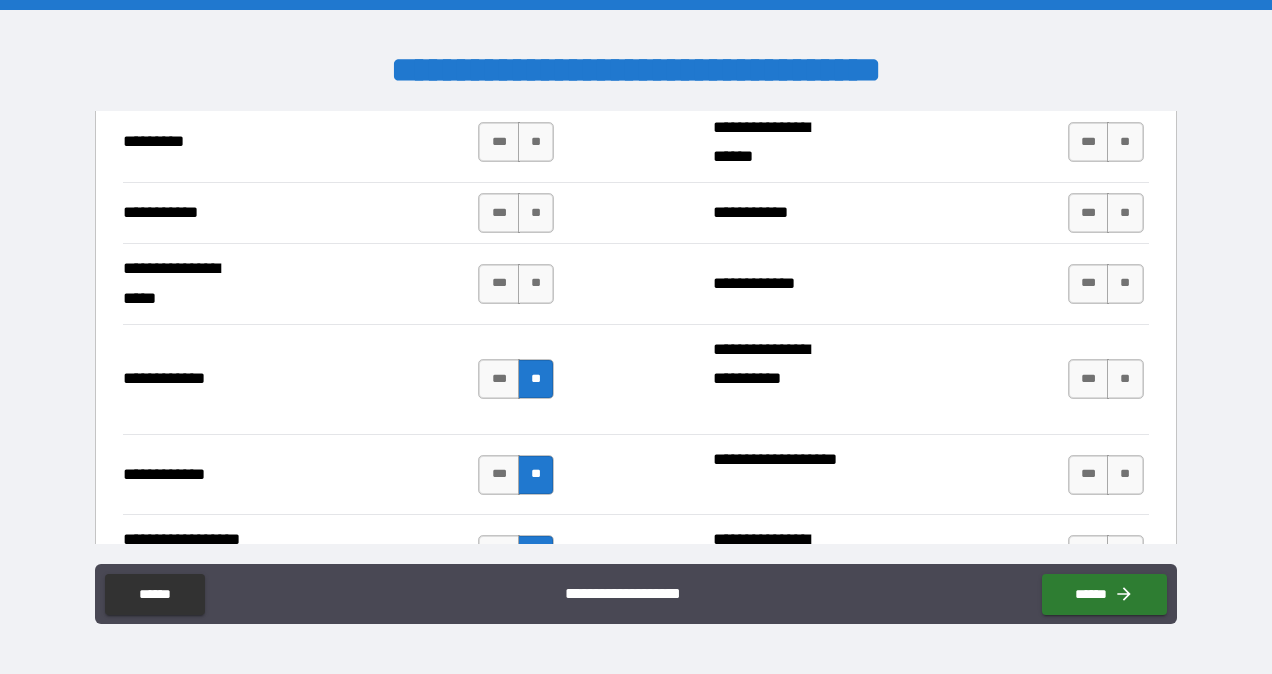 scroll, scrollTop: 3514, scrollLeft: 0, axis: vertical 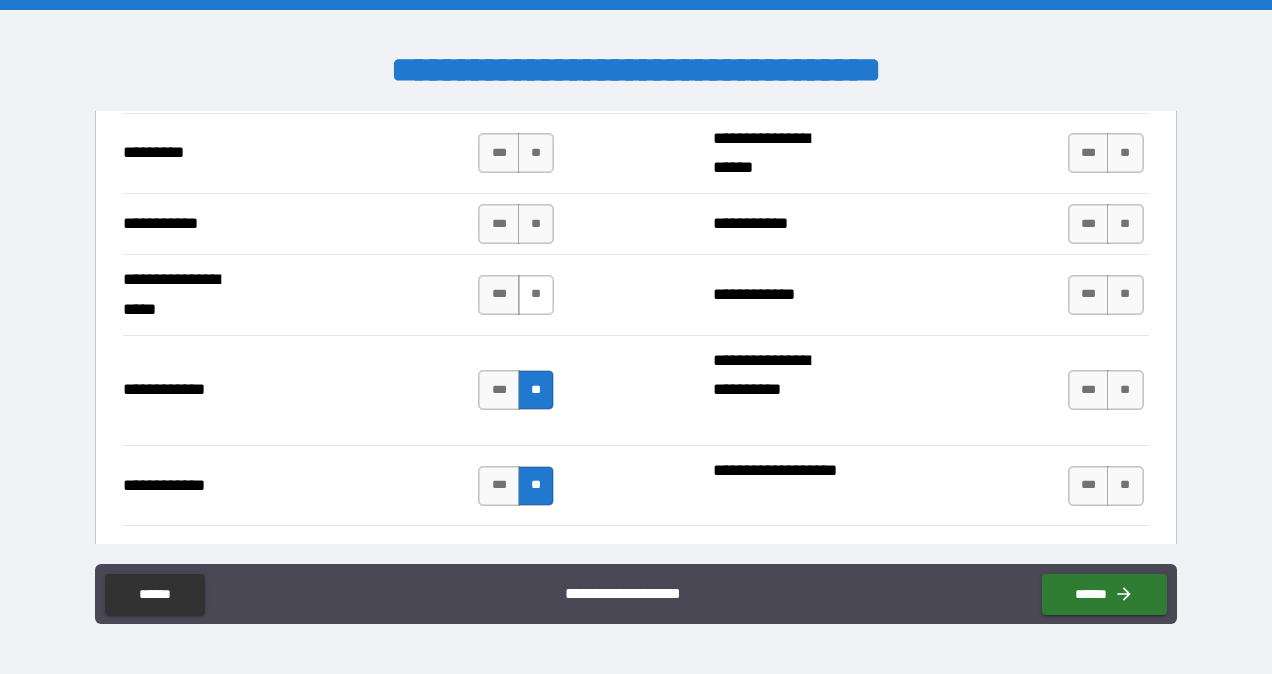 click on "**" at bounding box center [536, 295] 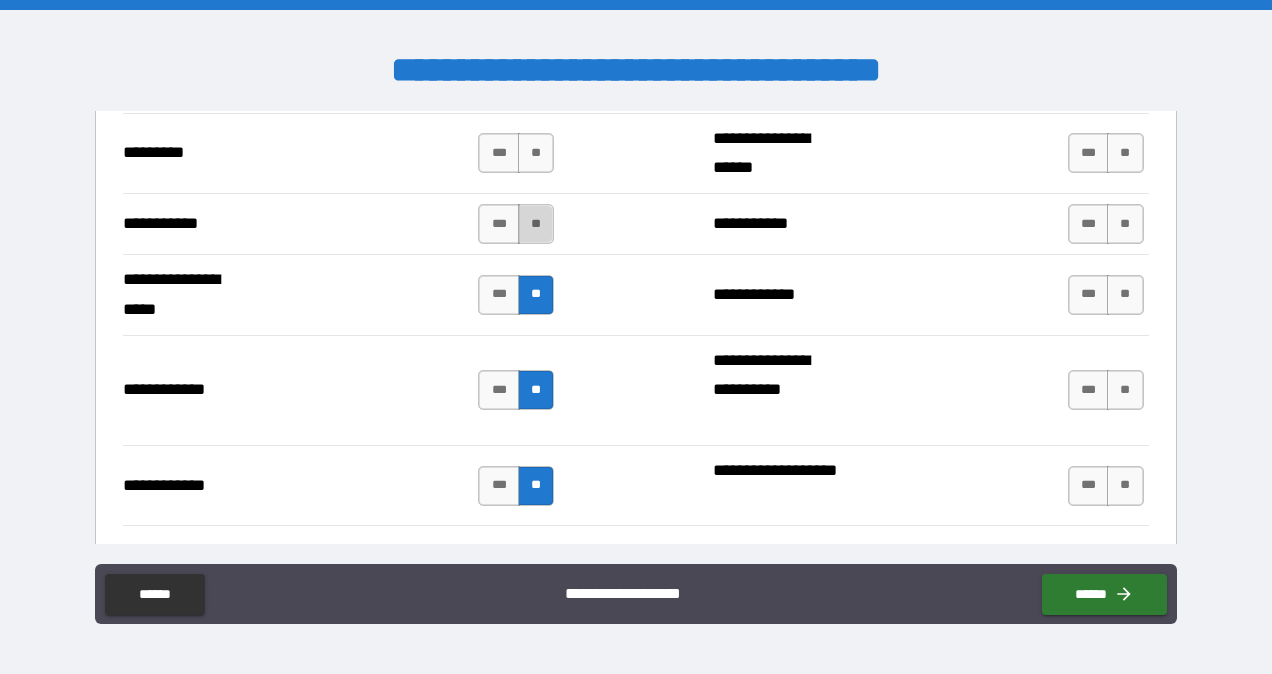 click on "**" at bounding box center (536, 224) 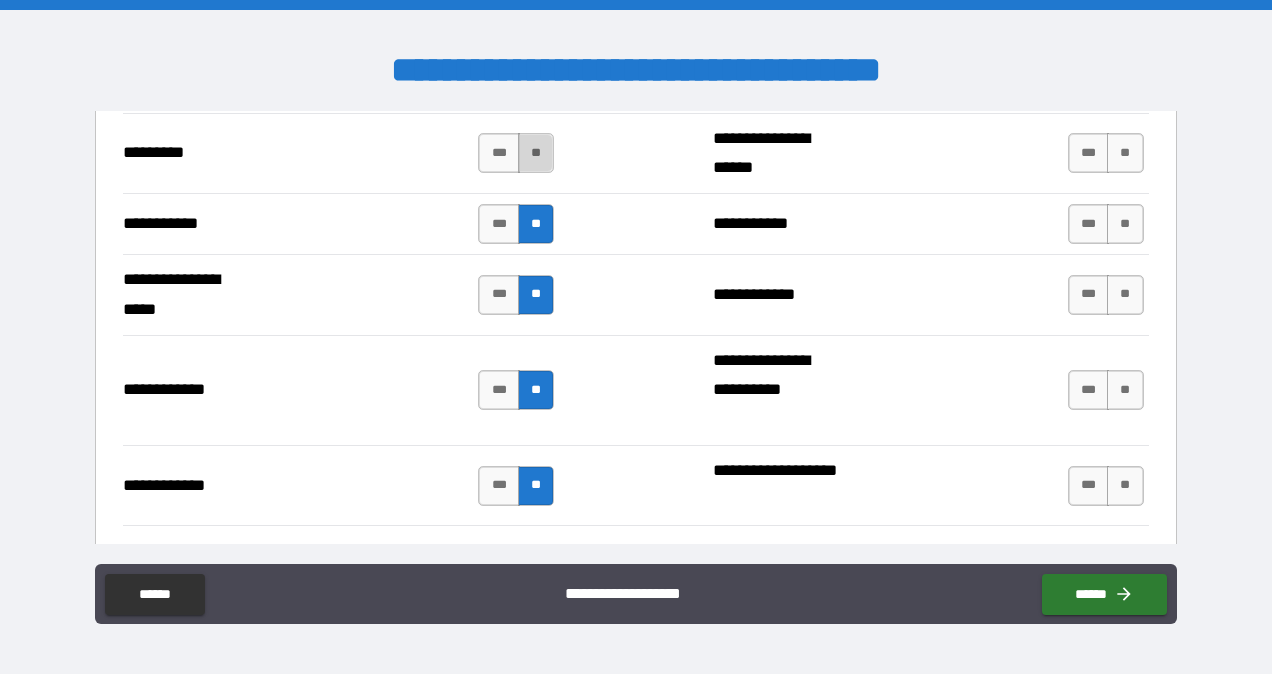 click on "**" at bounding box center (536, 153) 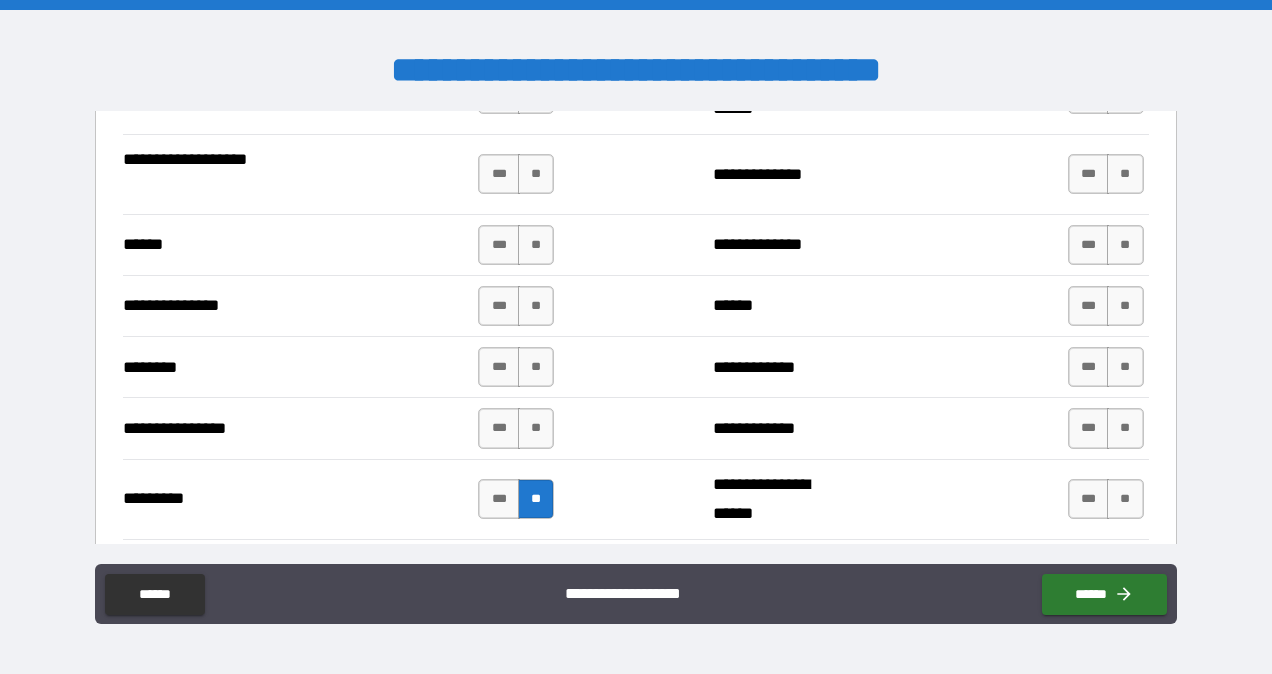 scroll, scrollTop: 3167, scrollLeft: 0, axis: vertical 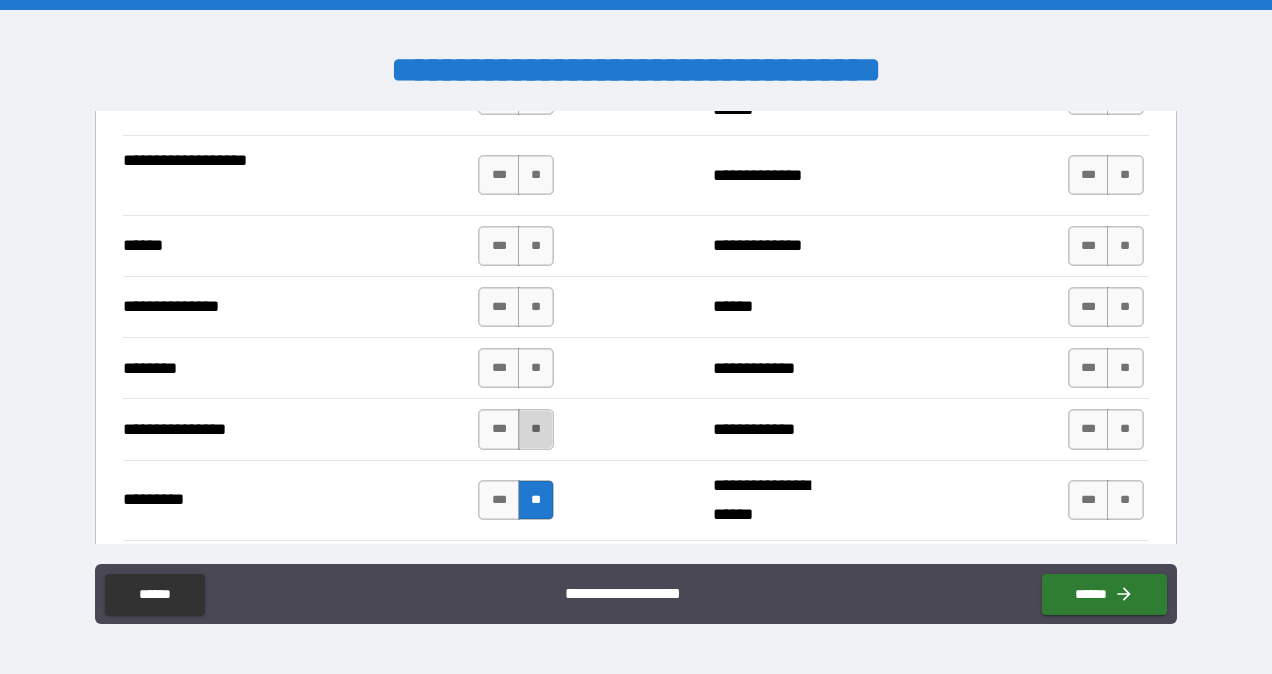 click on "**" at bounding box center (536, 429) 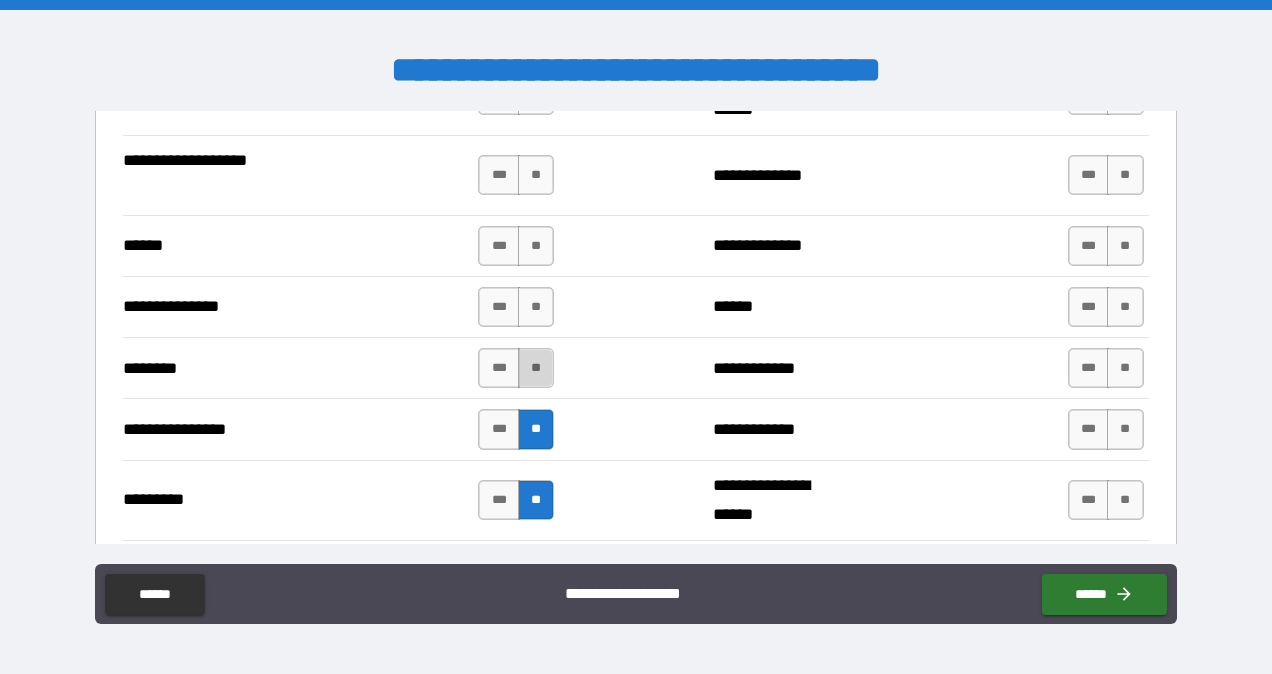 click on "**" at bounding box center (536, 368) 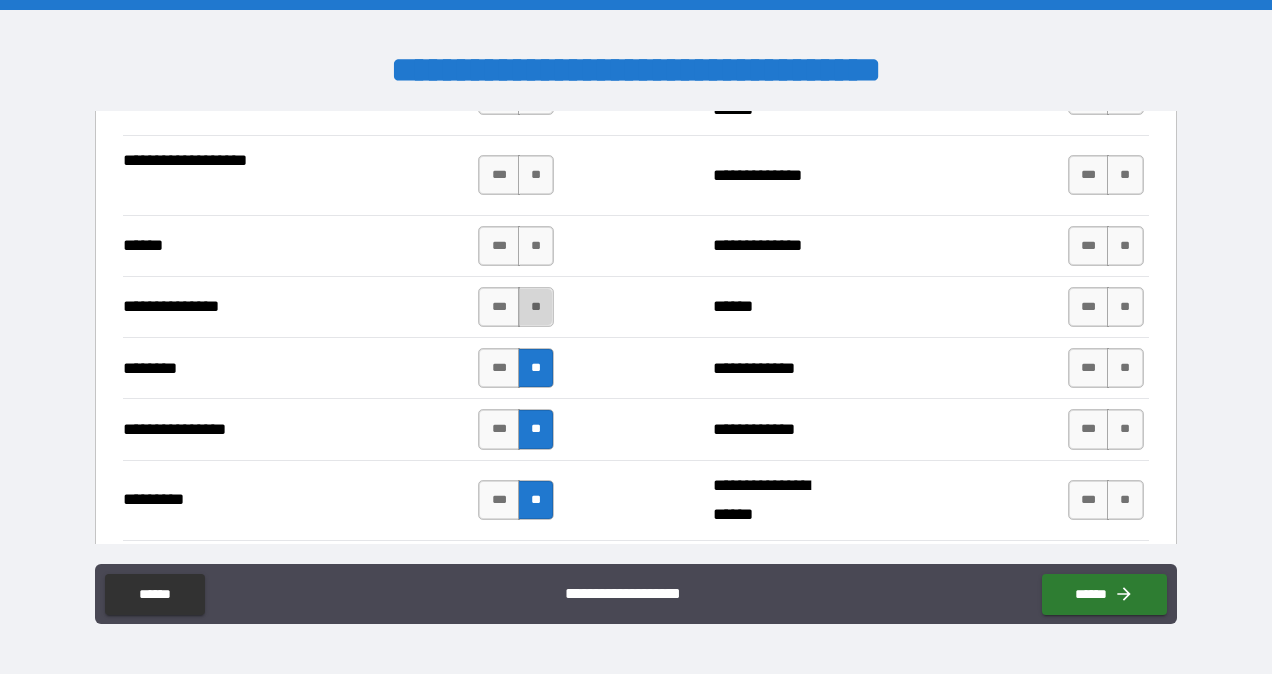 click on "**" at bounding box center [536, 307] 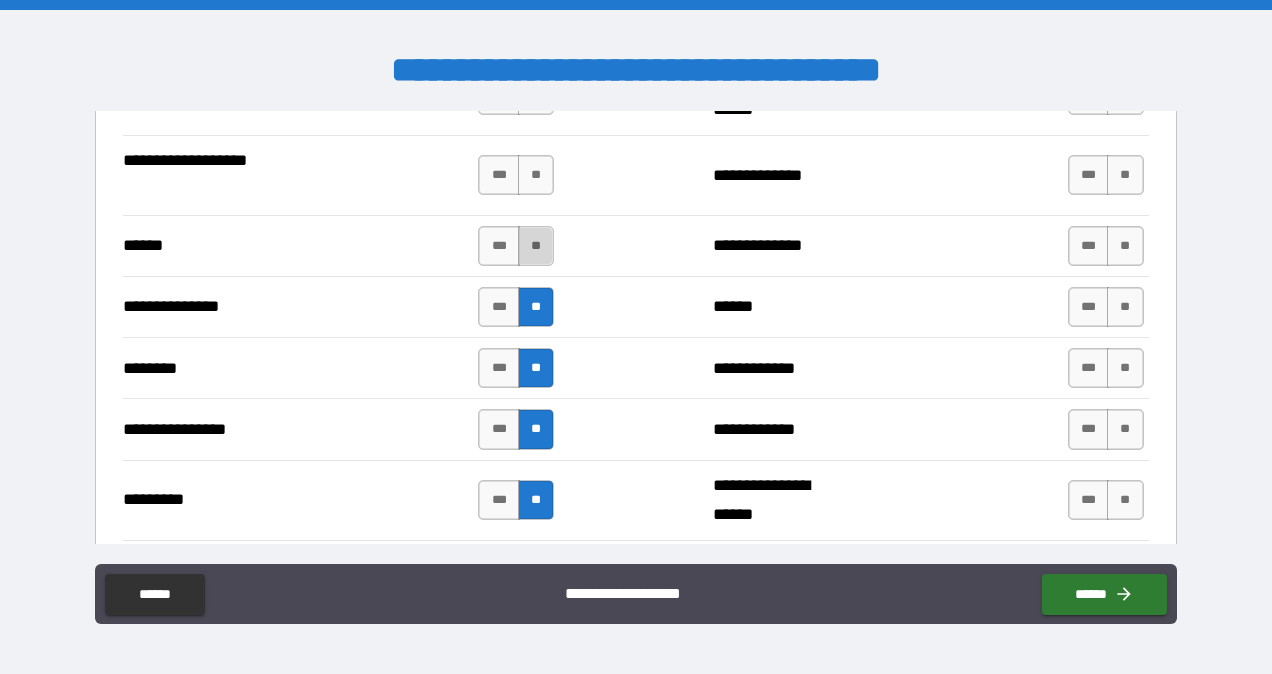 click on "**" at bounding box center [536, 246] 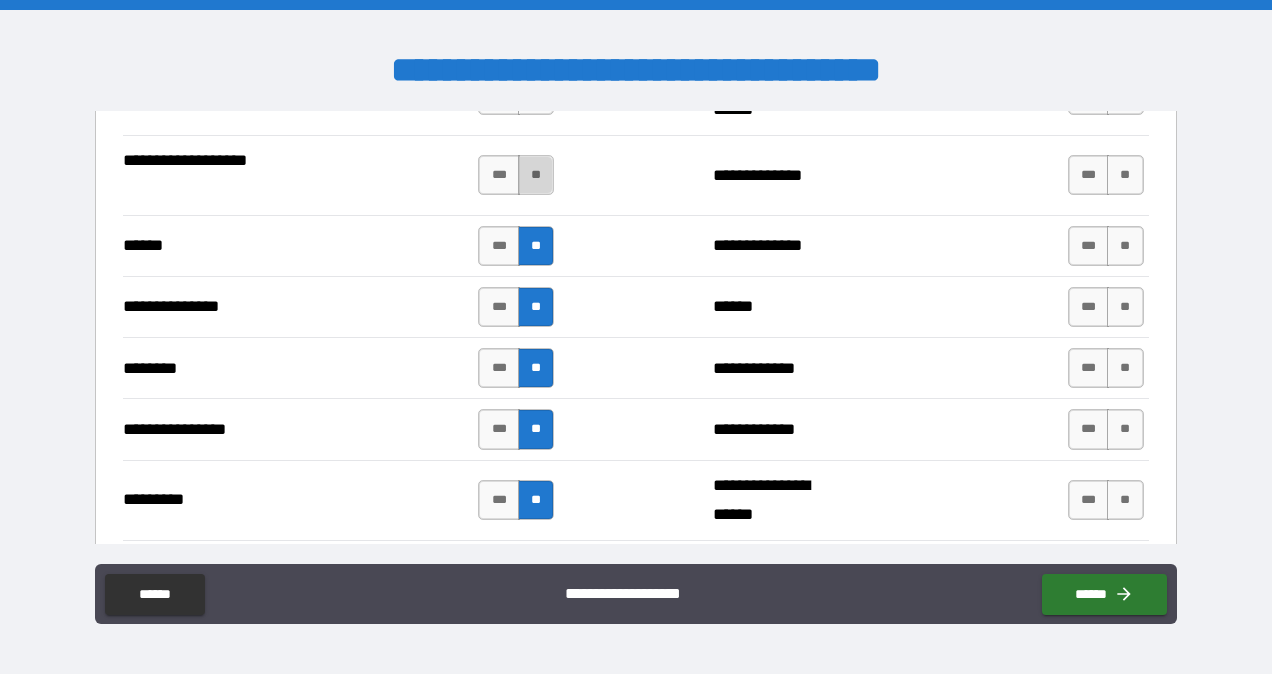 click on "**" at bounding box center (536, 175) 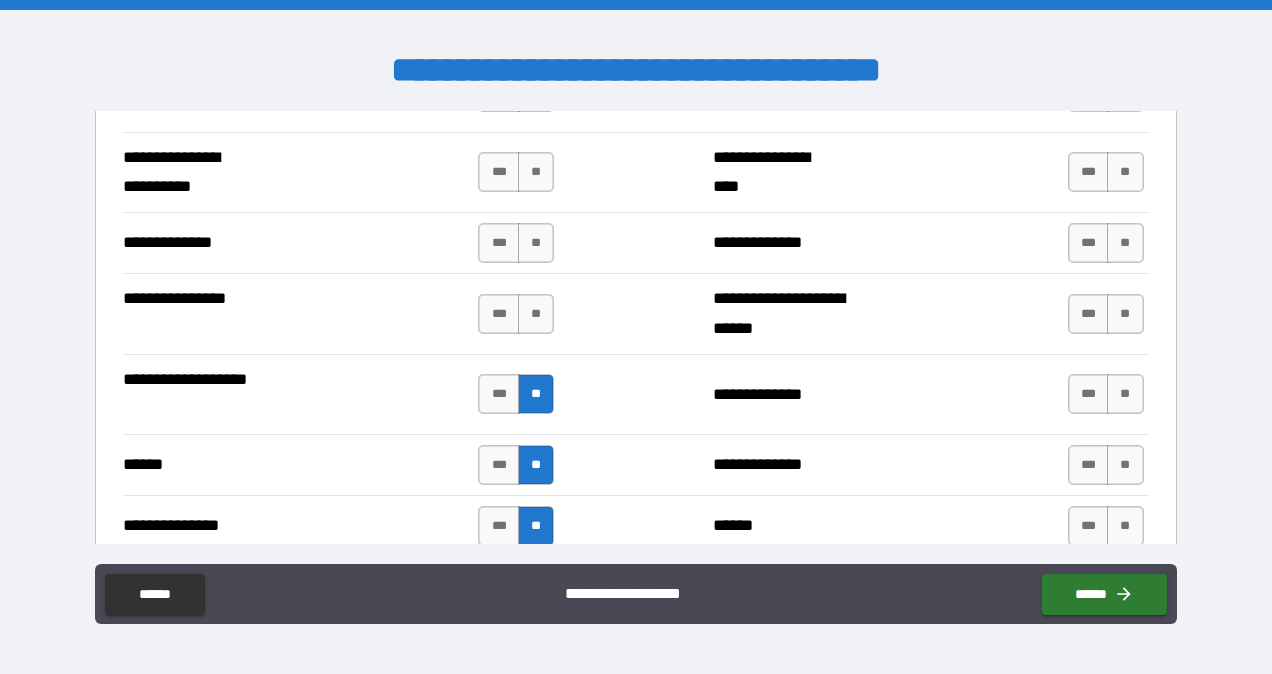 scroll, scrollTop: 2948, scrollLeft: 0, axis: vertical 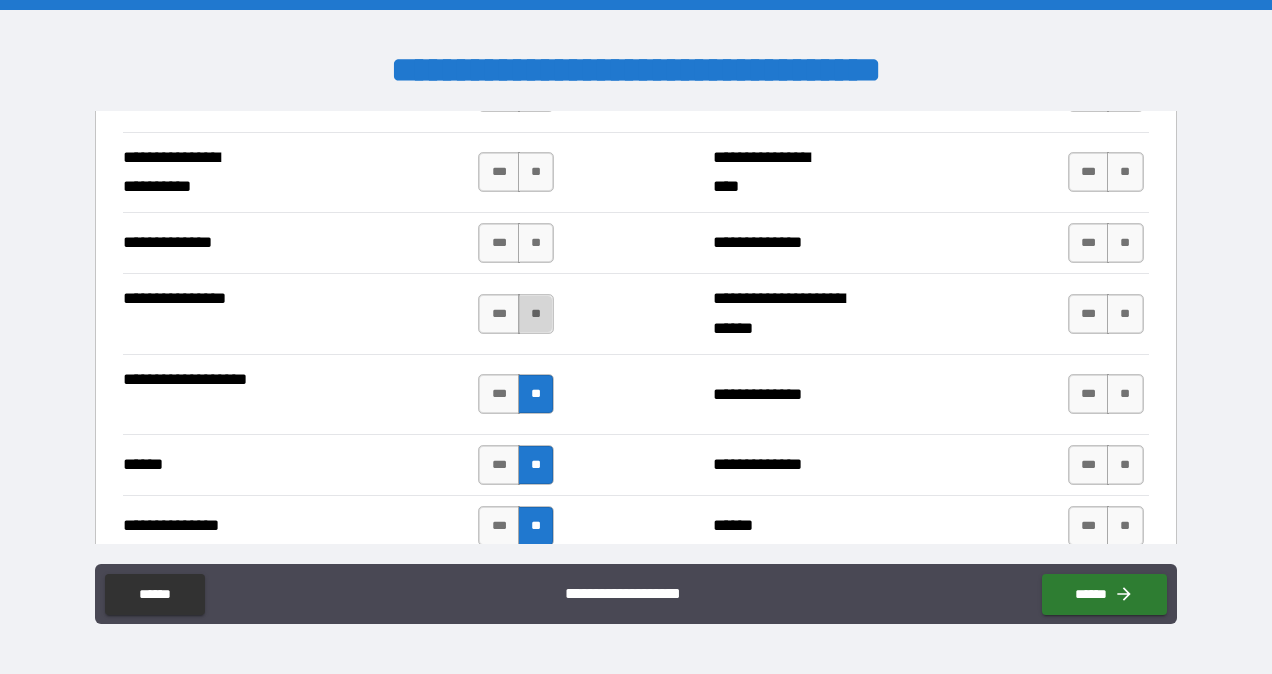 click on "**" at bounding box center [536, 314] 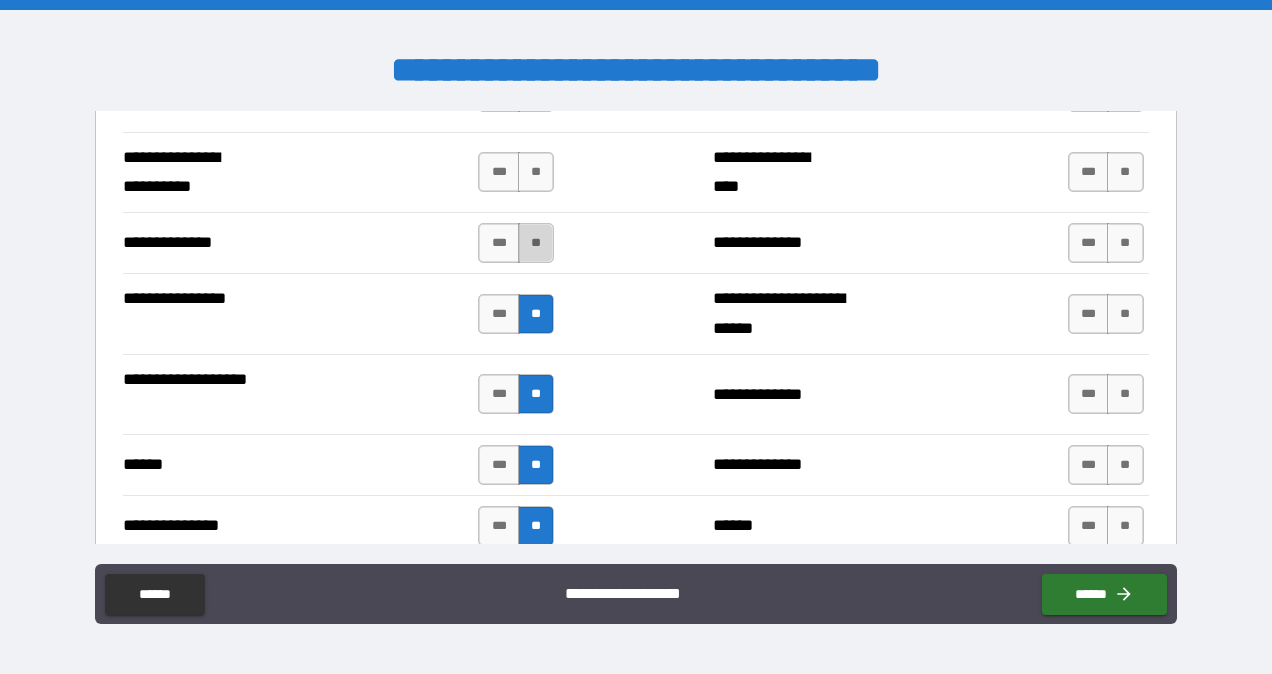 click on "**" at bounding box center (536, 243) 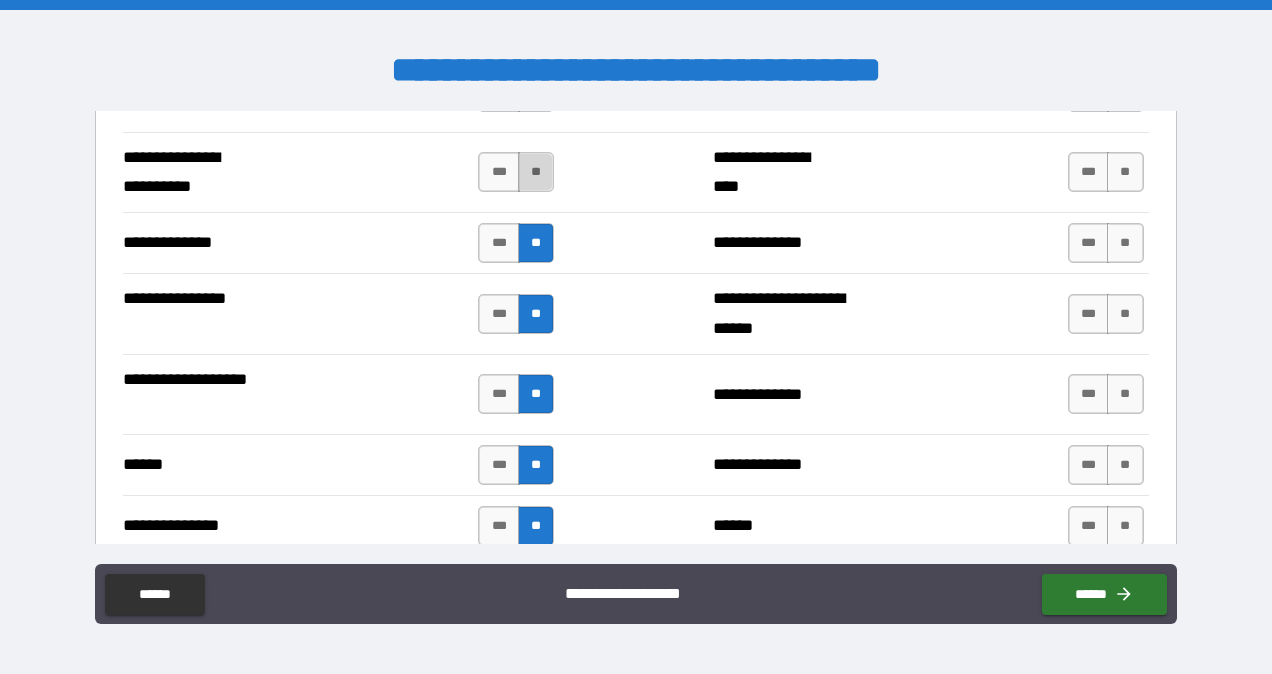 click on "**" at bounding box center (536, 172) 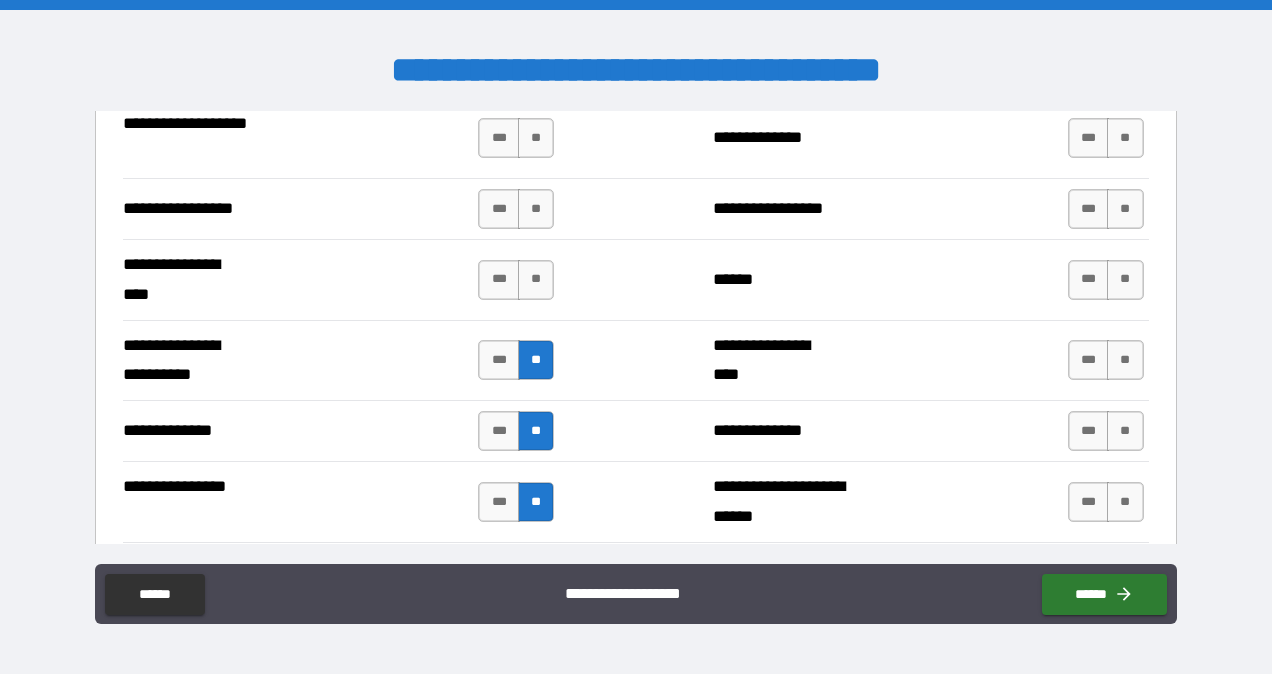 scroll, scrollTop: 2750, scrollLeft: 0, axis: vertical 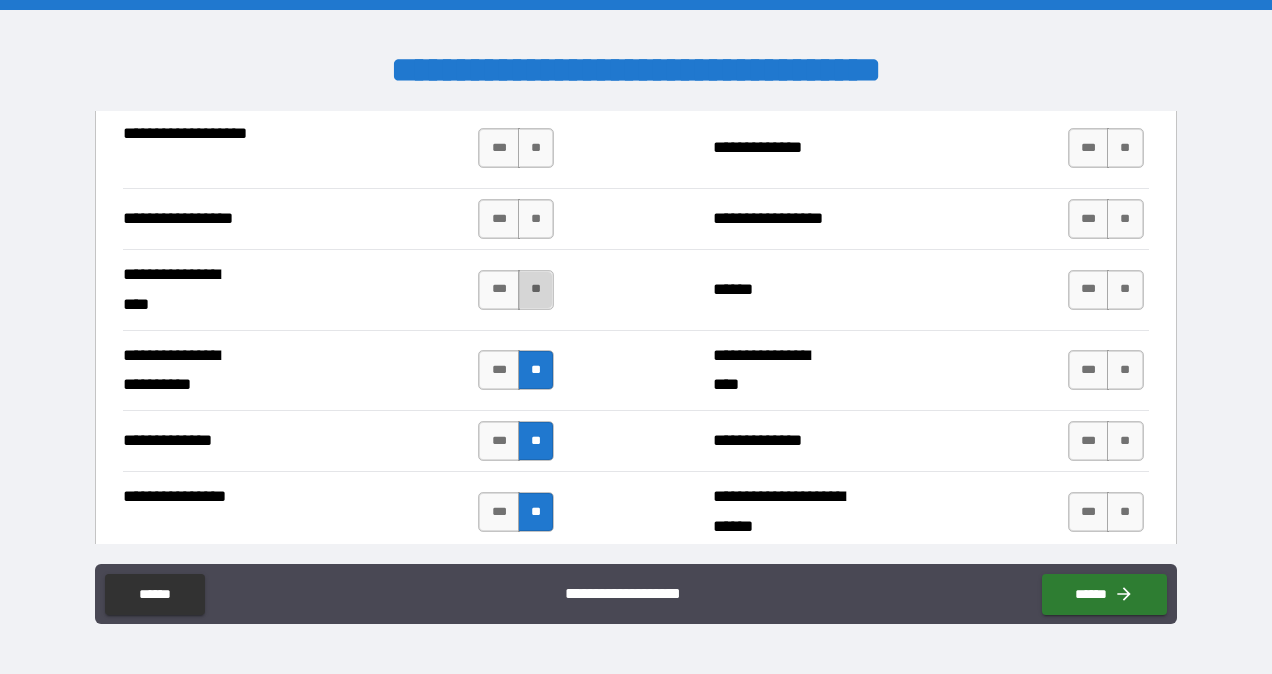 click on "**" at bounding box center (536, 290) 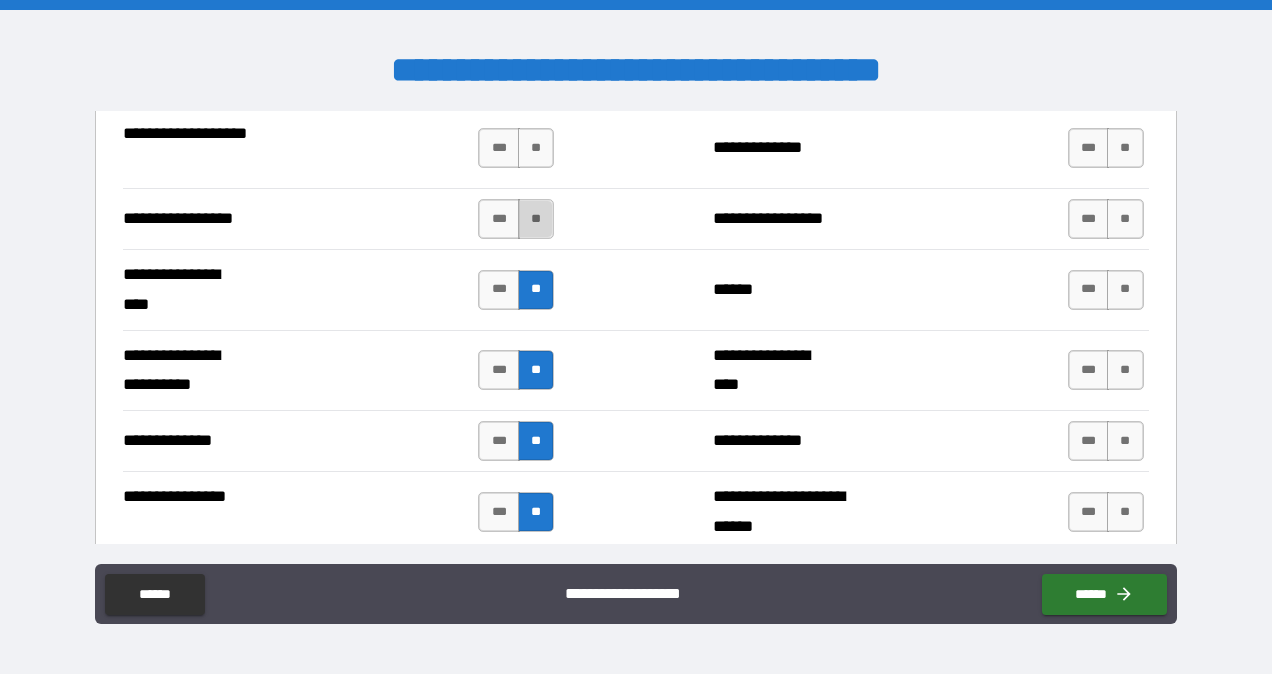 click on "**" at bounding box center (536, 219) 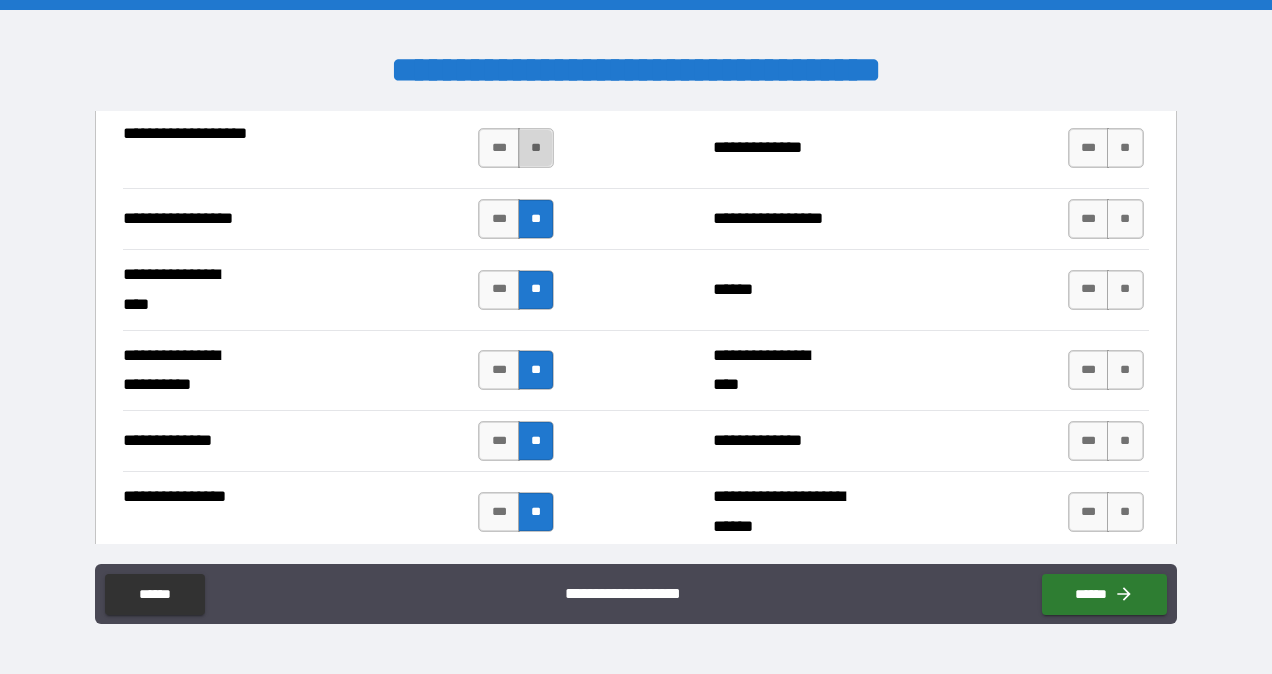click on "**" at bounding box center (536, 148) 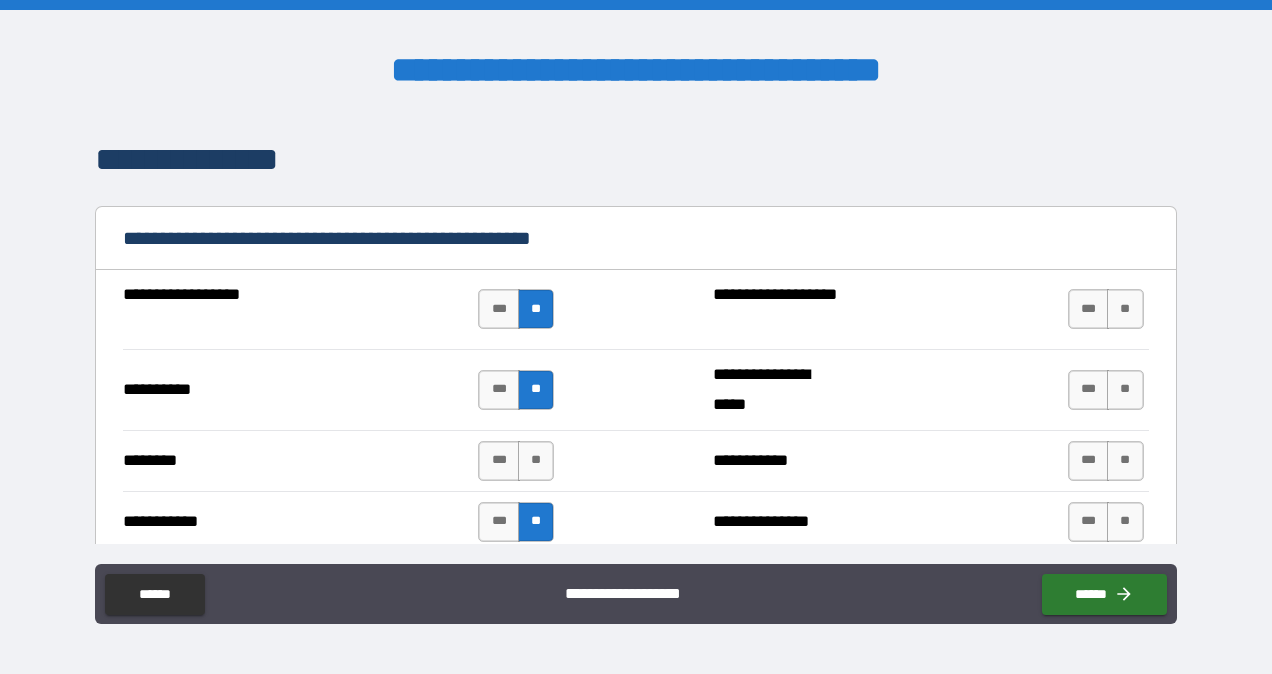 scroll, scrollTop: 1819, scrollLeft: 0, axis: vertical 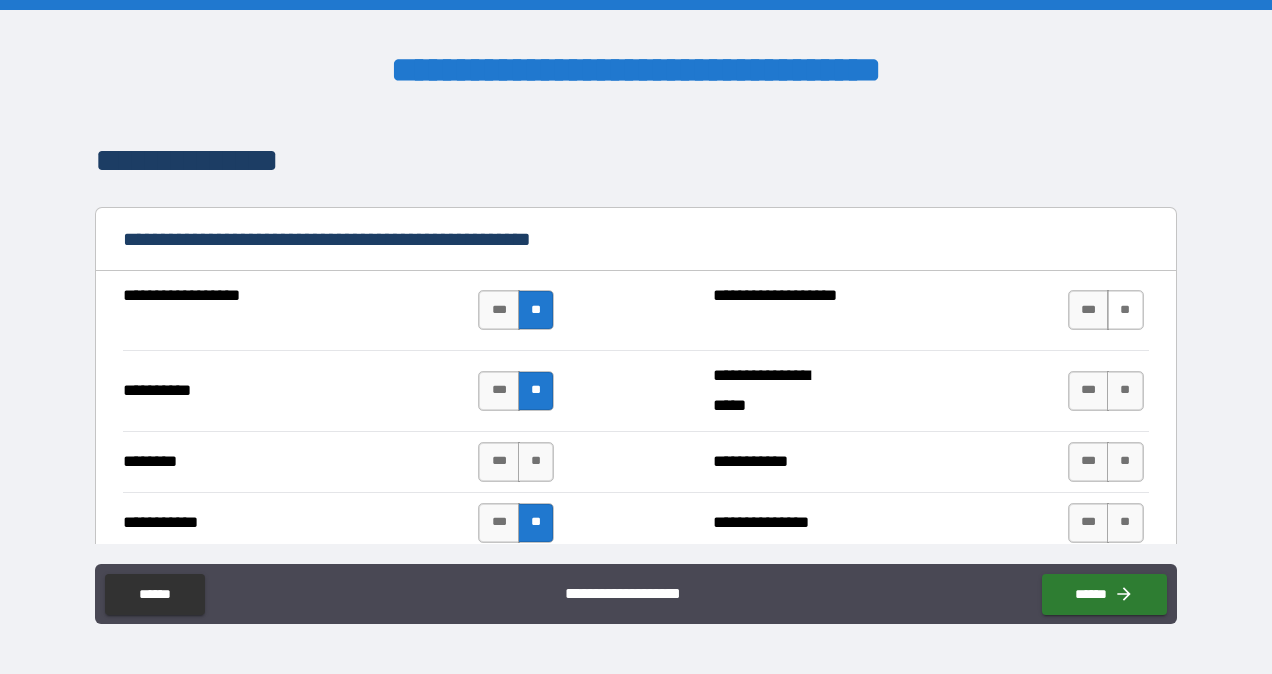 click on "**" at bounding box center (1125, 310) 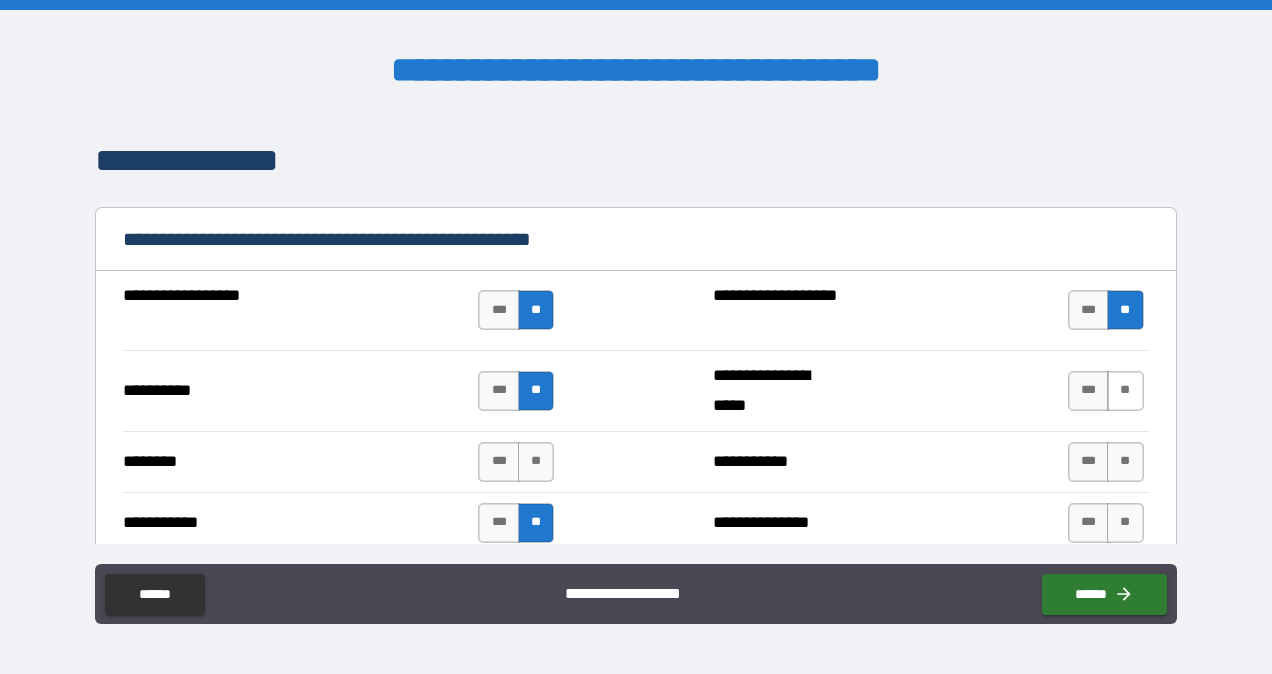 click on "**" at bounding box center (1125, 391) 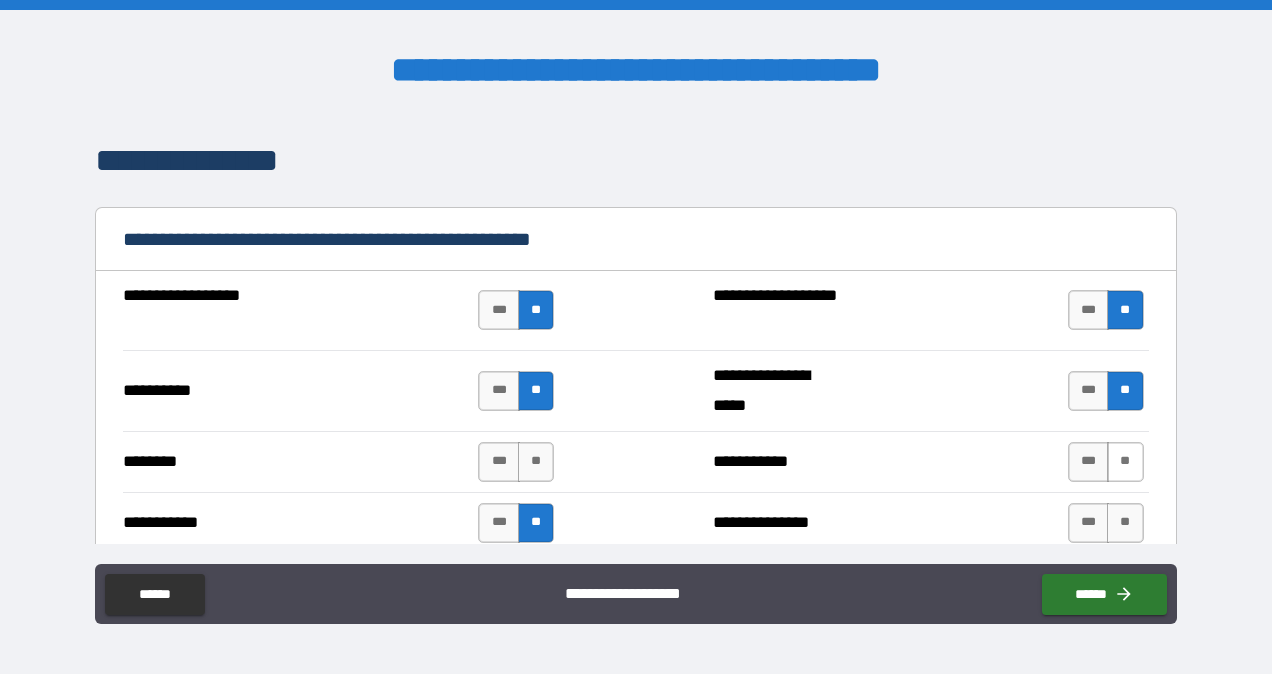 click on "**" at bounding box center [1125, 462] 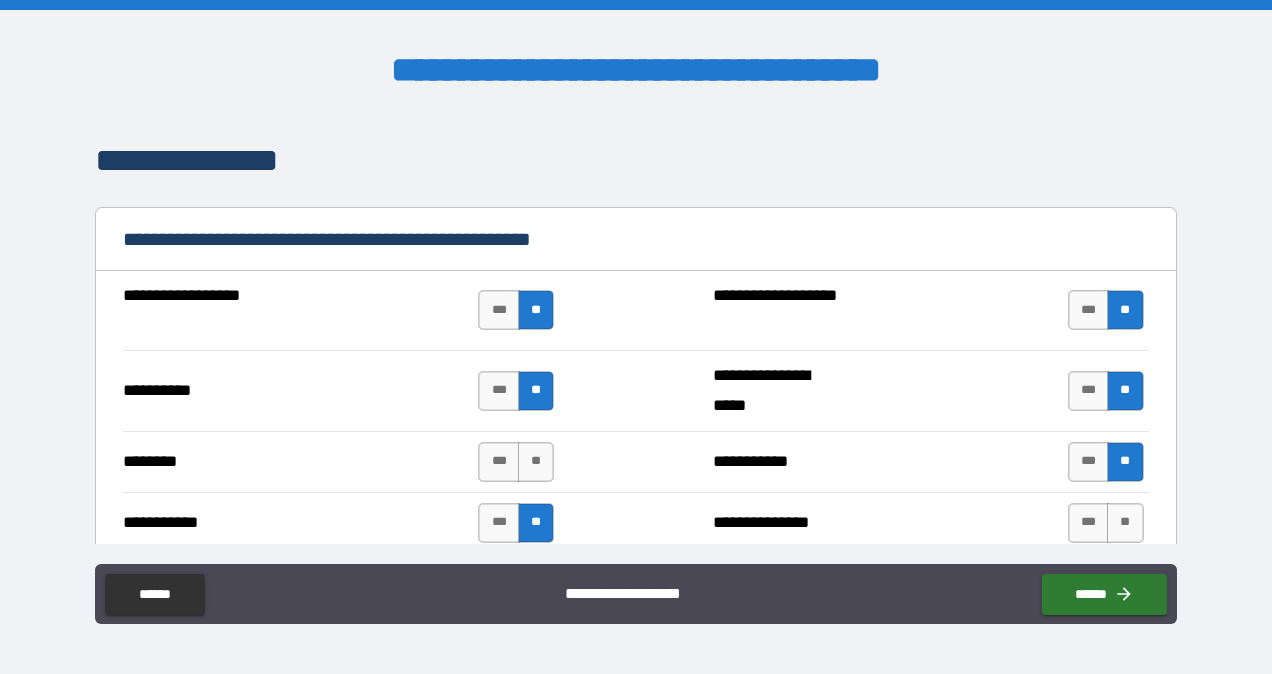 click on "**" at bounding box center (1125, 523) 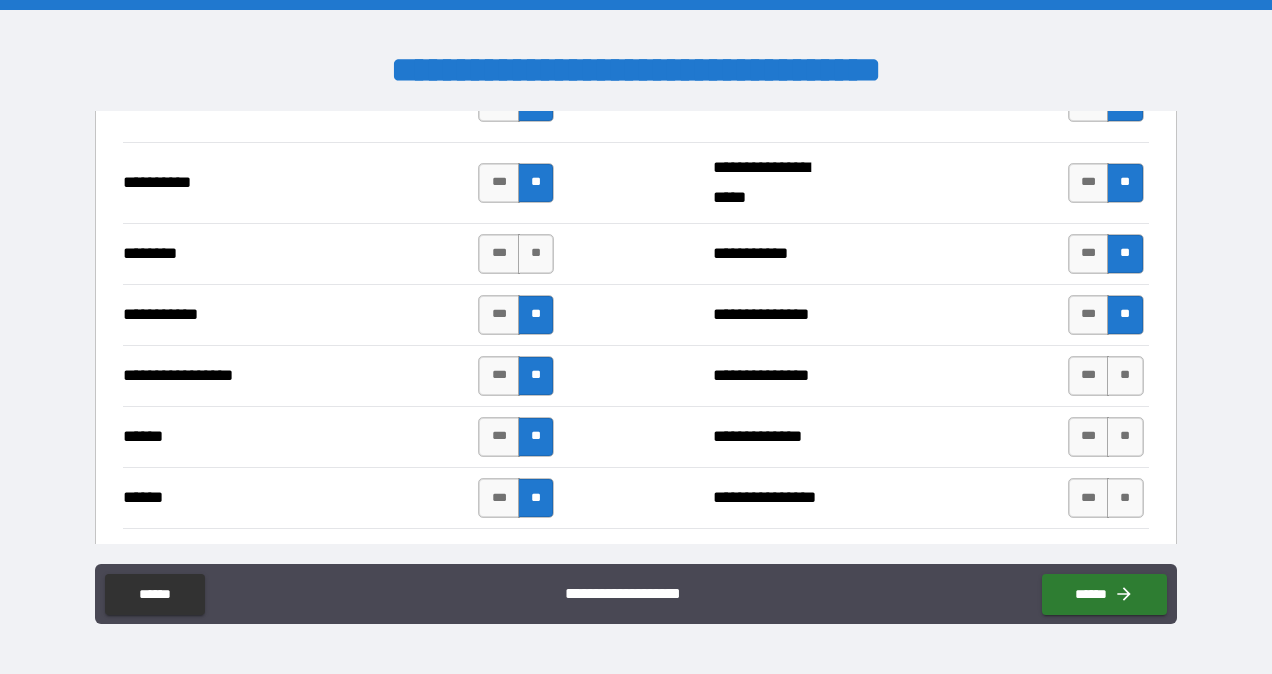 scroll, scrollTop: 2028, scrollLeft: 0, axis: vertical 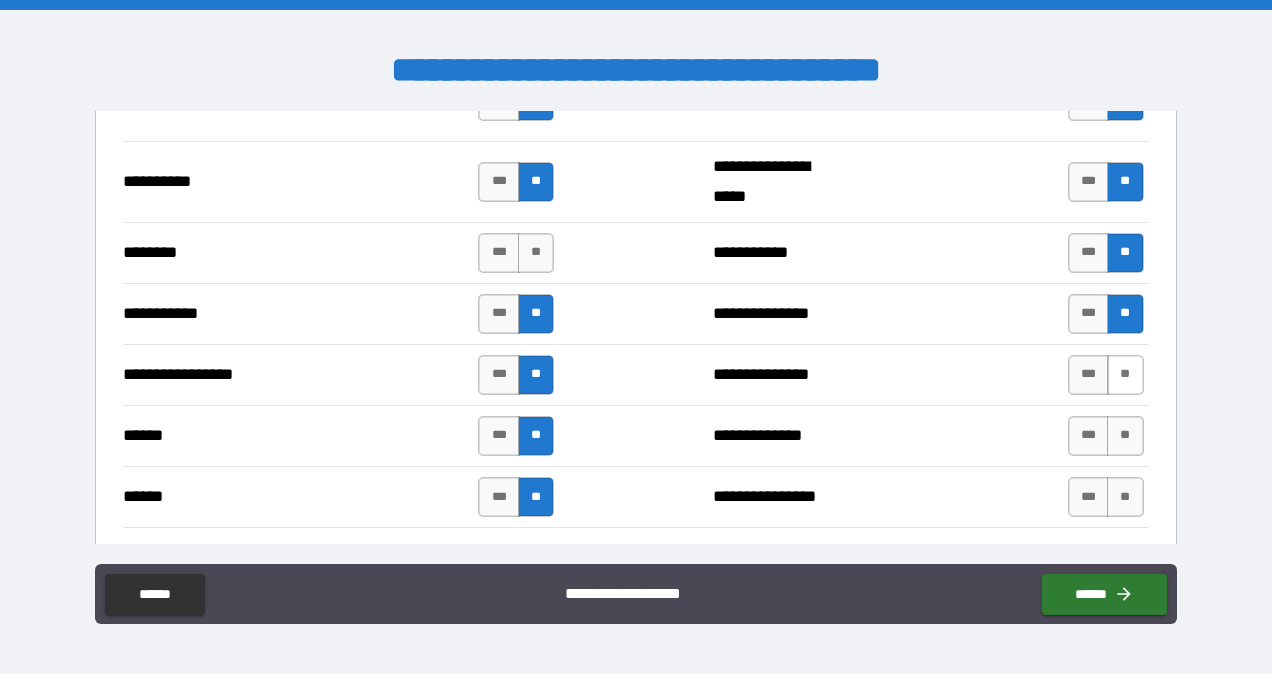 click on "**" at bounding box center [1125, 375] 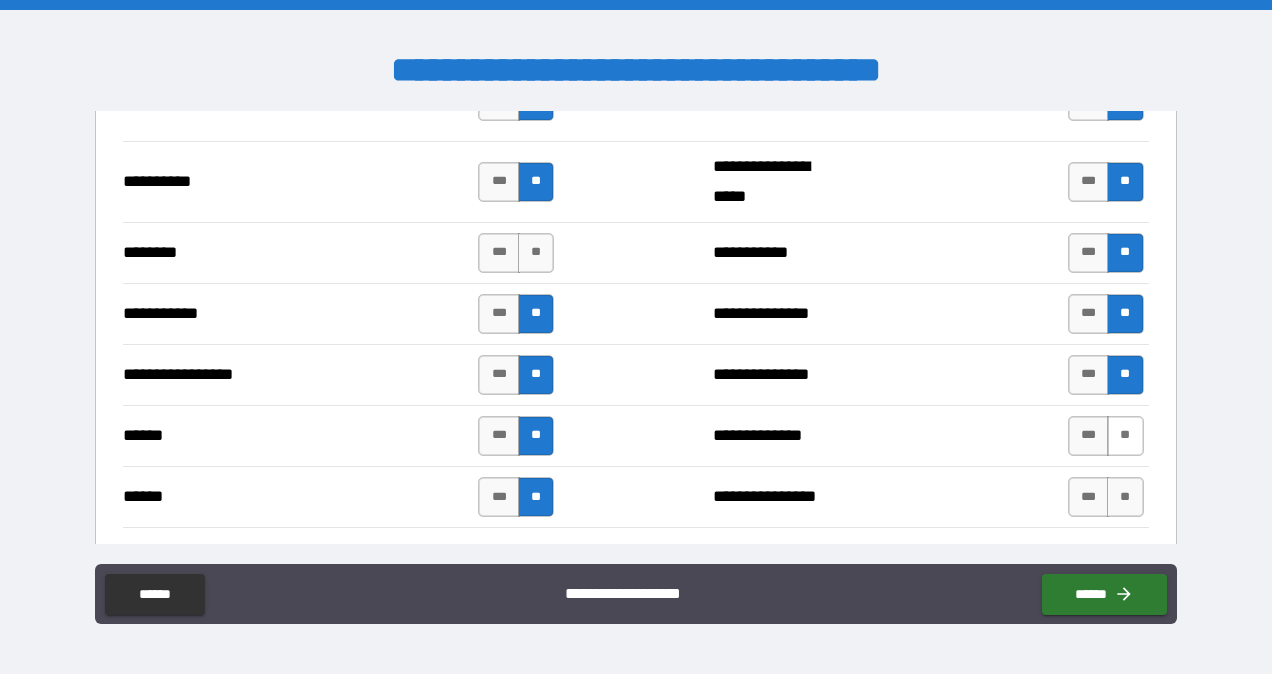 click on "**" at bounding box center (1125, 436) 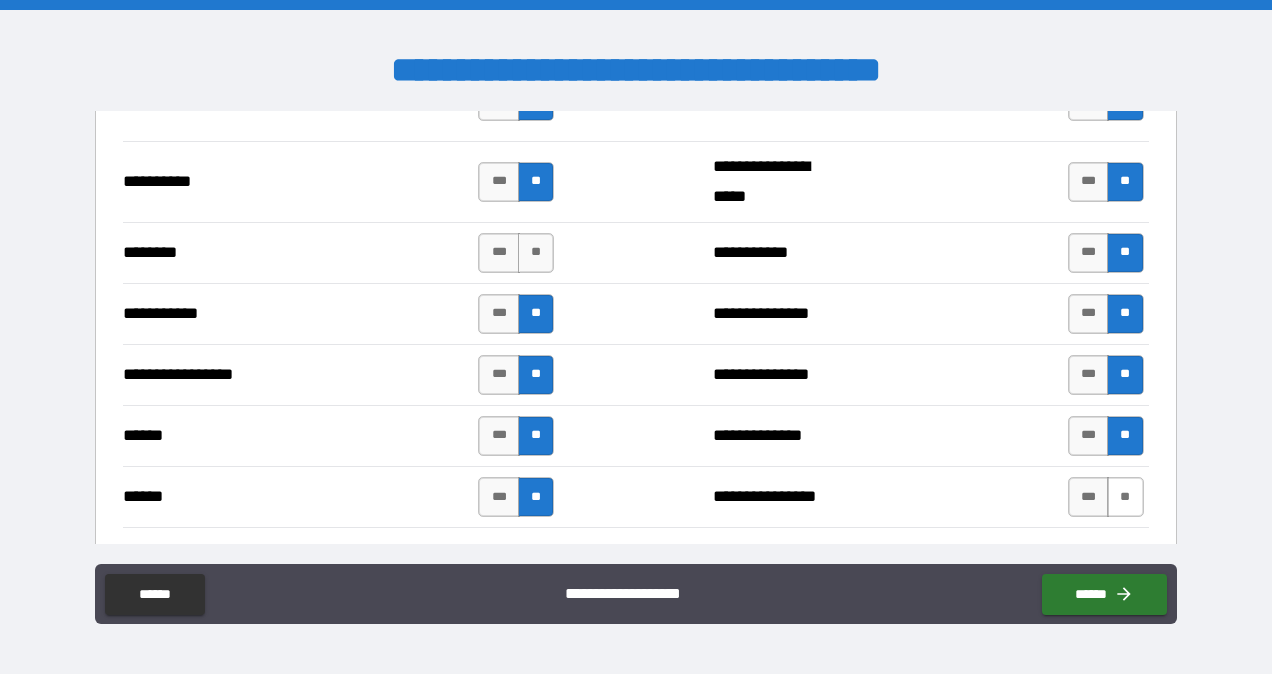 click on "**" at bounding box center (1125, 497) 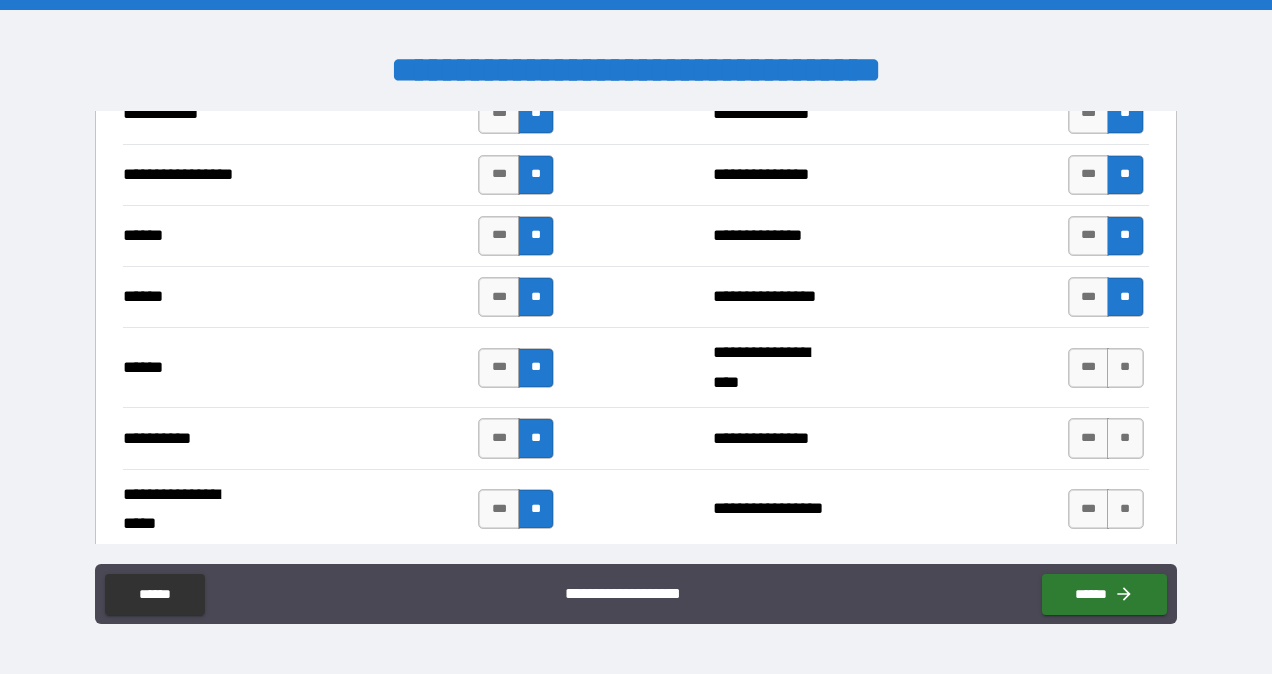 scroll, scrollTop: 2230, scrollLeft: 0, axis: vertical 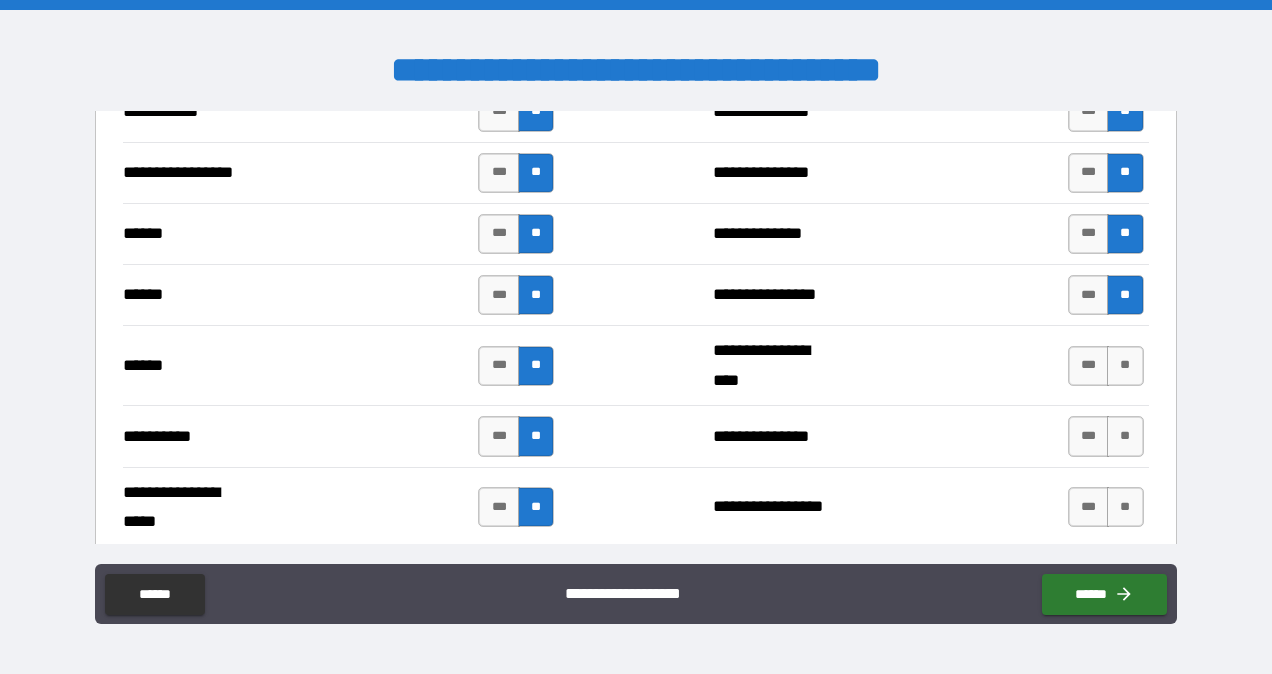 click on "**" at bounding box center (1125, 366) 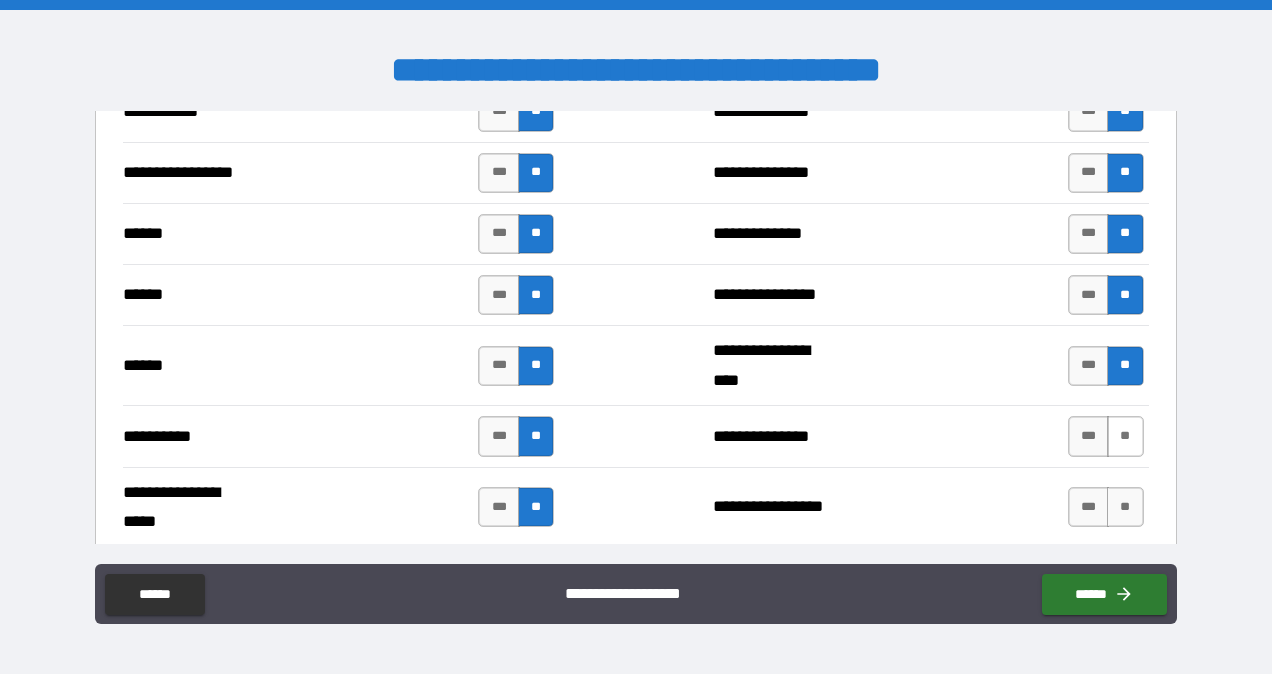 click on "**" at bounding box center [1125, 436] 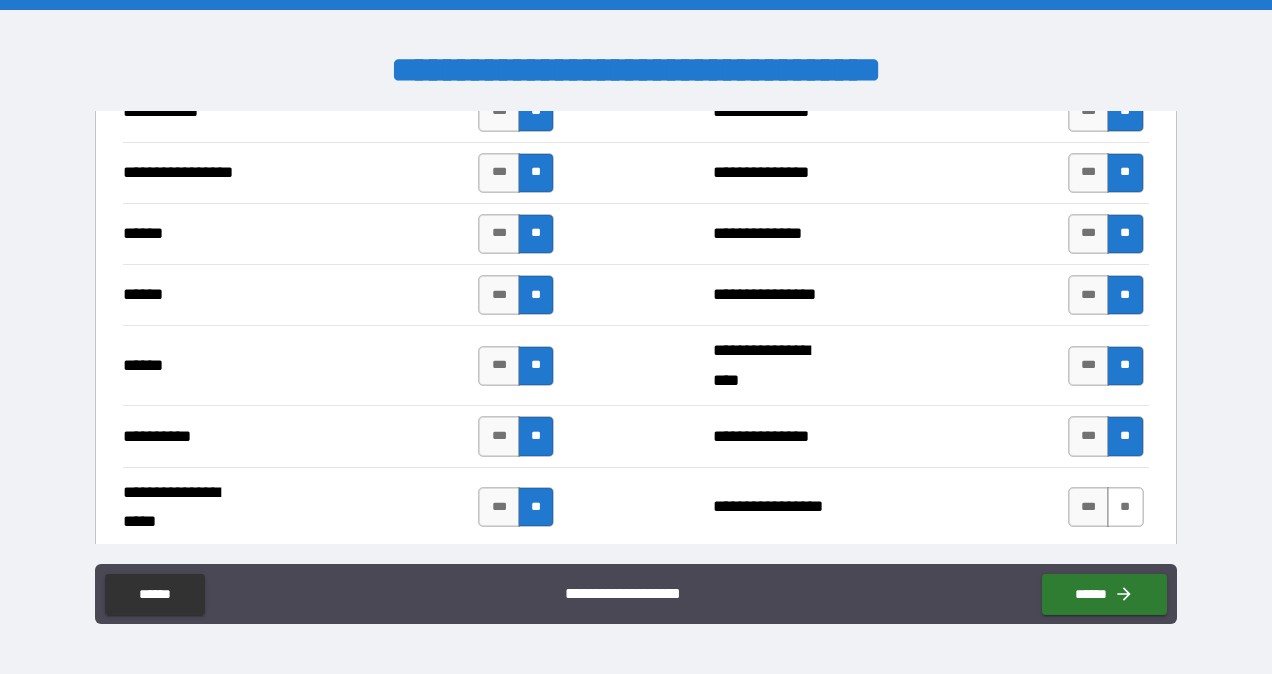 click on "**" at bounding box center [1125, 507] 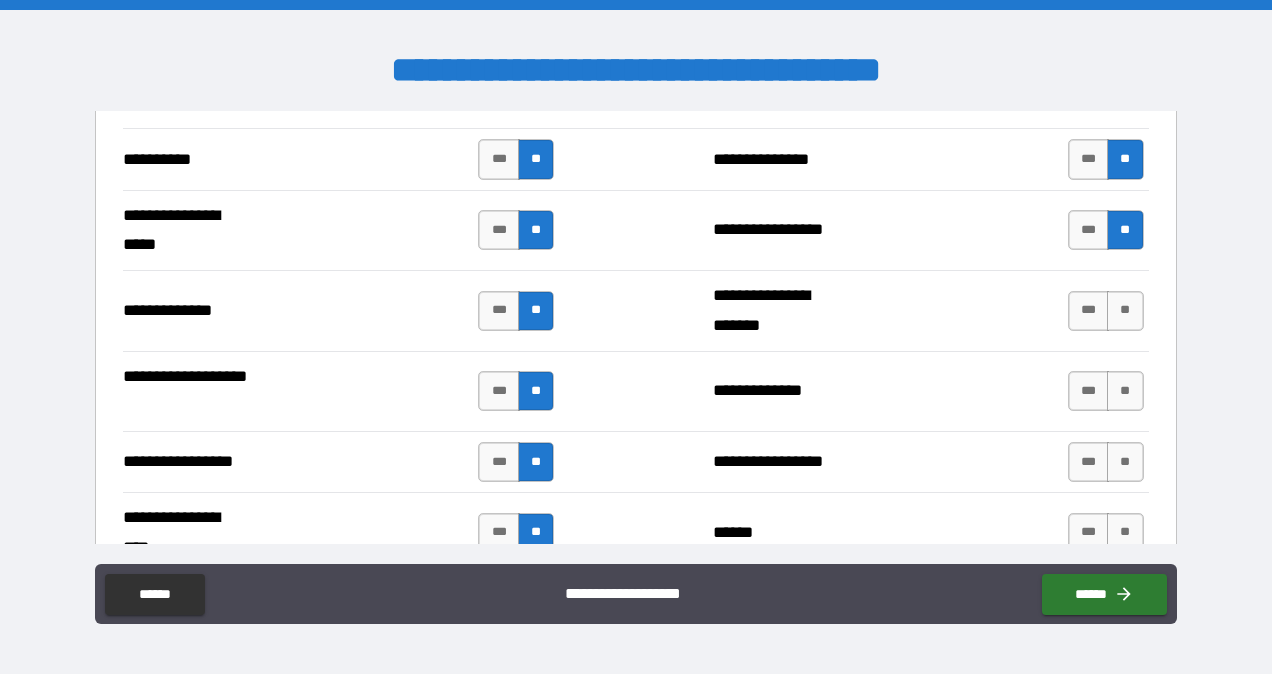 scroll, scrollTop: 2511, scrollLeft: 0, axis: vertical 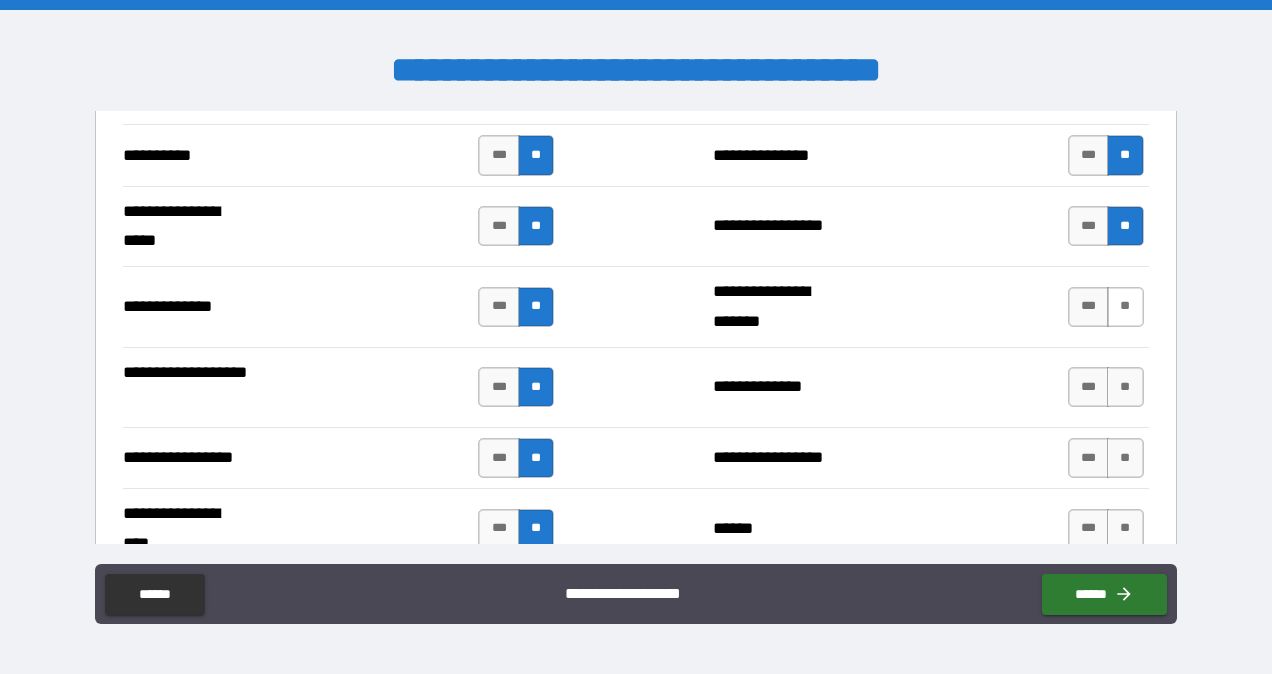 click on "**" at bounding box center [1125, 307] 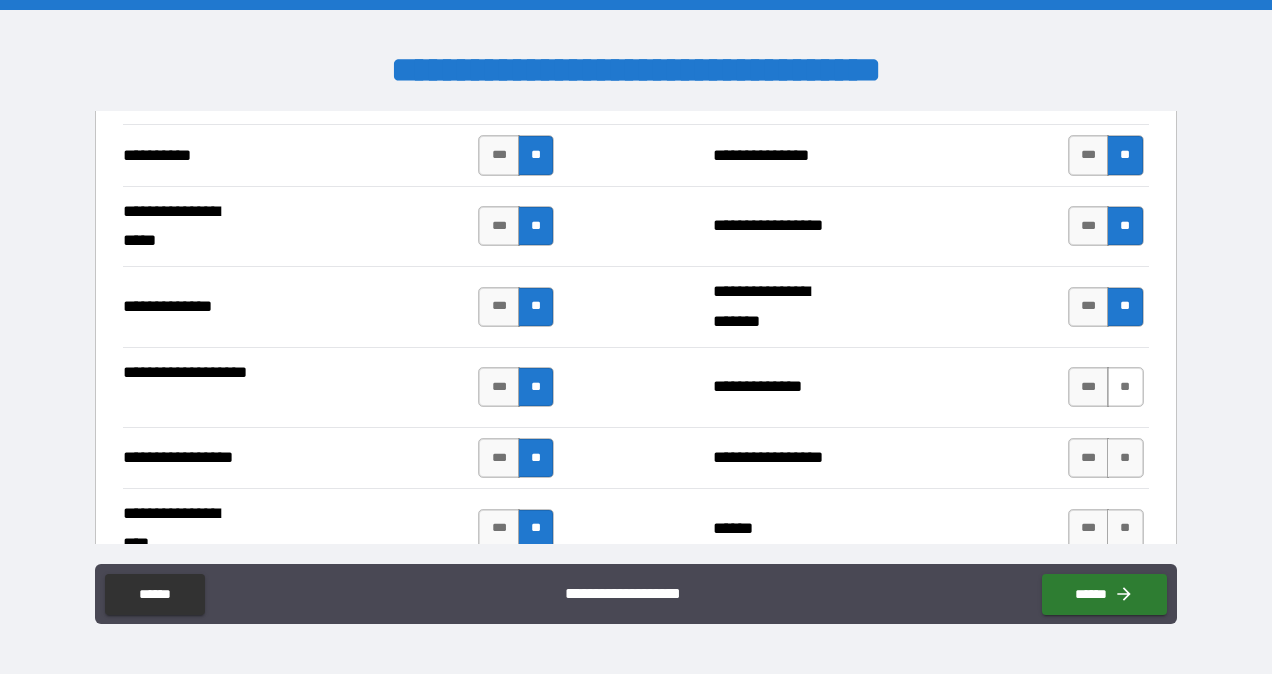 click on "**" at bounding box center (1125, 387) 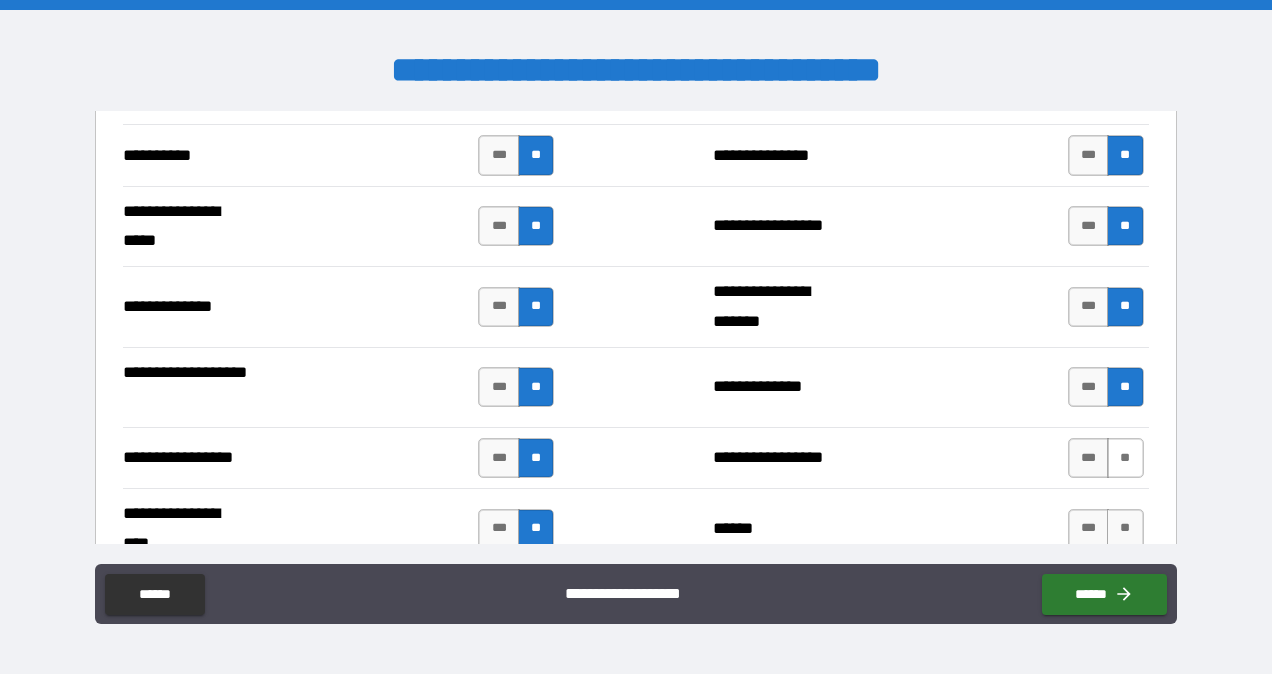 click on "**" at bounding box center (1125, 458) 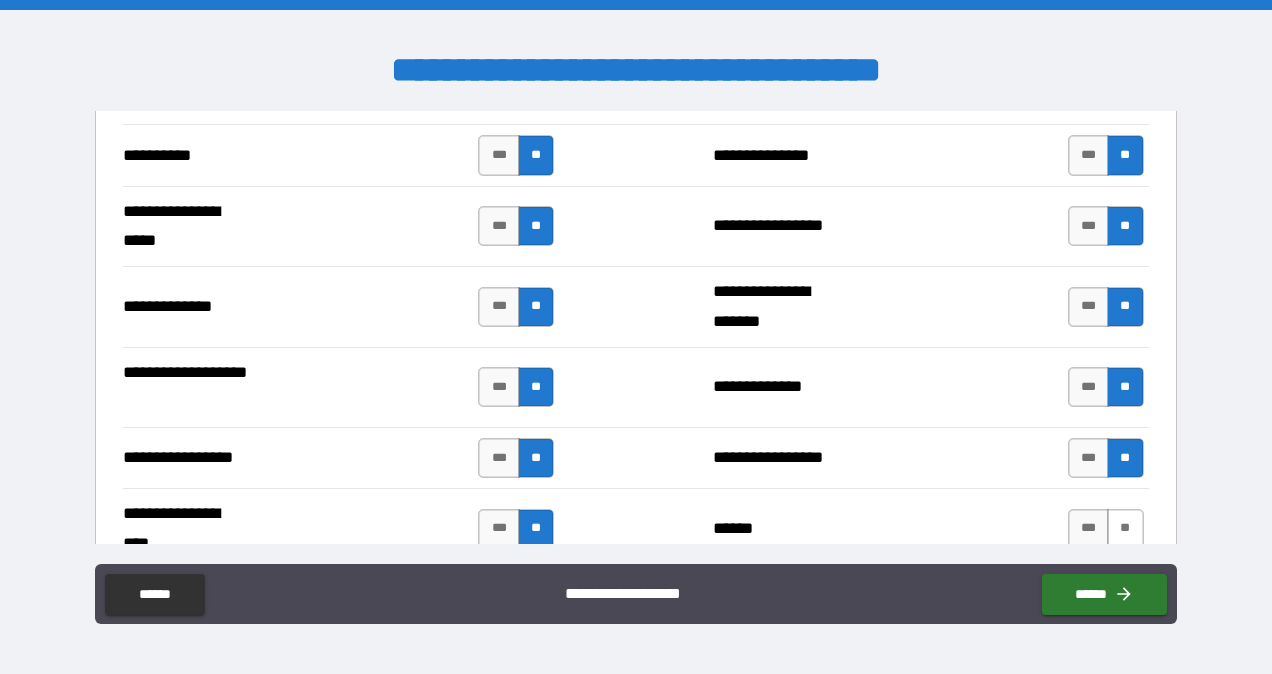 click on "**" at bounding box center [1125, 529] 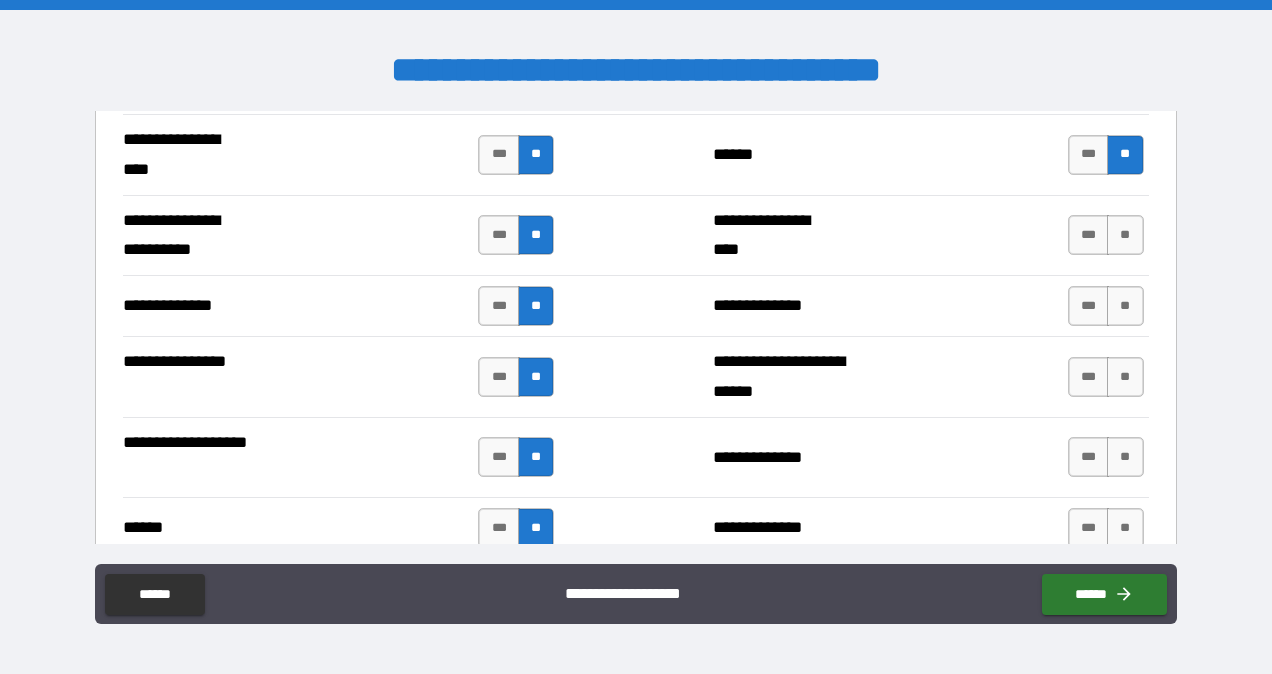 scroll, scrollTop: 2882, scrollLeft: 0, axis: vertical 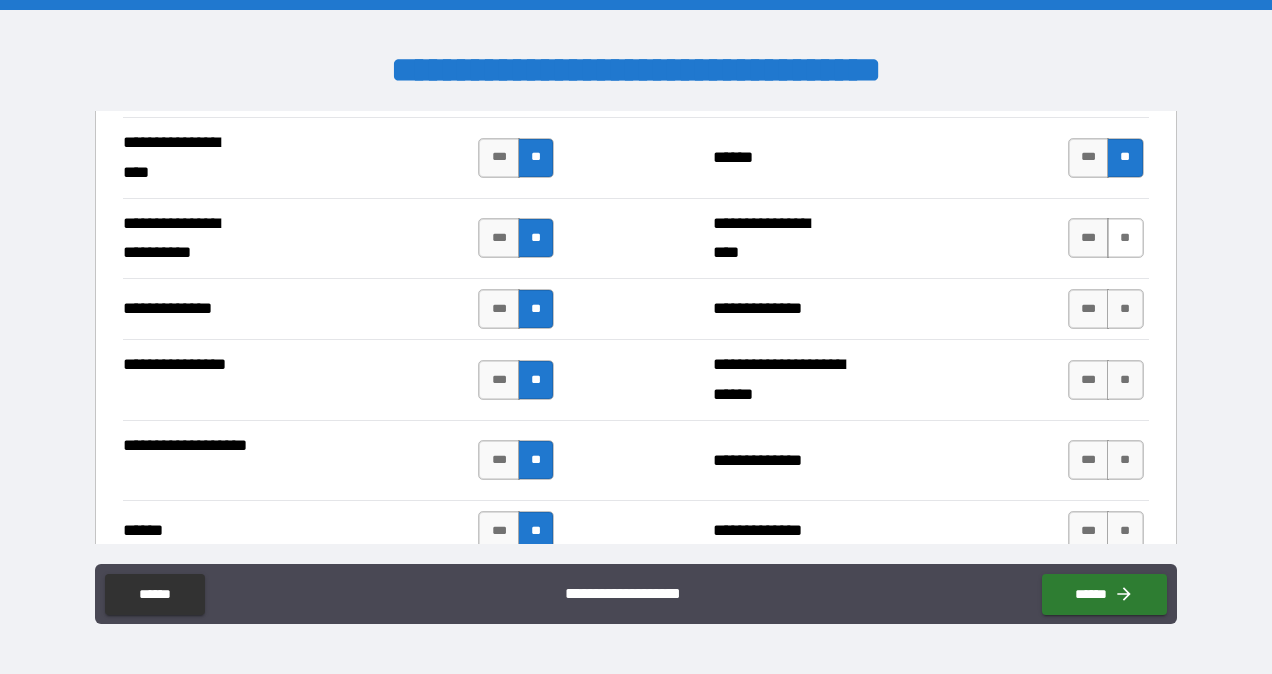 click on "**" at bounding box center [1125, 238] 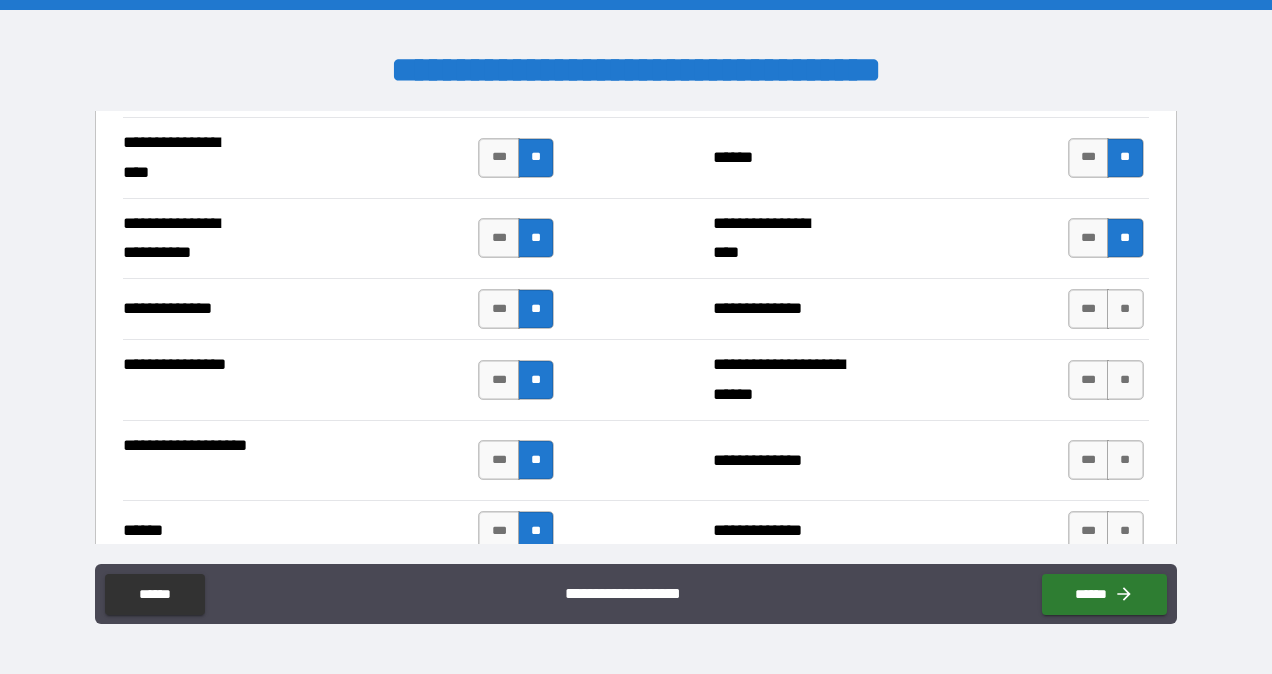 click on "**" at bounding box center [1125, 309] 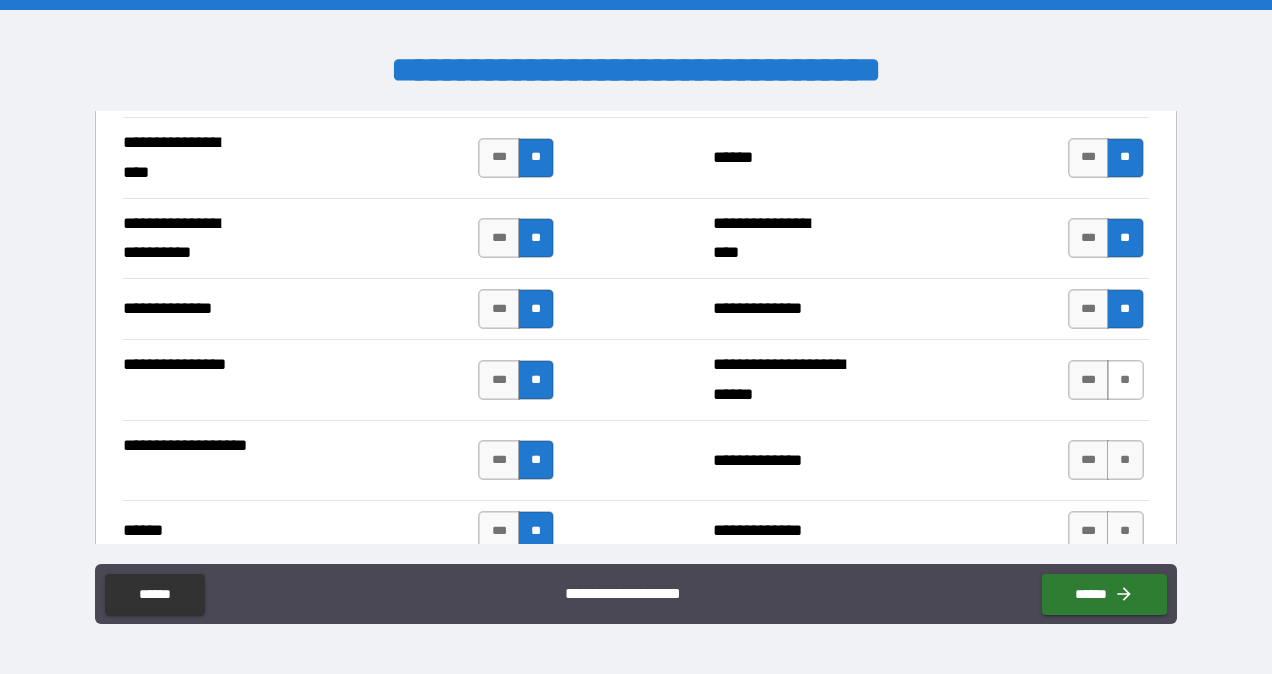 click on "**" at bounding box center (1125, 380) 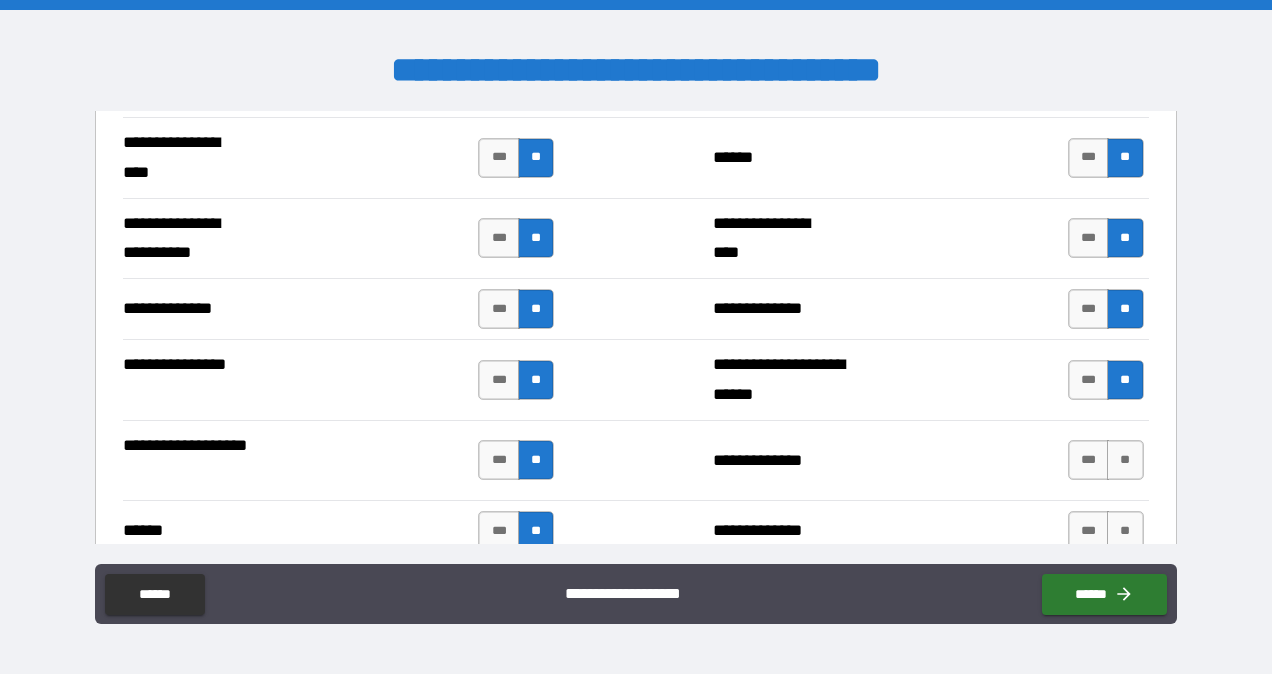 click on "**" at bounding box center (1125, 460) 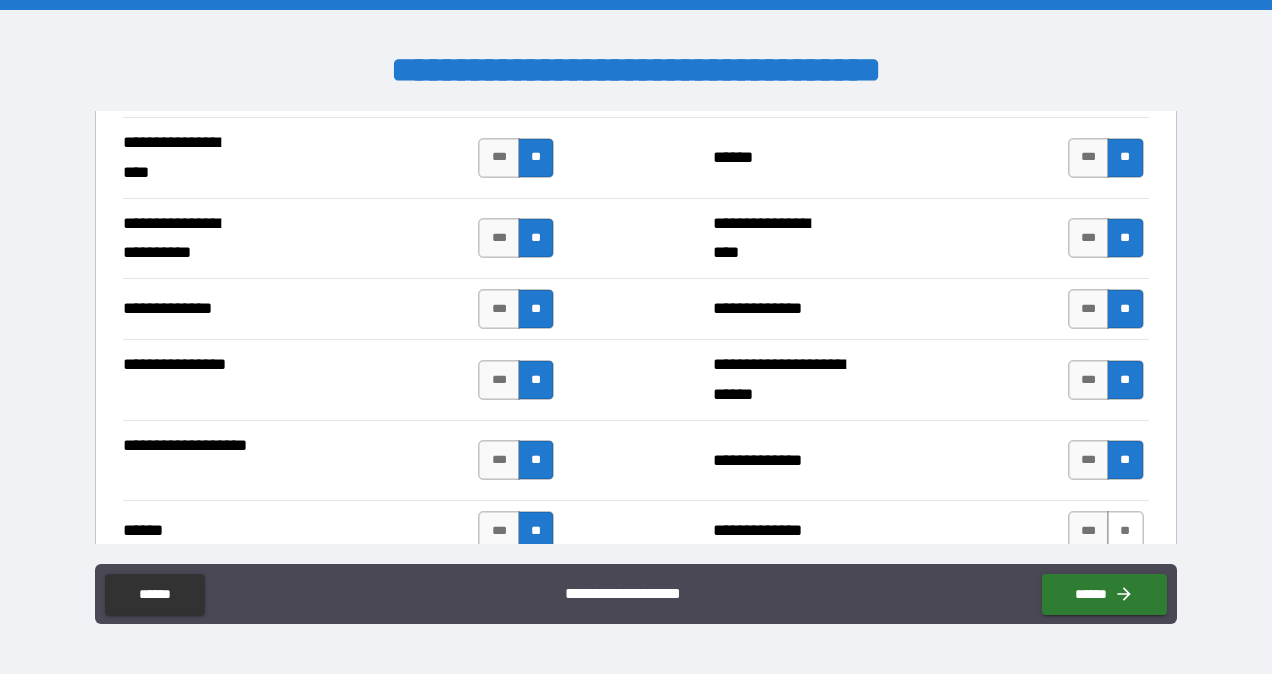 click on "**" at bounding box center [1125, 531] 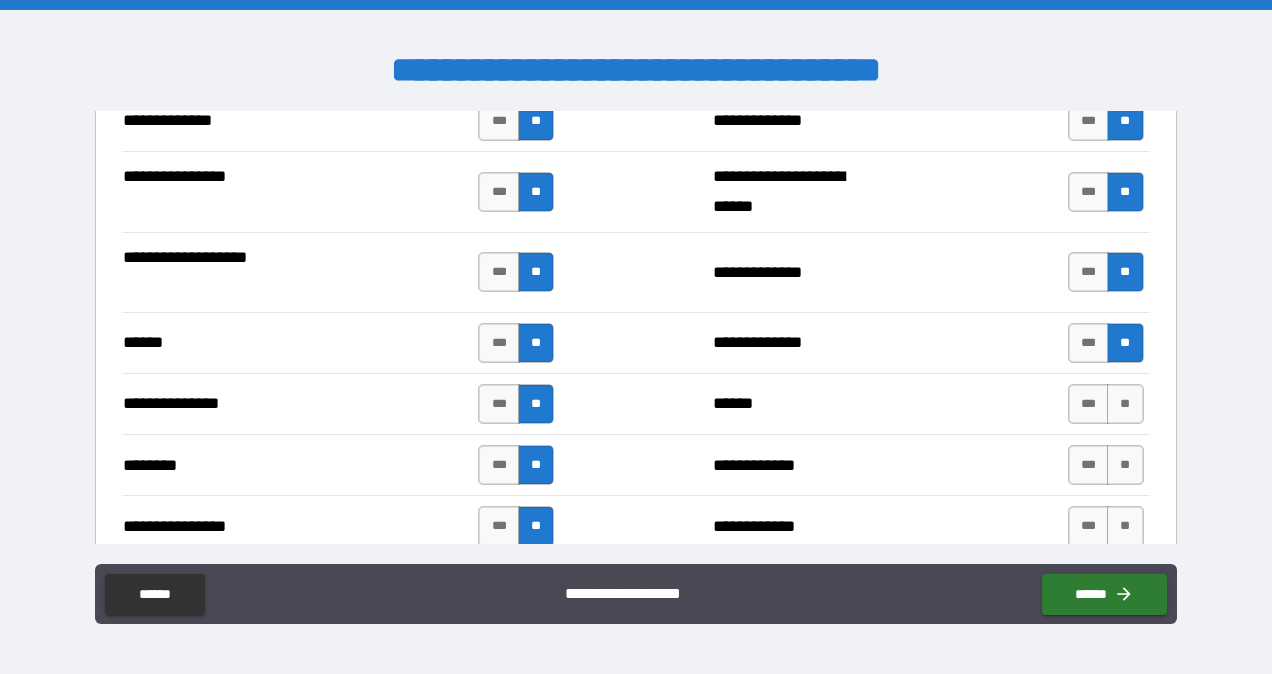 scroll, scrollTop: 3095, scrollLeft: 0, axis: vertical 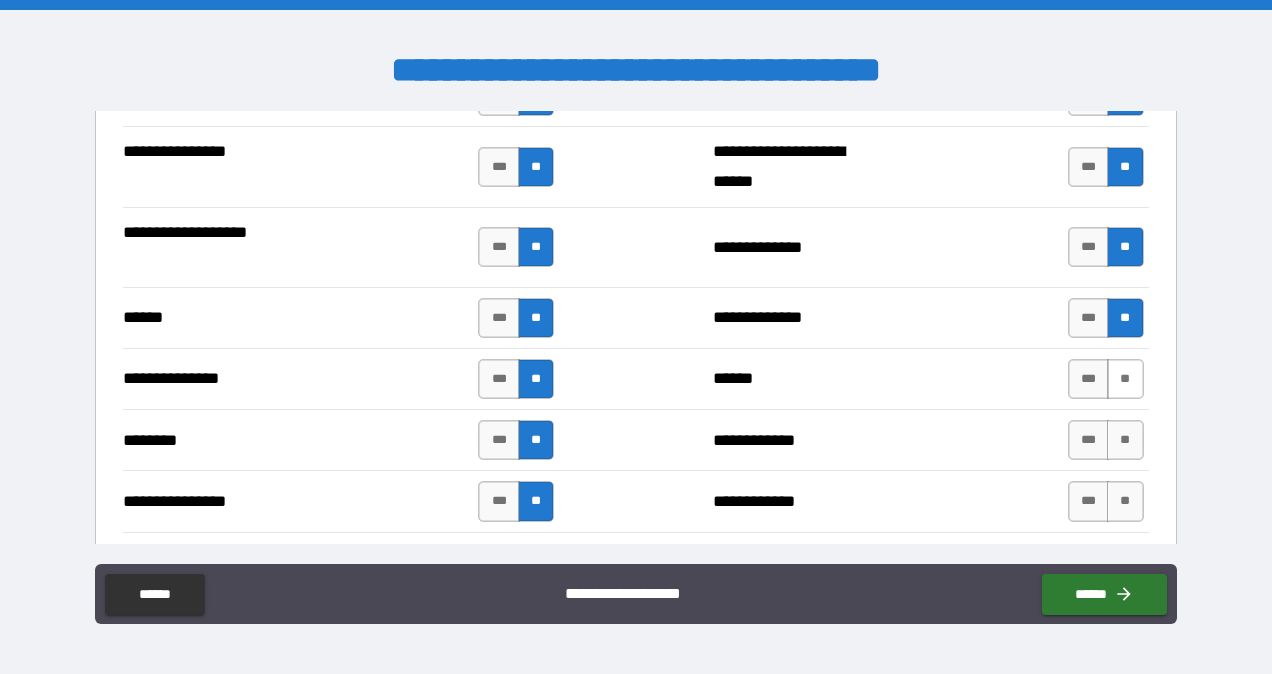 click on "**" at bounding box center (1125, 379) 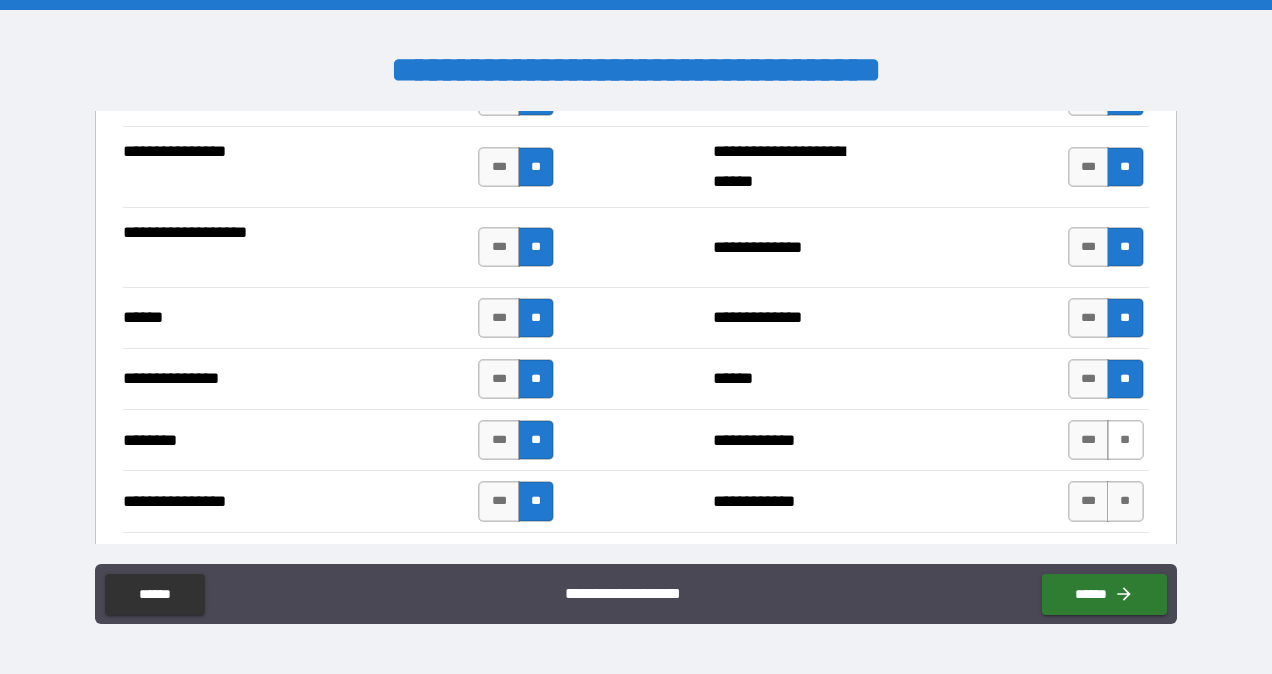 click on "**" at bounding box center [1125, 440] 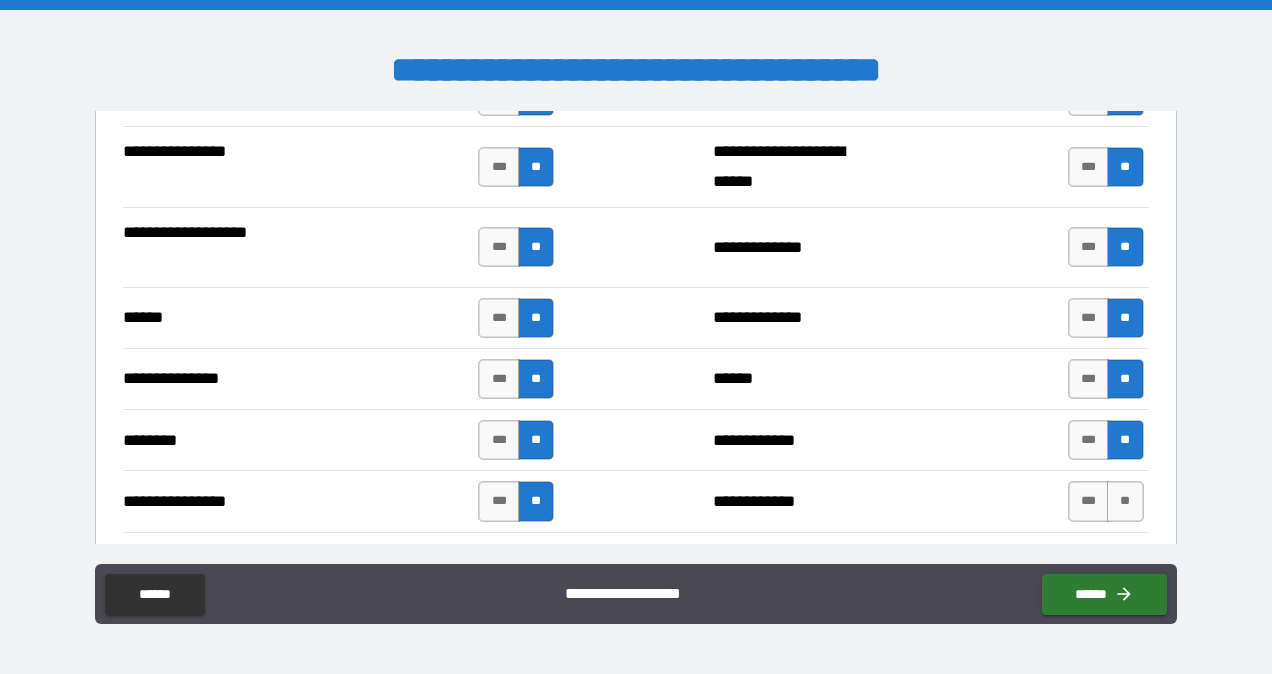 click on "**" at bounding box center [1125, 501] 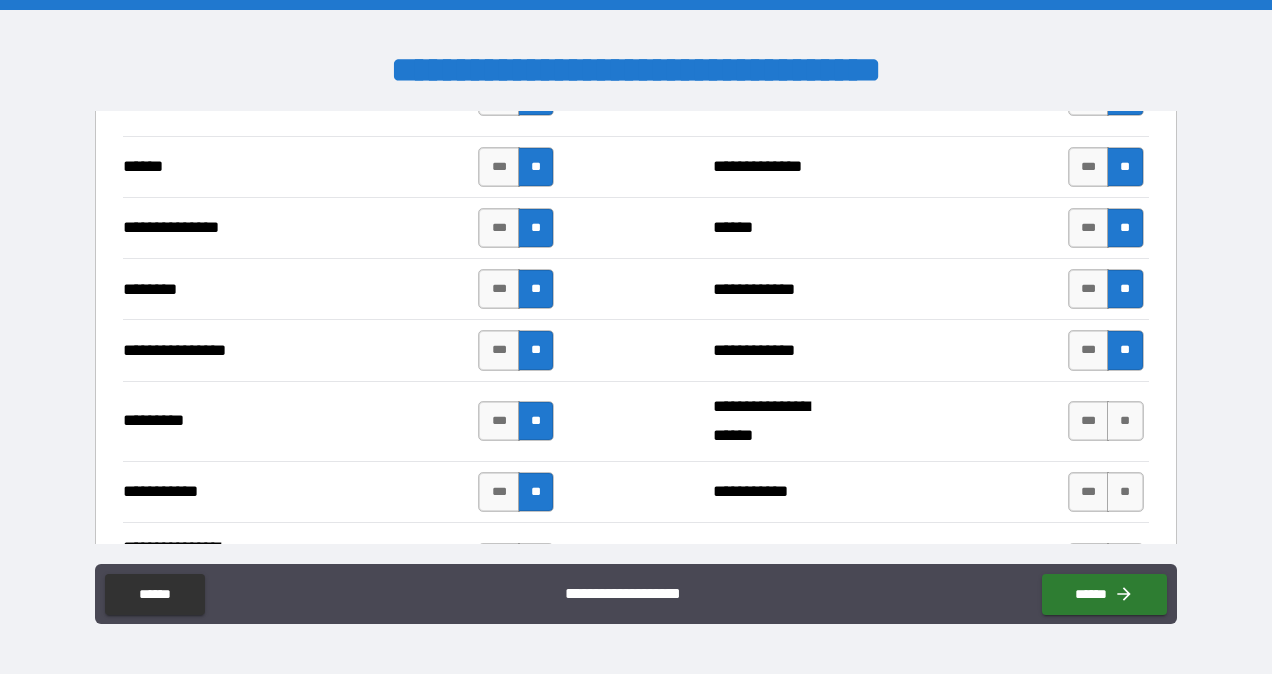 scroll, scrollTop: 3272, scrollLeft: 0, axis: vertical 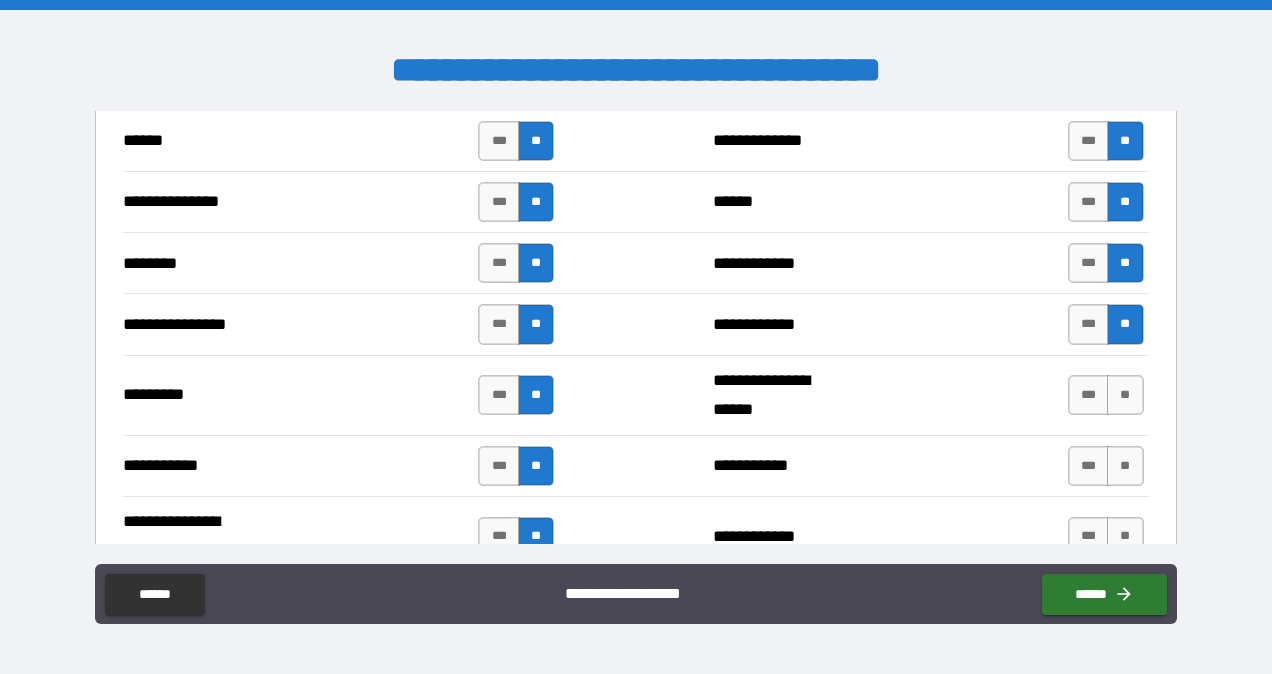 click on "**" at bounding box center (1125, 395) 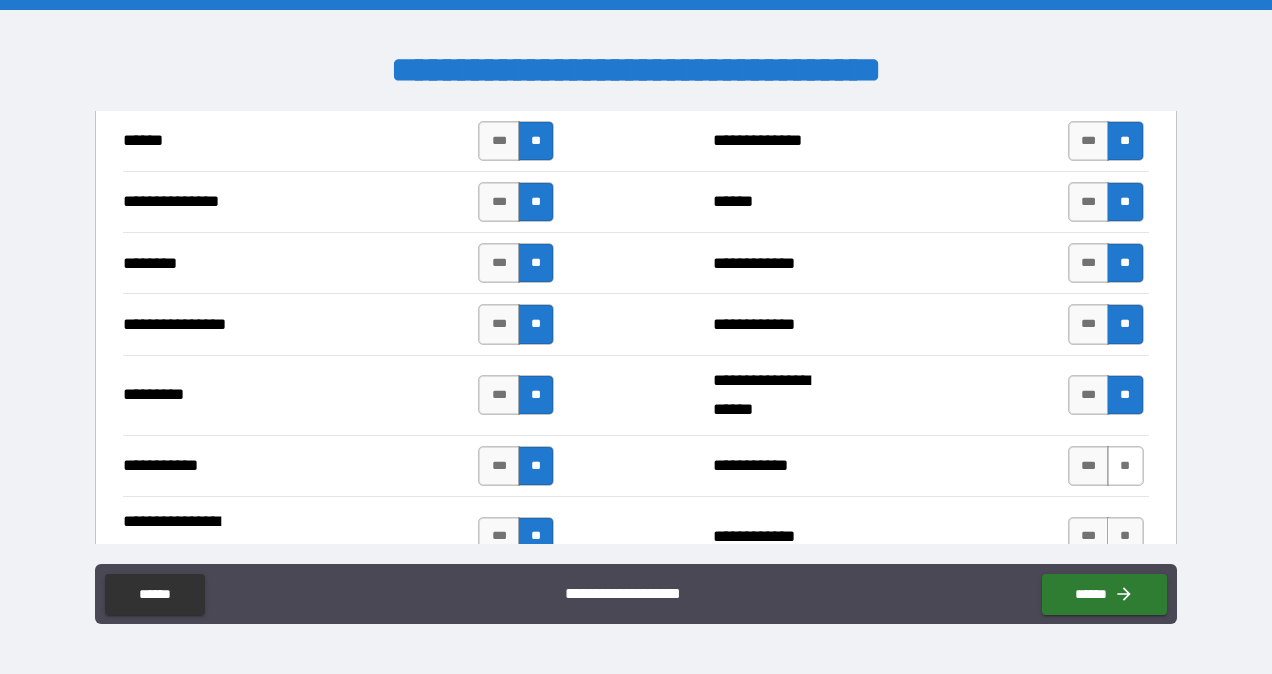 click on "**" at bounding box center (1125, 466) 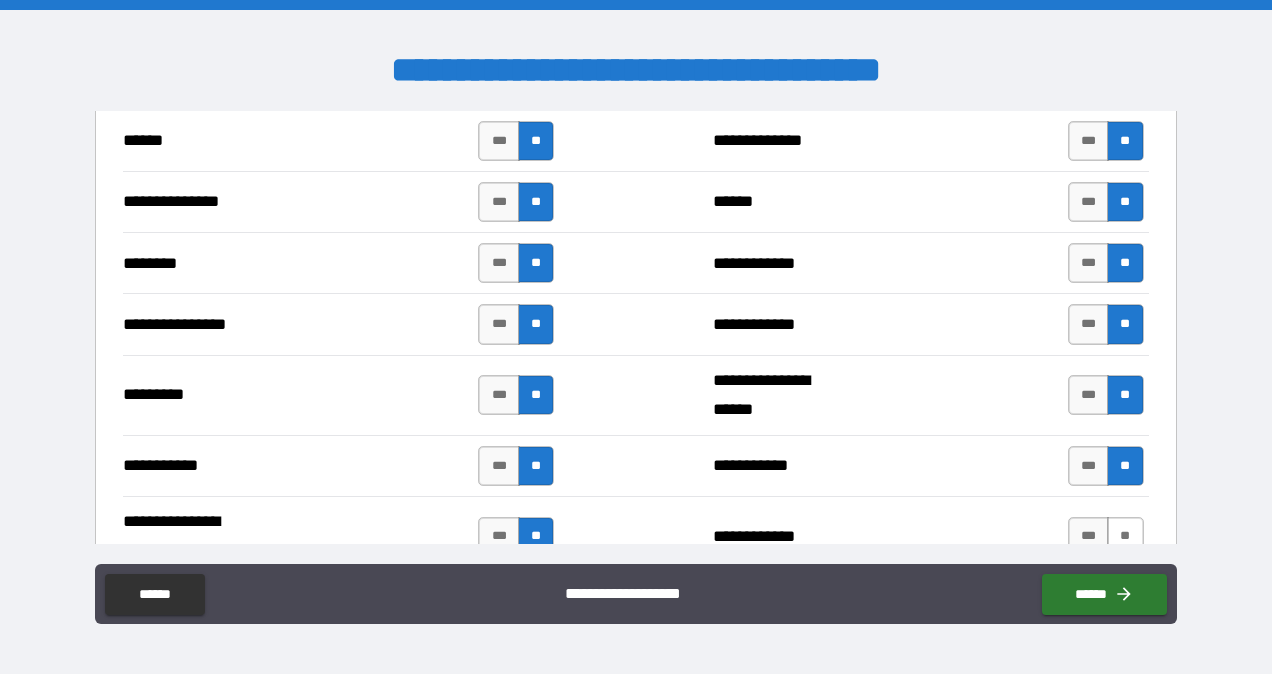 click on "**" at bounding box center [1125, 537] 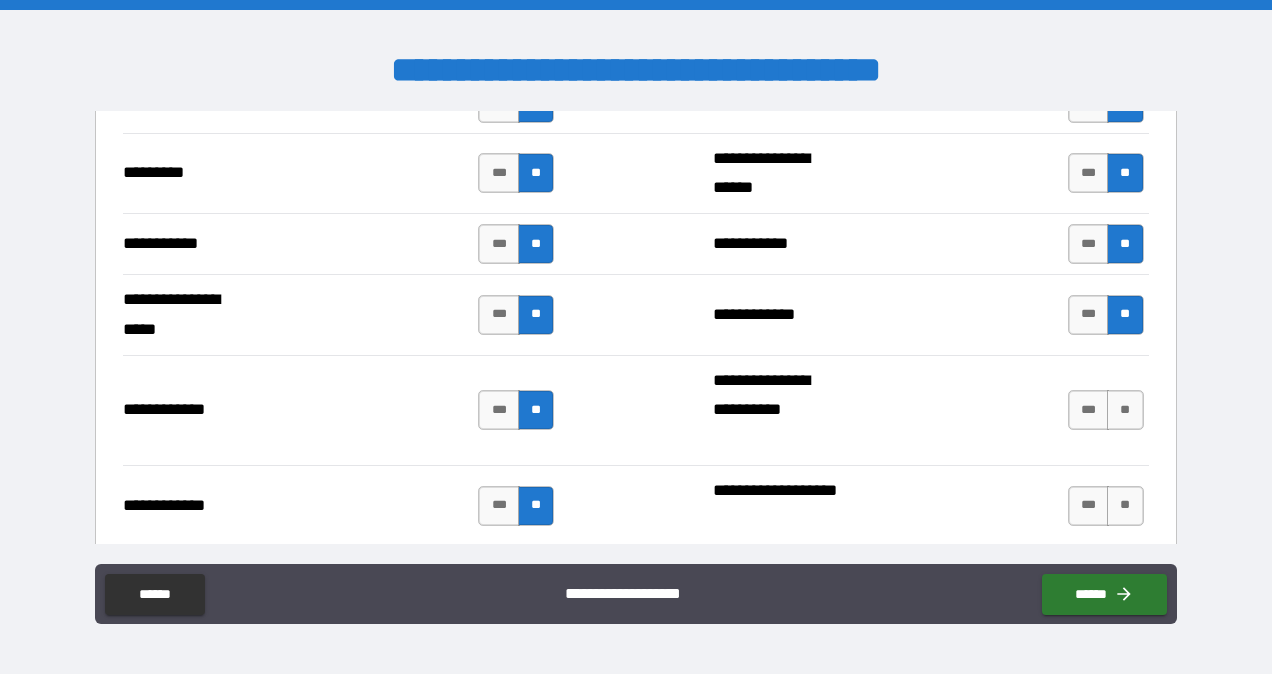 scroll, scrollTop: 3501, scrollLeft: 0, axis: vertical 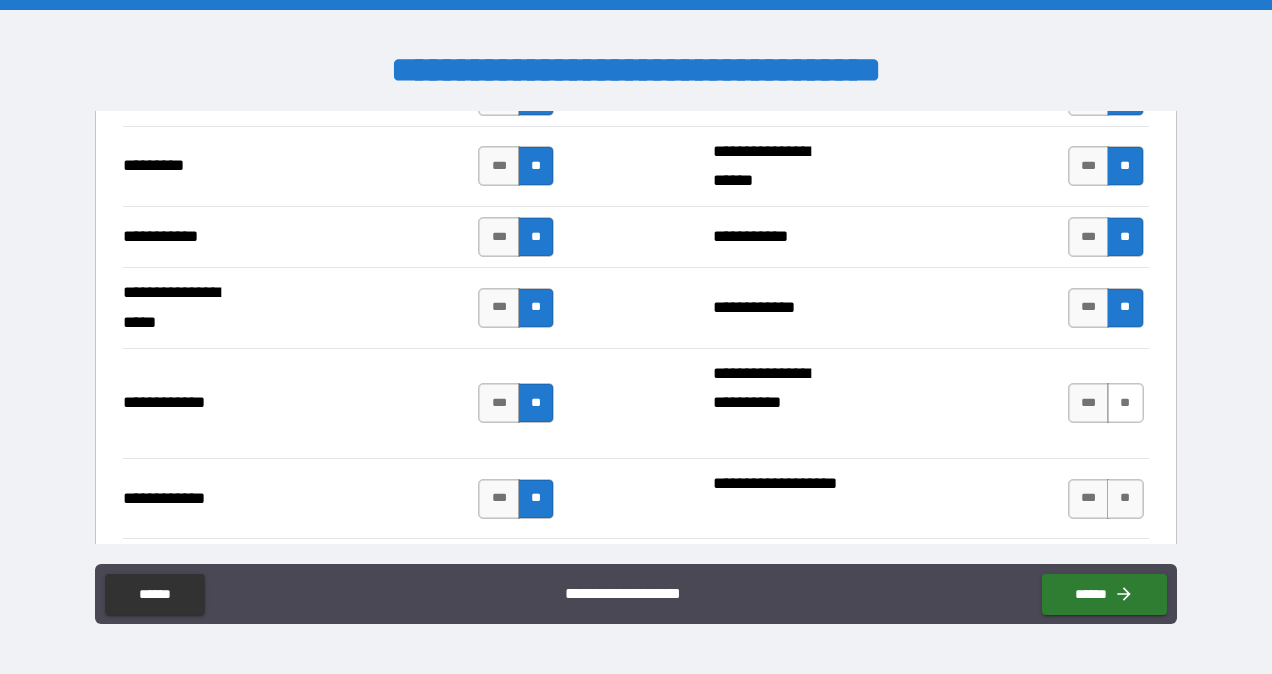click on "**" at bounding box center (1125, 403) 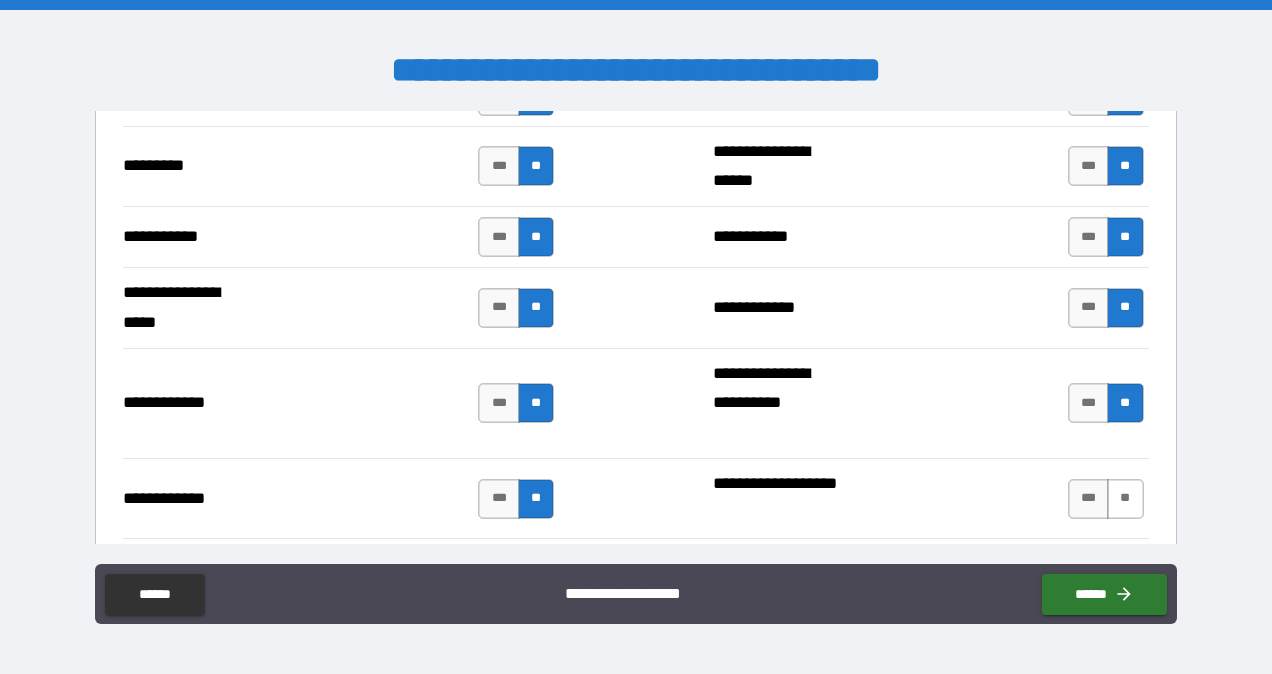 click on "**" at bounding box center [1125, 499] 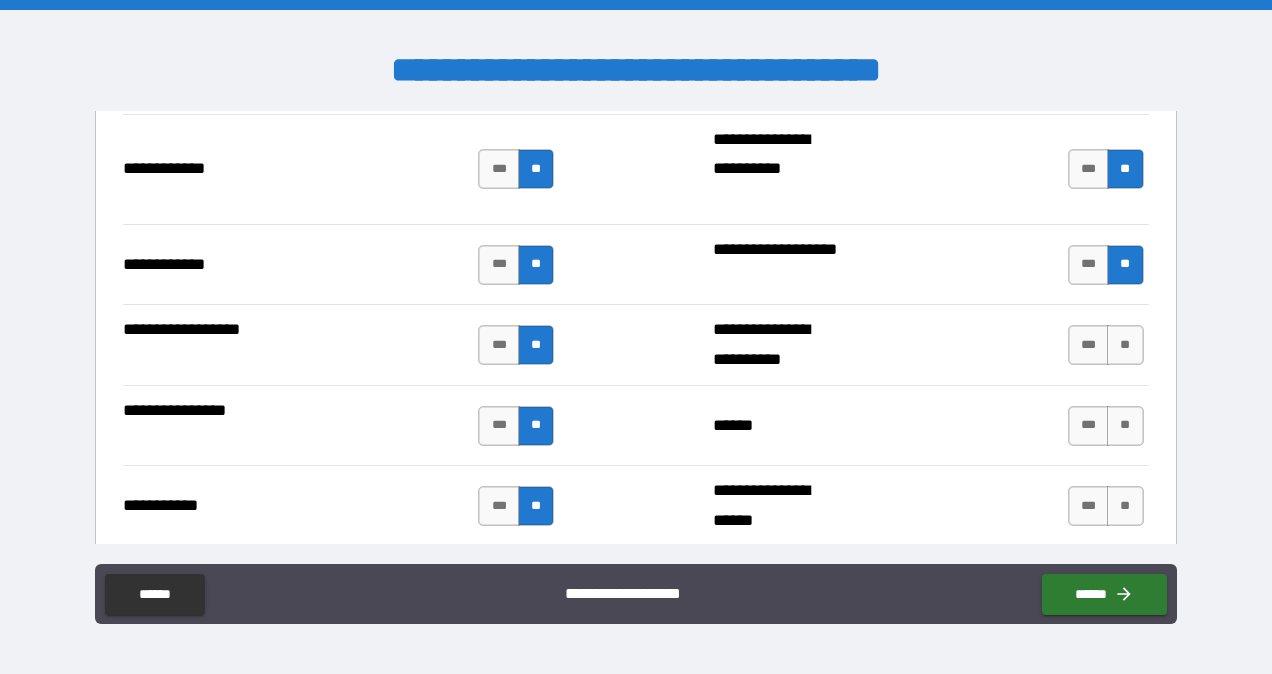 scroll, scrollTop: 3745, scrollLeft: 0, axis: vertical 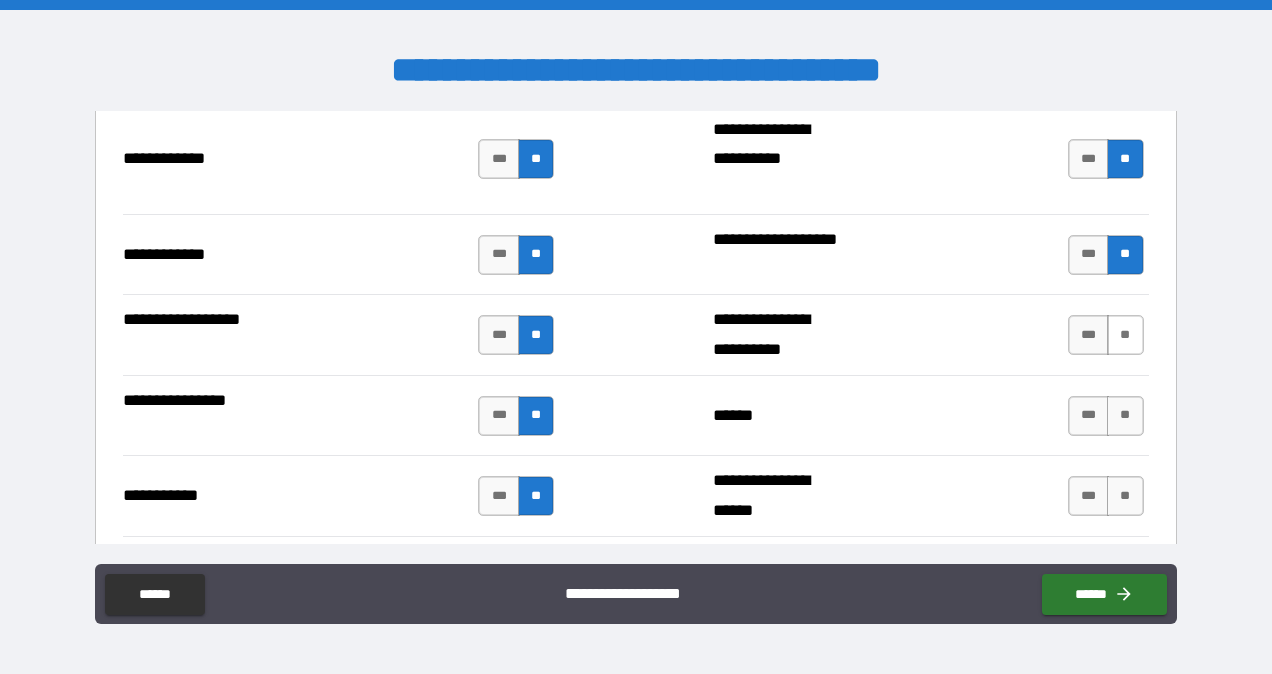 click on "**" at bounding box center [1125, 335] 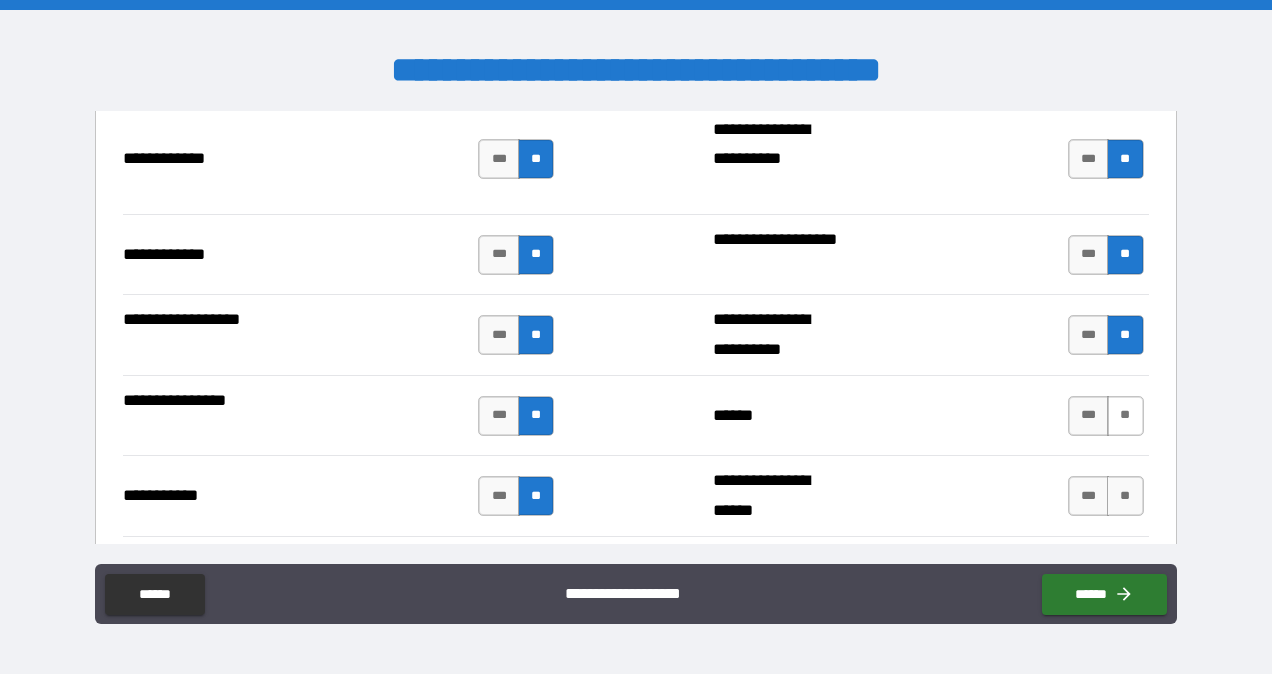 click on "**" at bounding box center (1125, 416) 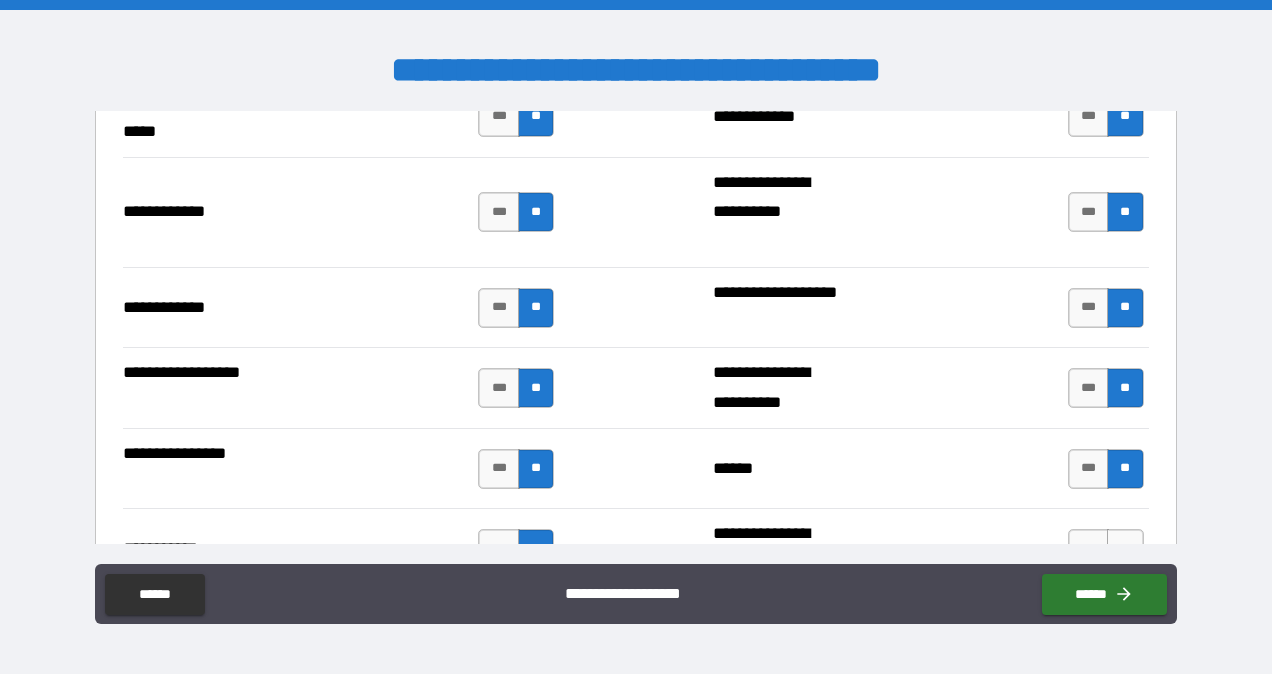 scroll, scrollTop: 3724, scrollLeft: 0, axis: vertical 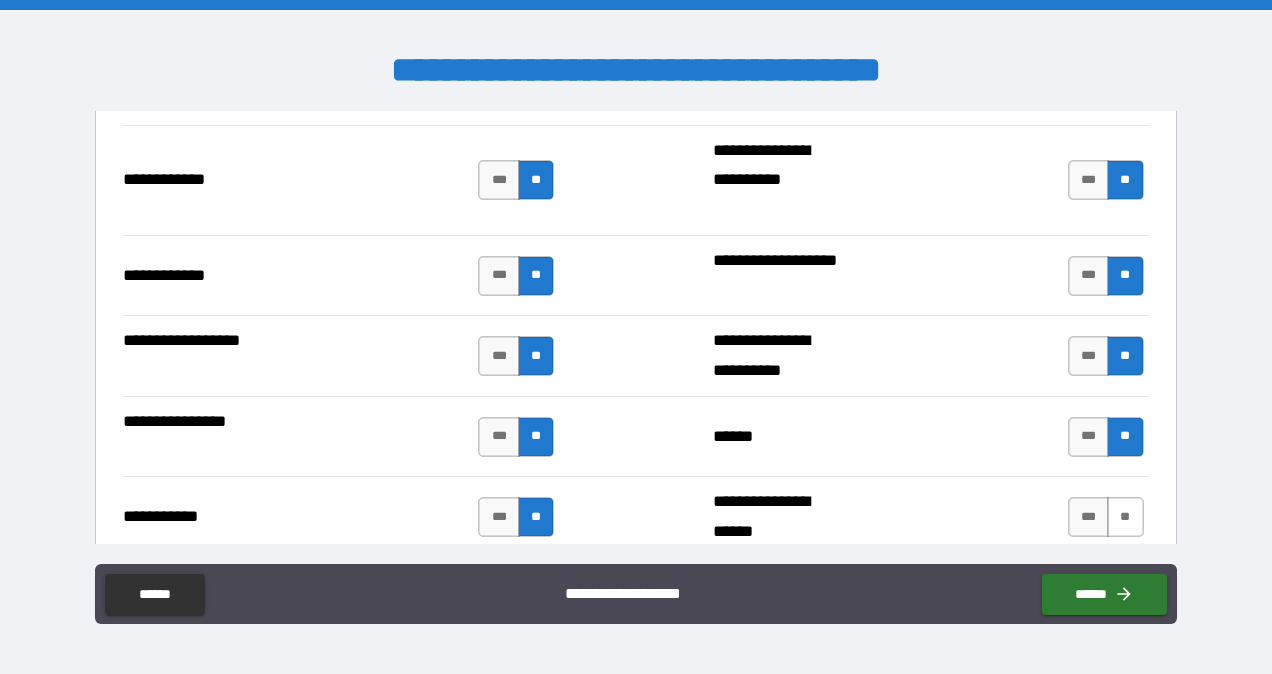 click on "**" at bounding box center [1125, 517] 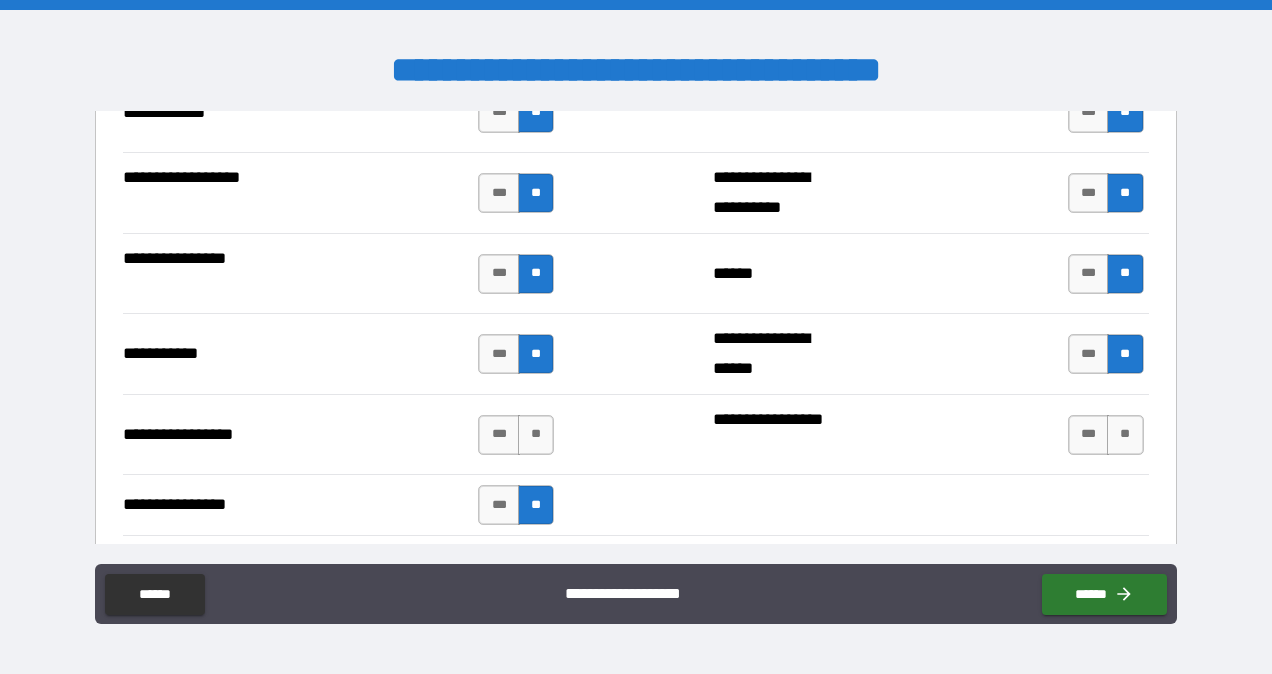 scroll, scrollTop: 3894, scrollLeft: 0, axis: vertical 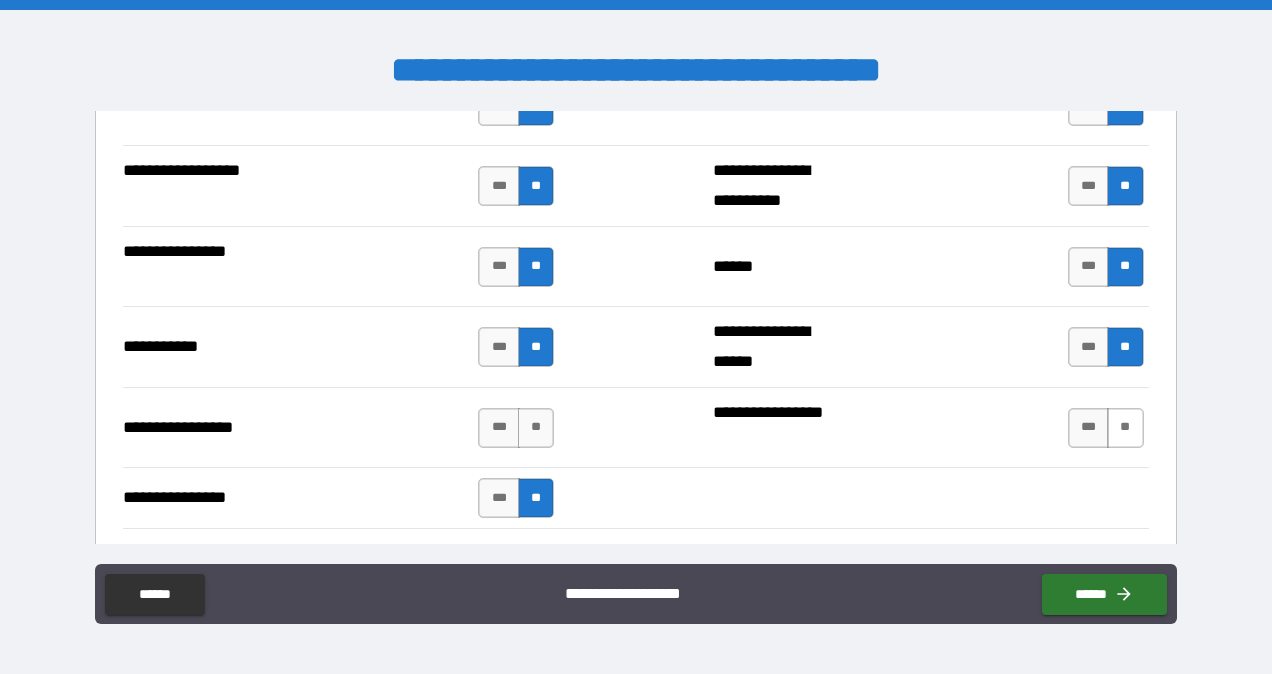 click on "**" at bounding box center (1125, 428) 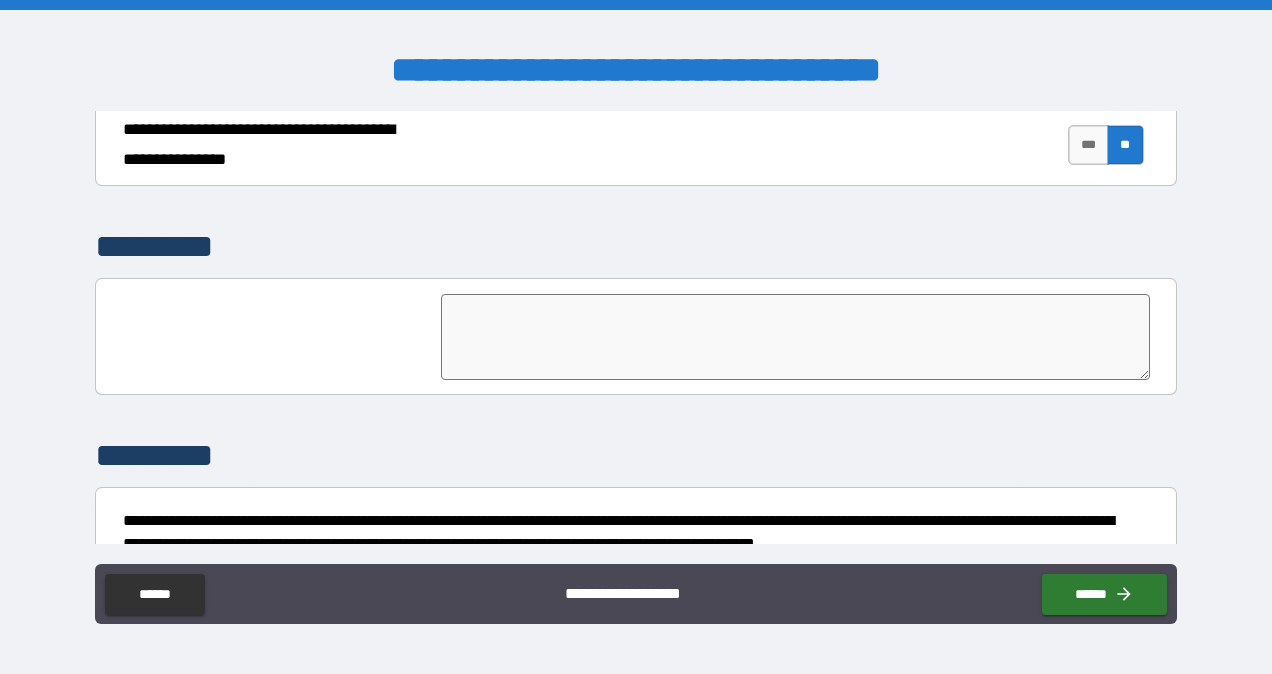 scroll, scrollTop: 4398, scrollLeft: 0, axis: vertical 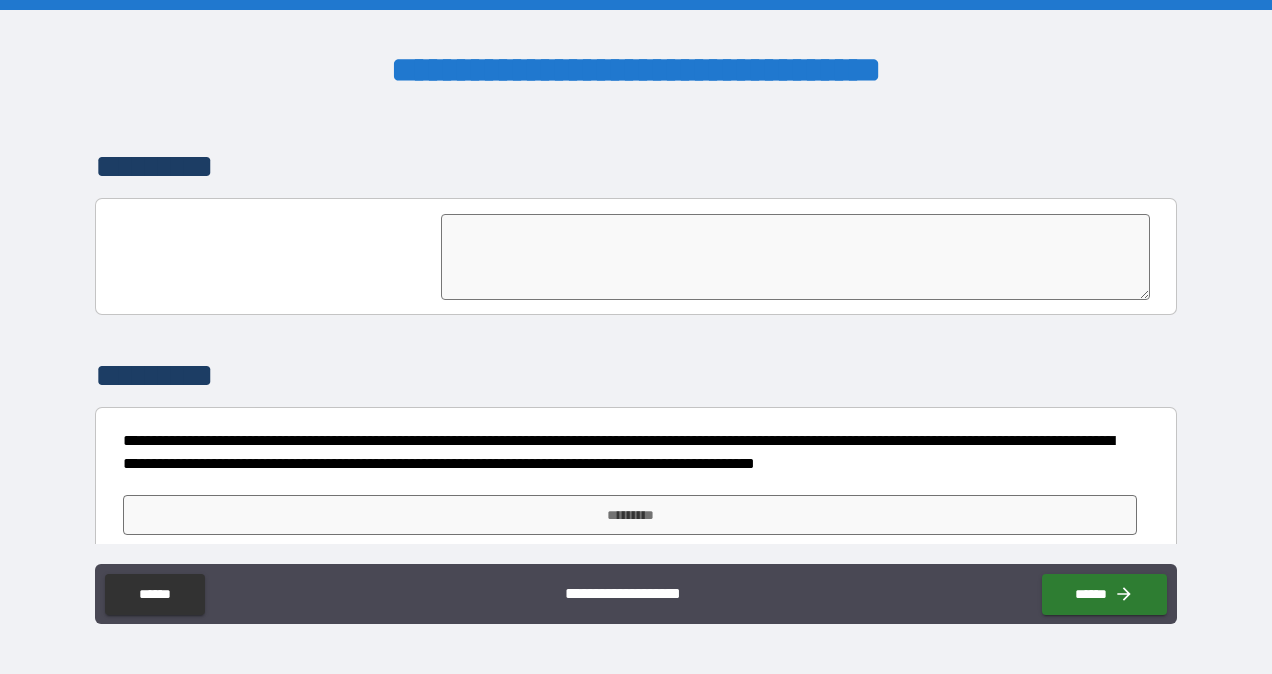 click on "*********" at bounding box center [630, 515] 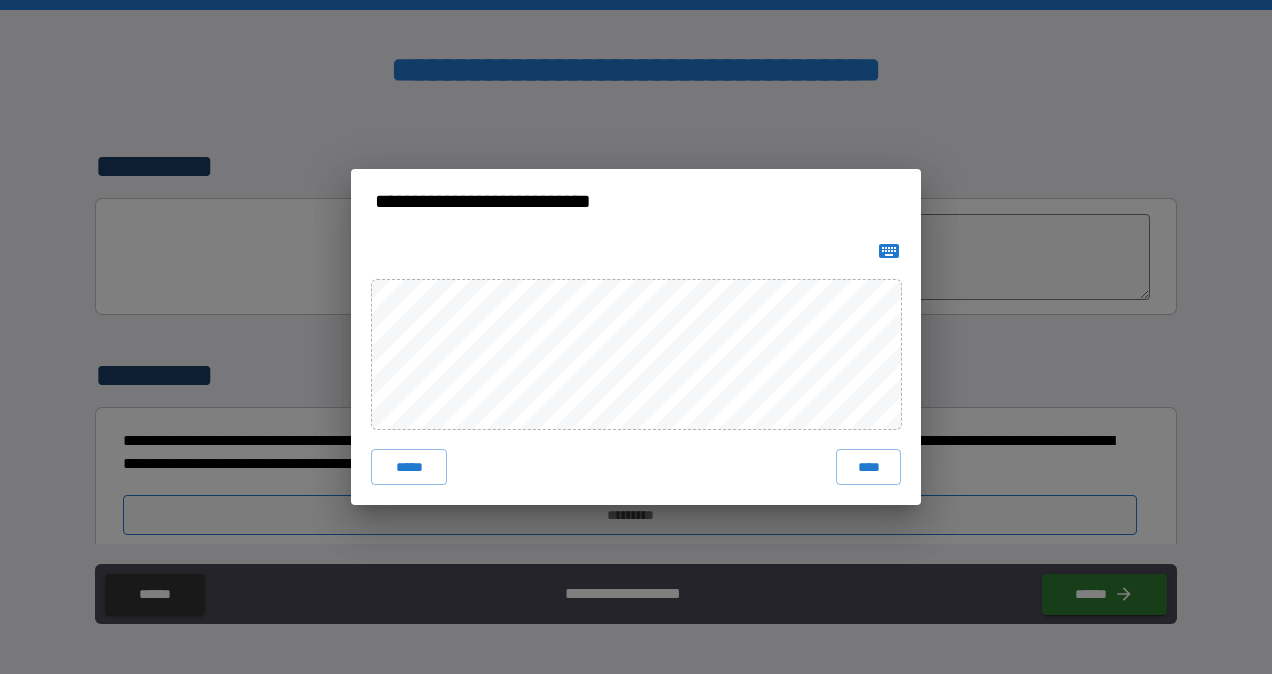 click on "****" at bounding box center [868, 467] 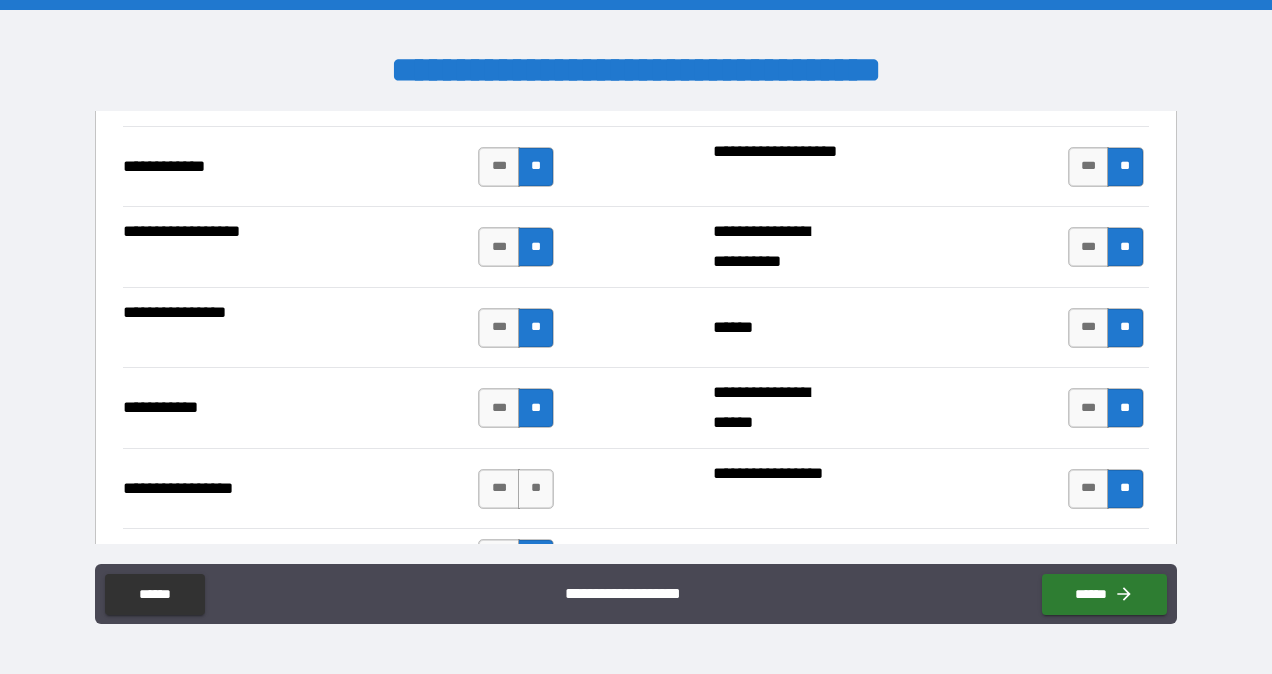 scroll, scrollTop: 3868, scrollLeft: 0, axis: vertical 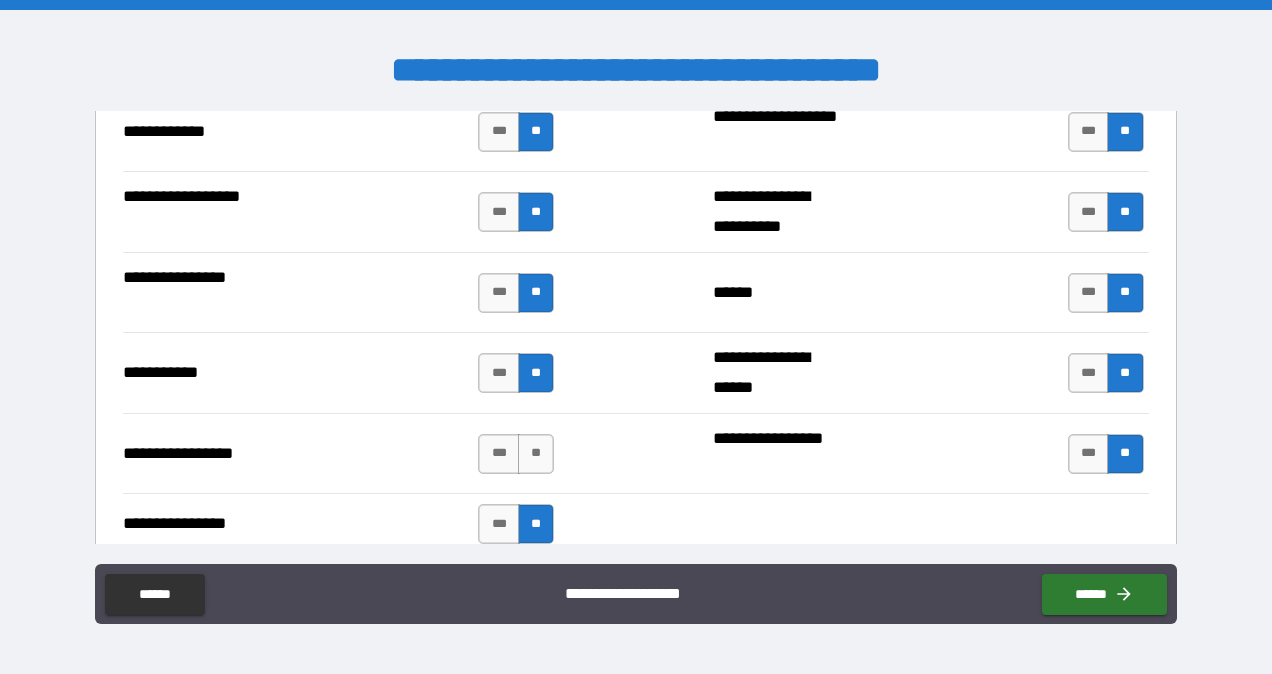 click on "**" at bounding box center (536, 454) 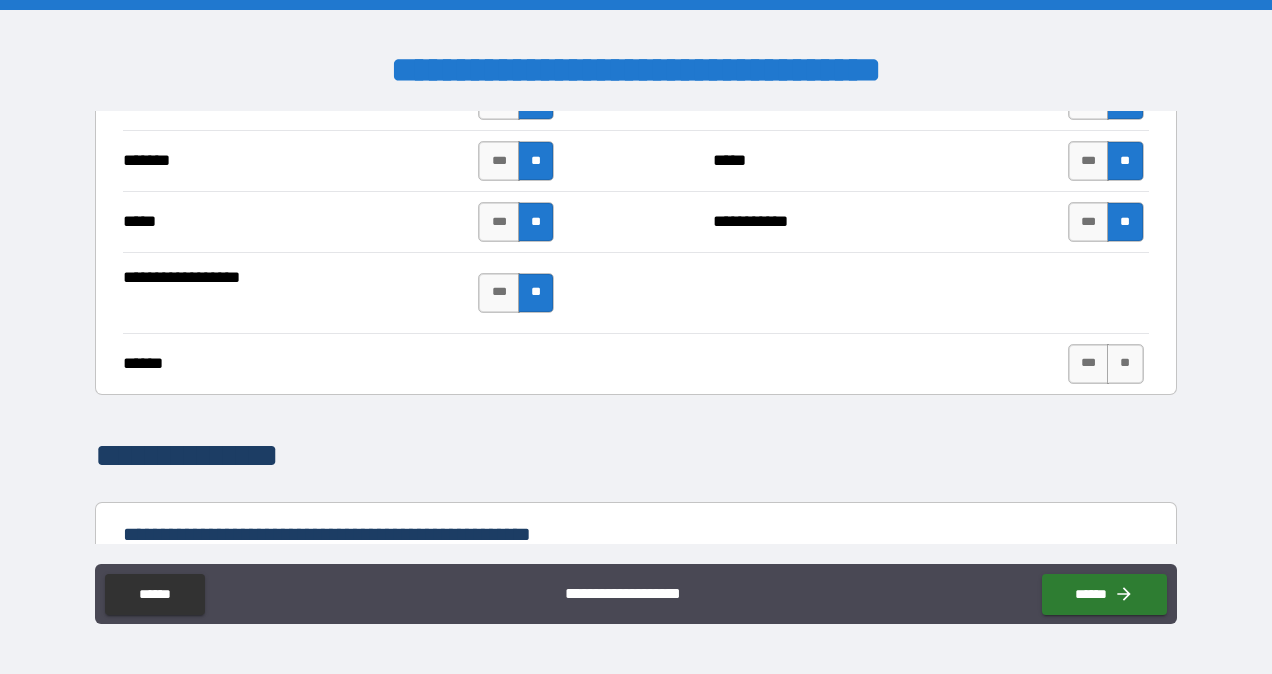 scroll, scrollTop: 1513, scrollLeft: 0, axis: vertical 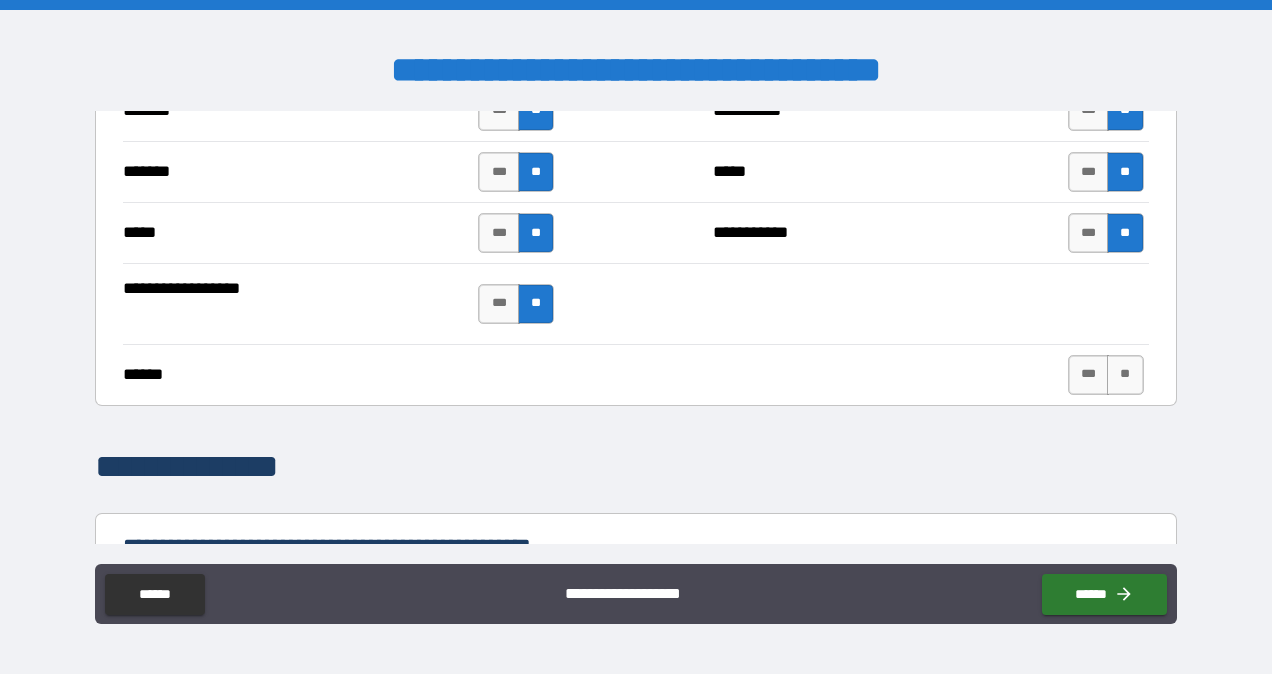 click on "**" at bounding box center (1125, 375) 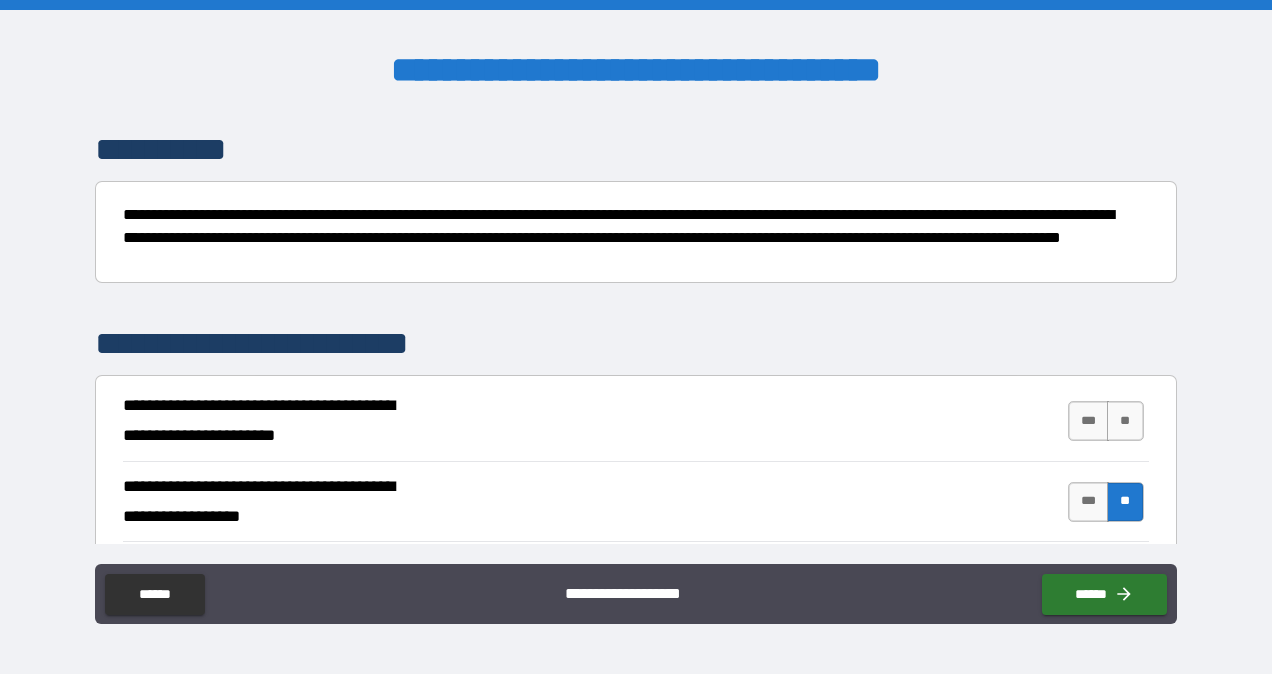scroll, scrollTop: 168, scrollLeft: 0, axis: vertical 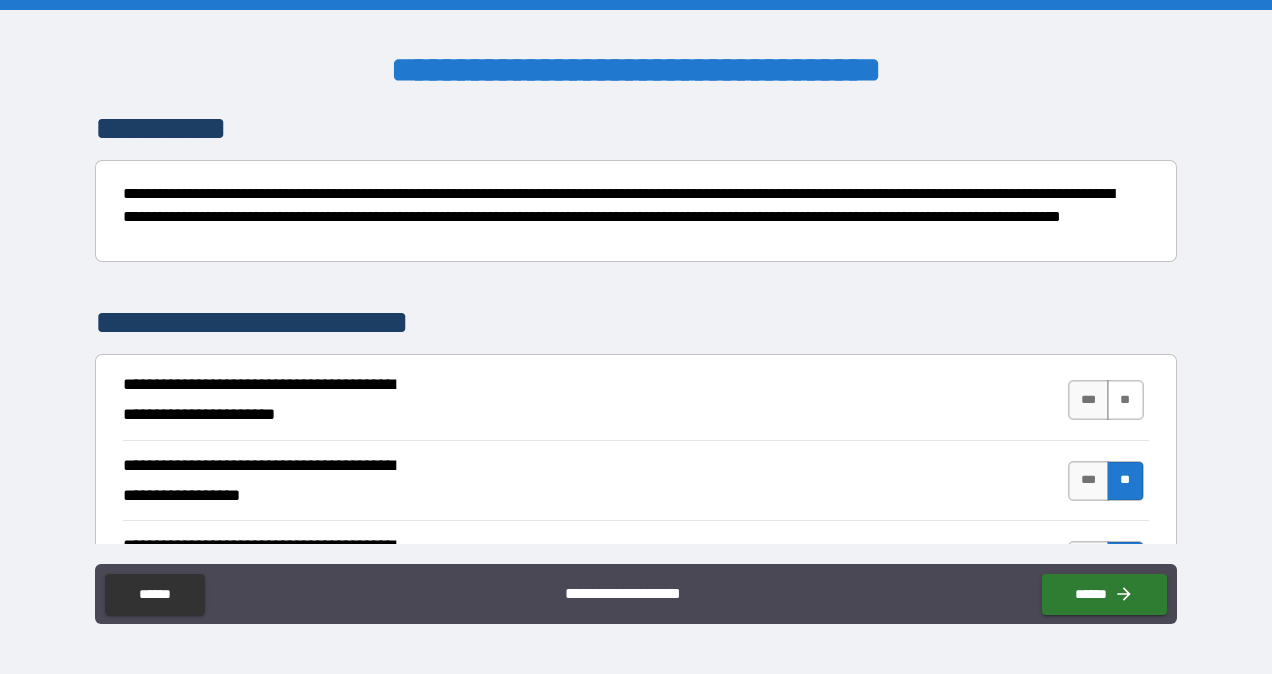 click on "**" at bounding box center [1125, 400] 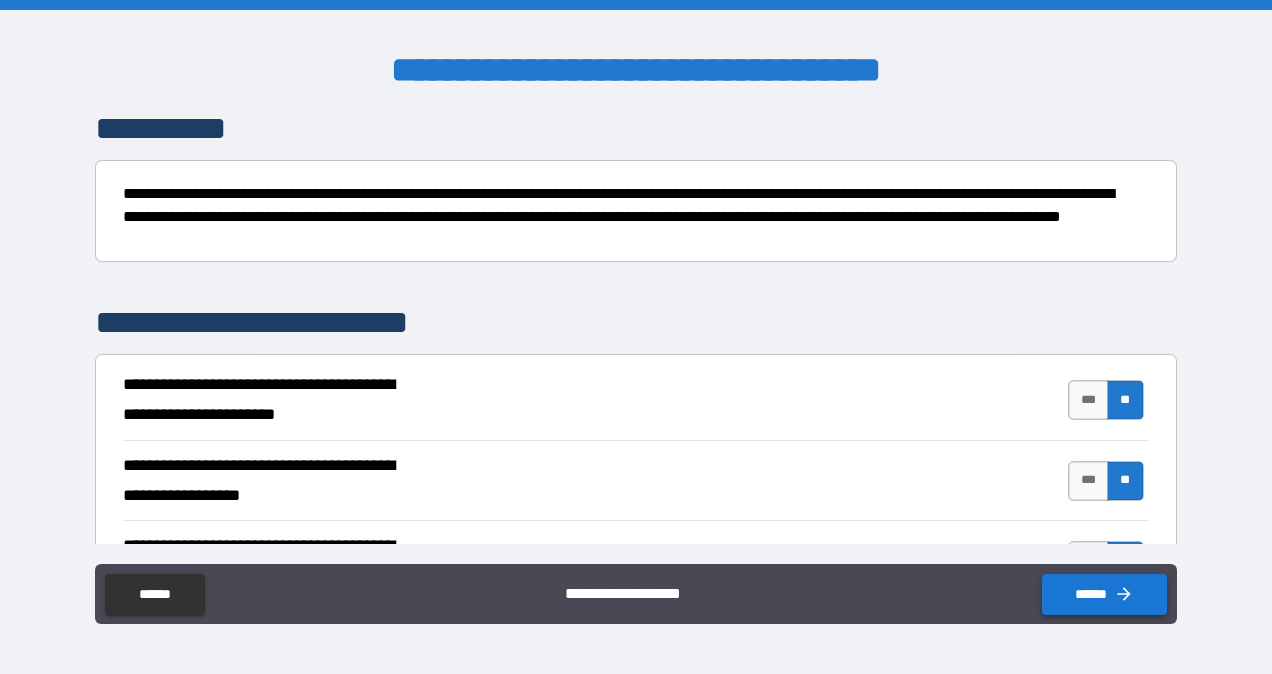 click on "******" at bounding box center (1104, 594) 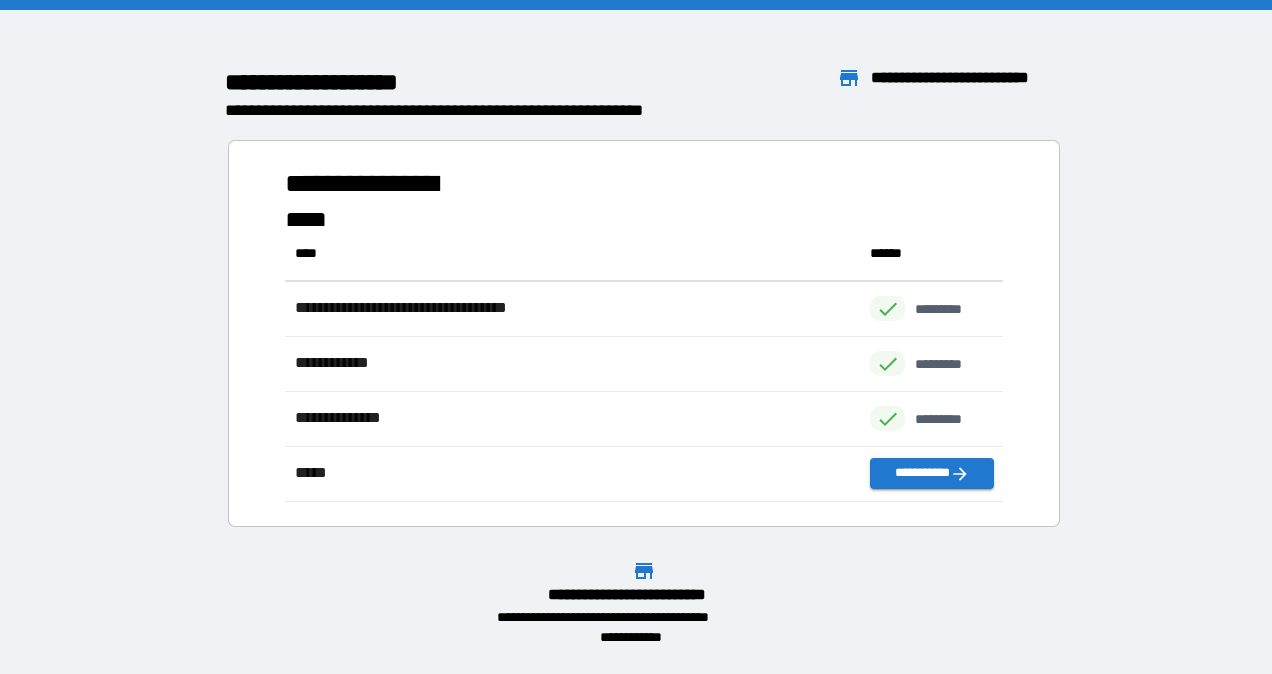 scroll, scrollTop: 16, scrollLeft: 16, axis: both 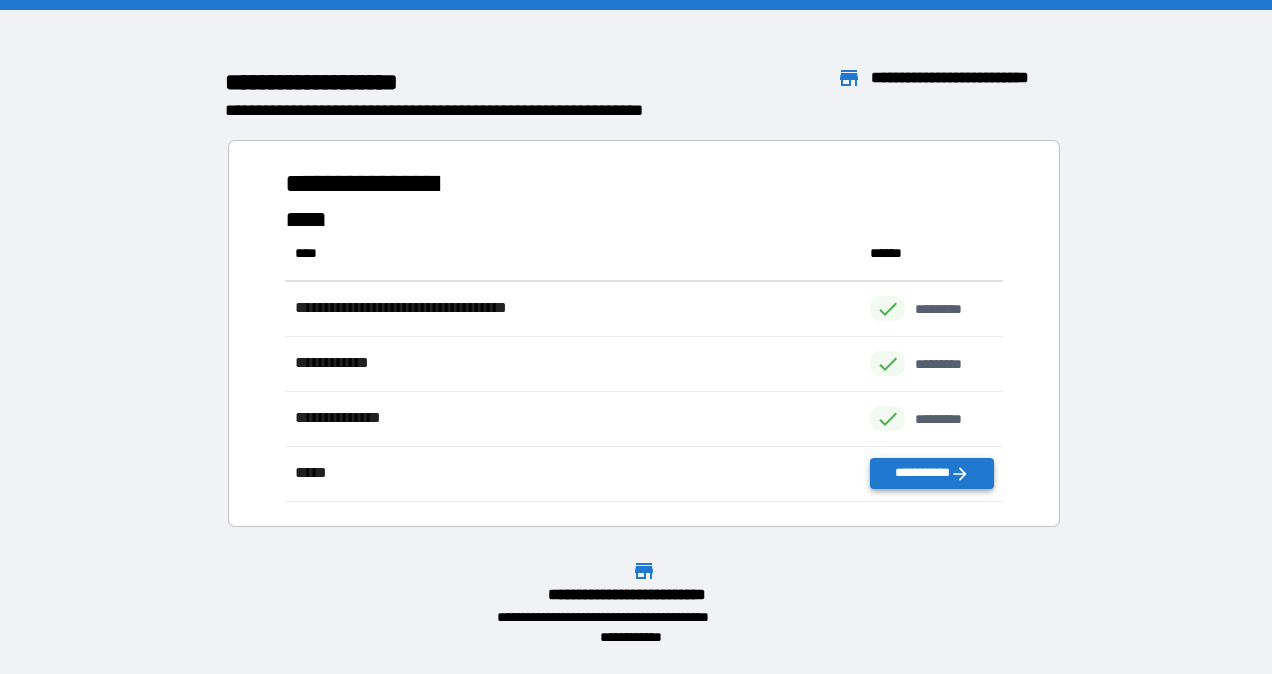 click 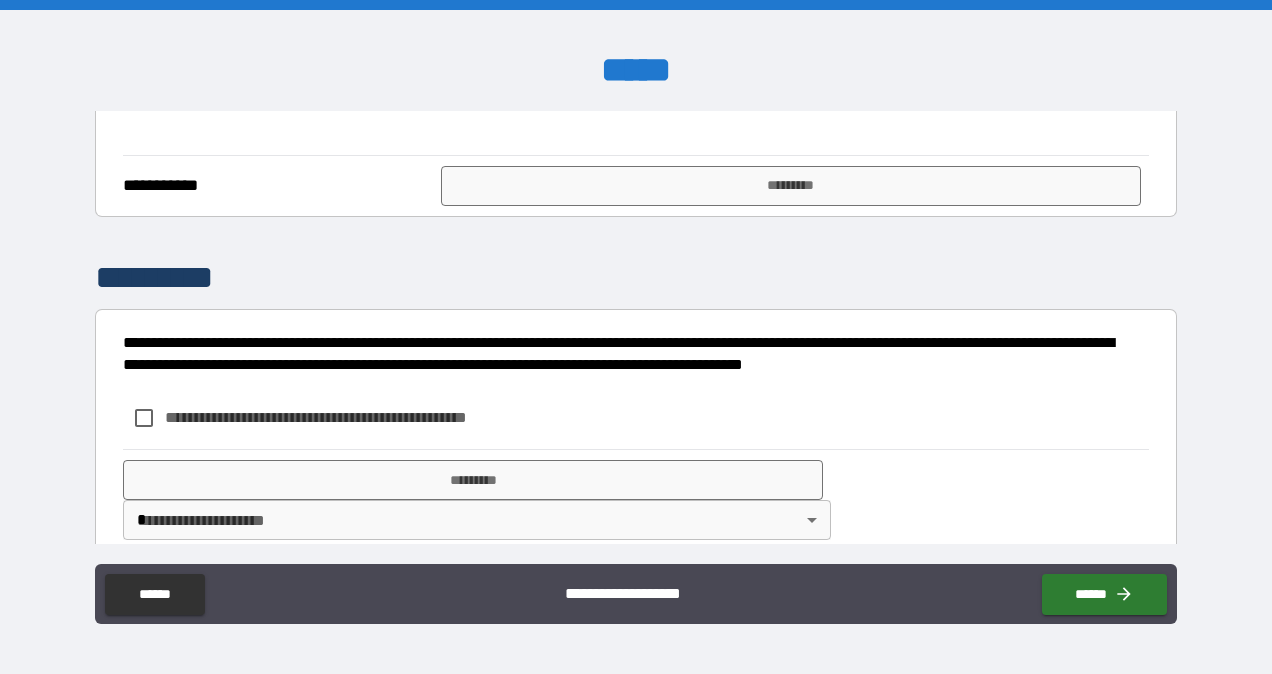 scroll, scrollTop: 2333, scrollLeft: 0, axis: vertical 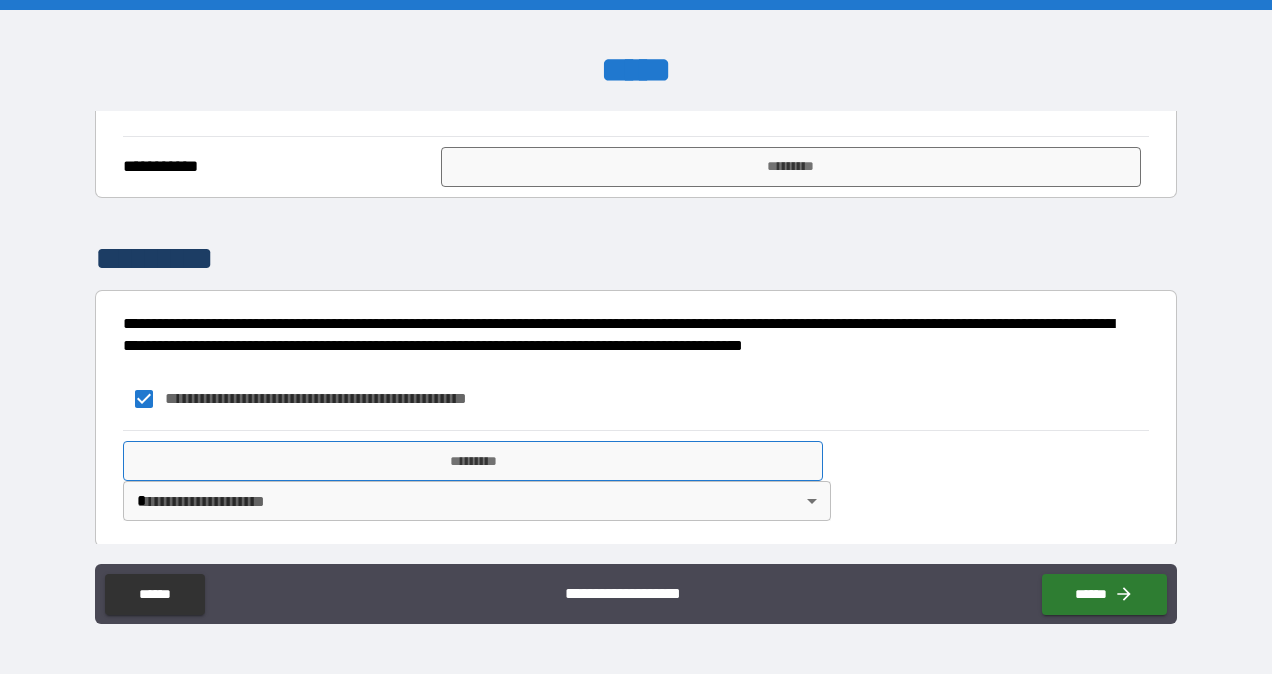 click on "*********" at bounding box center (473, 461) 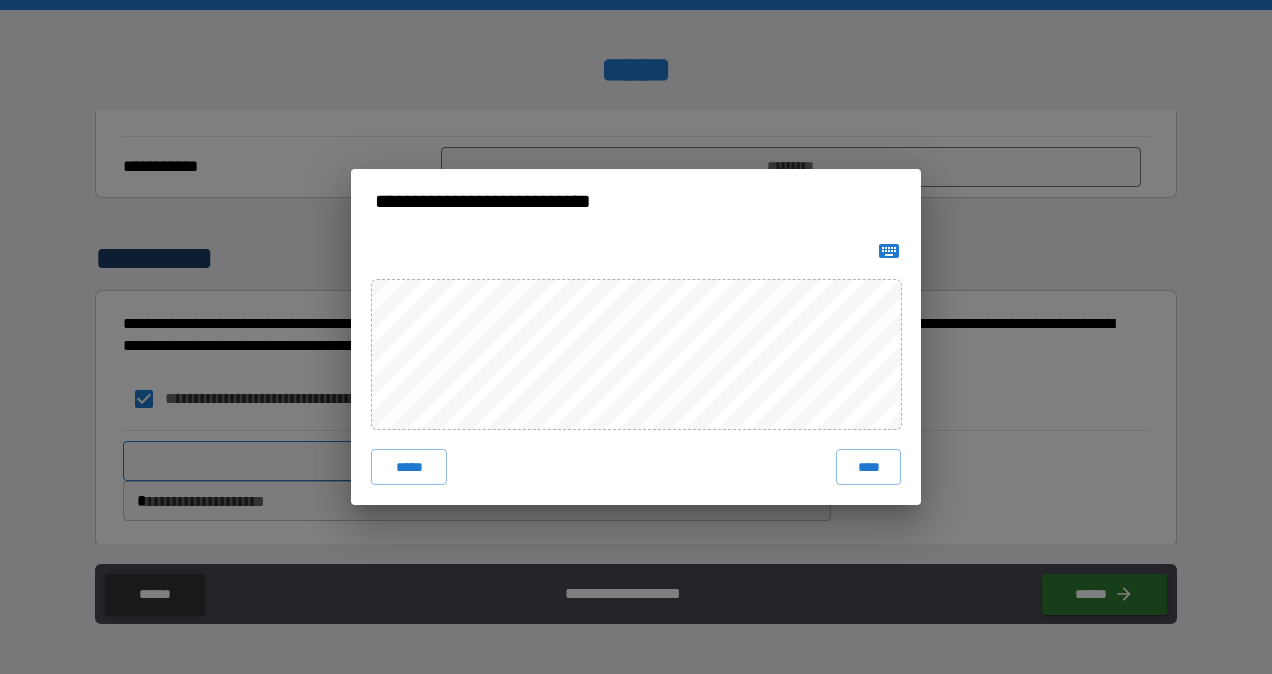 click on "****" at bounding box center [868, 467] 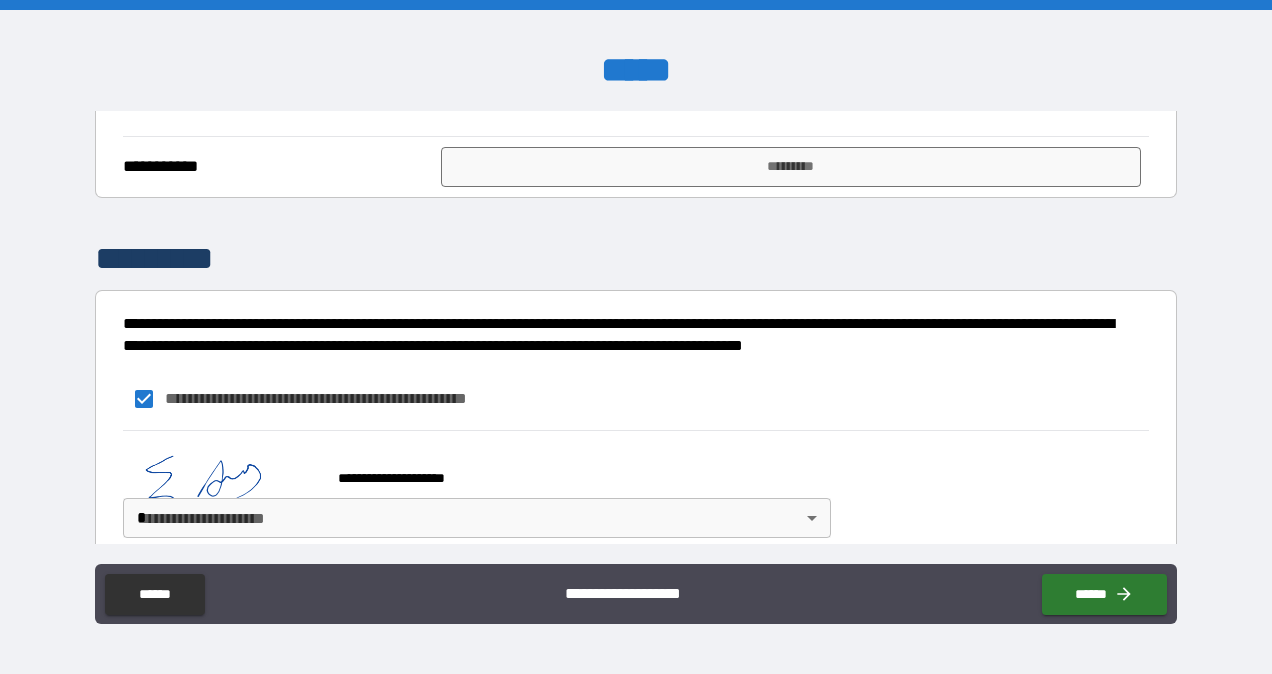 click on "**********" at bounding box center (636, 337) 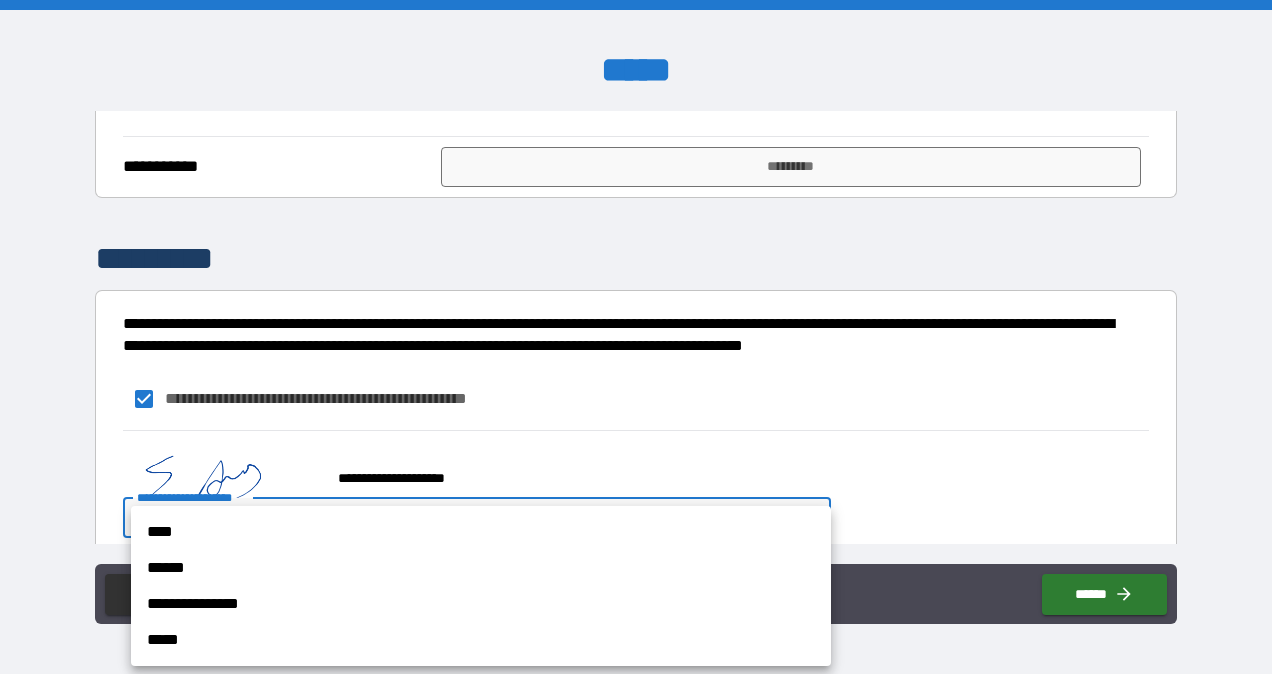 click on "****" at bounding box center (481, 532) 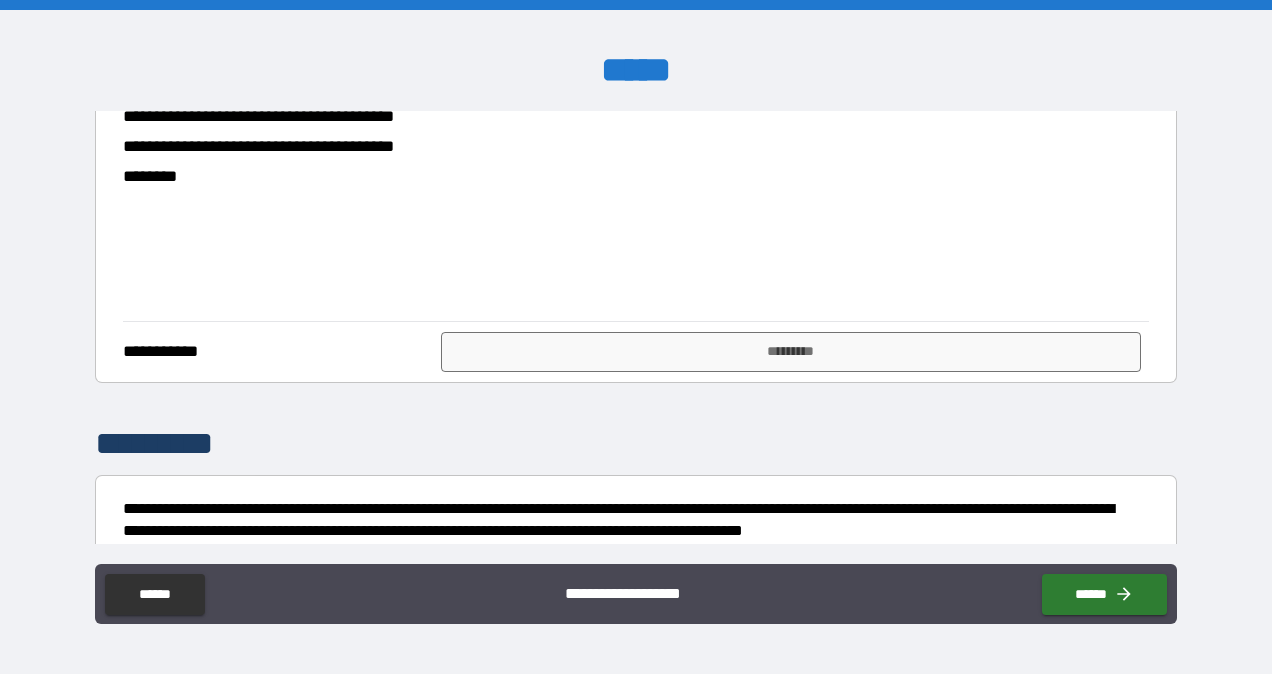 scroll, scrollTop: 2144, scrollLeft: 0, axis: vertical 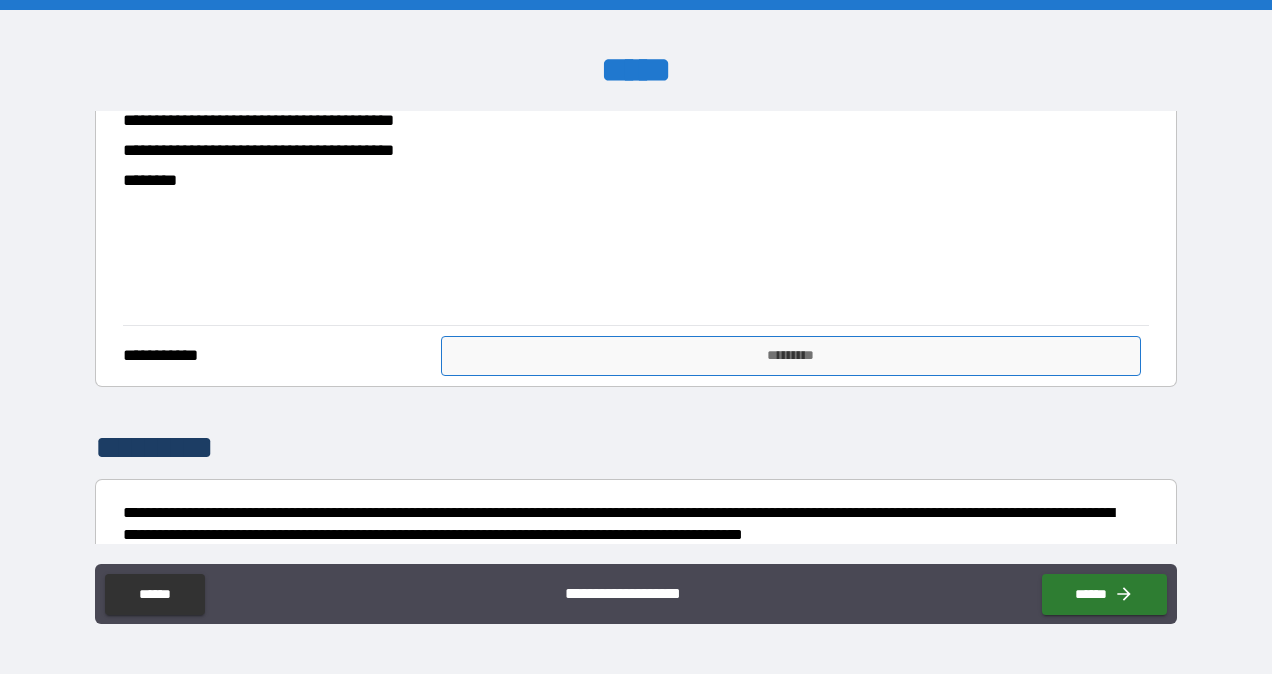 click on "*********" at bounding box center [791, 356] 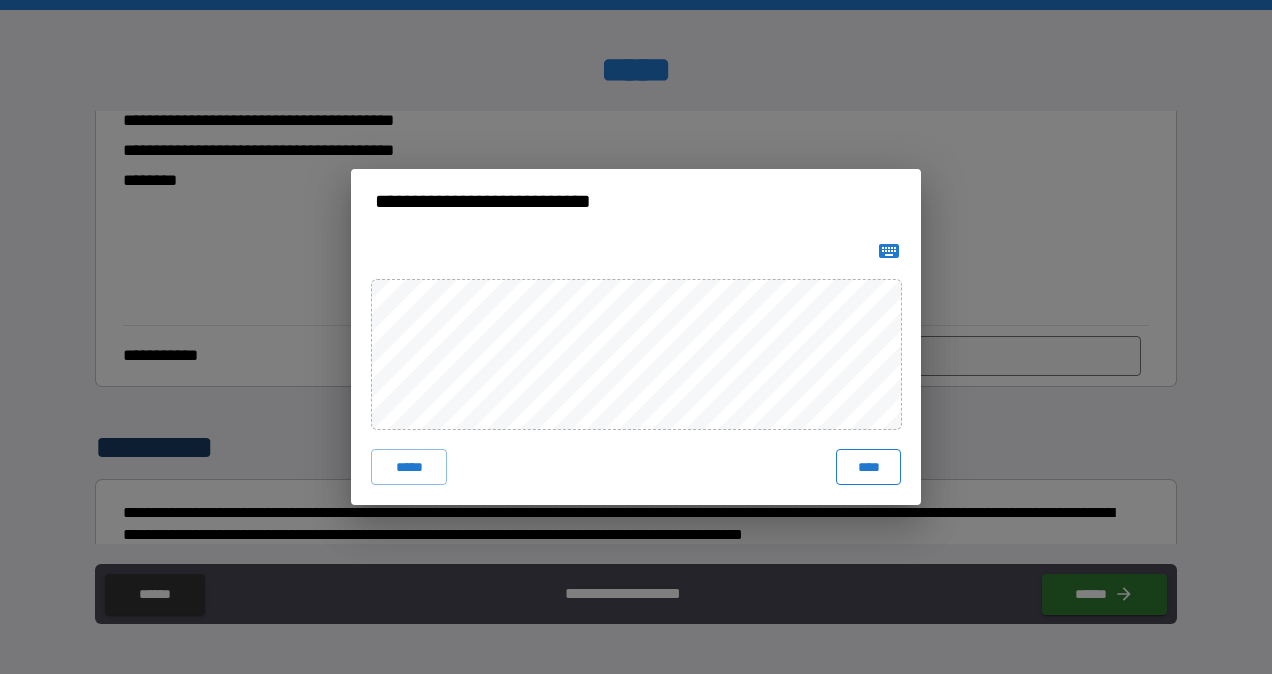 click on "****" at bounding box center (868, 467) 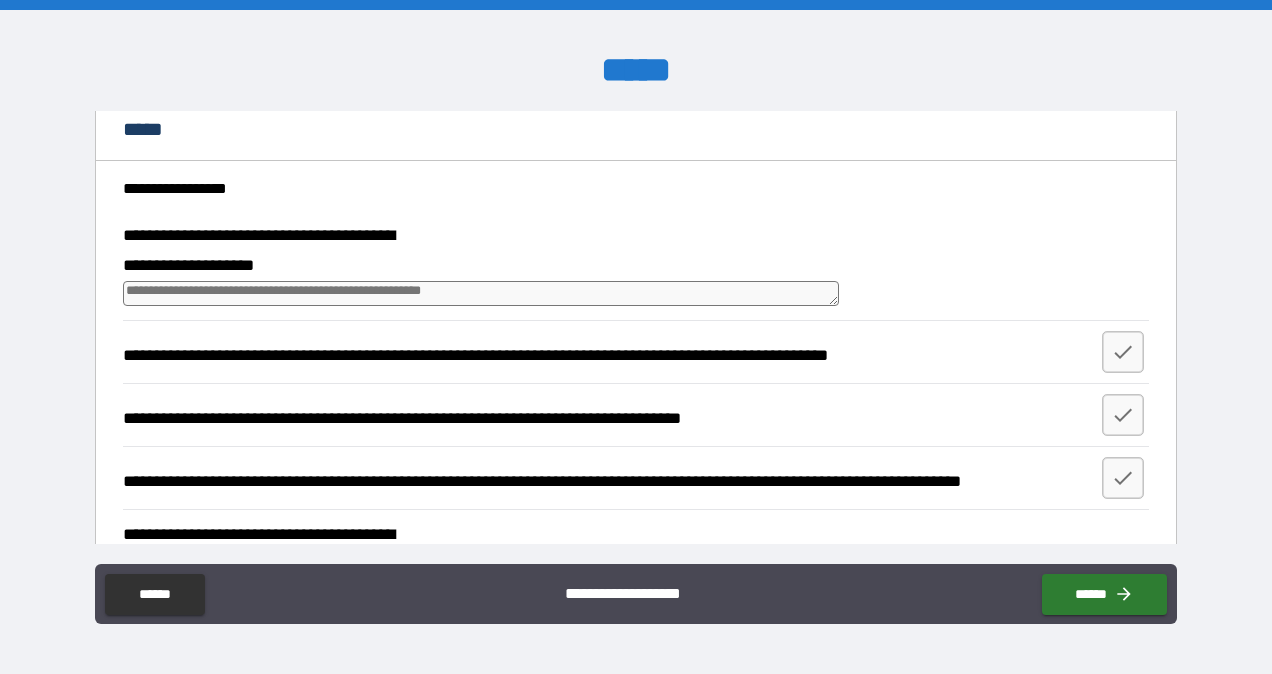 scroll, scrollTop: 176, scrollLeft: 0, axis: vertical 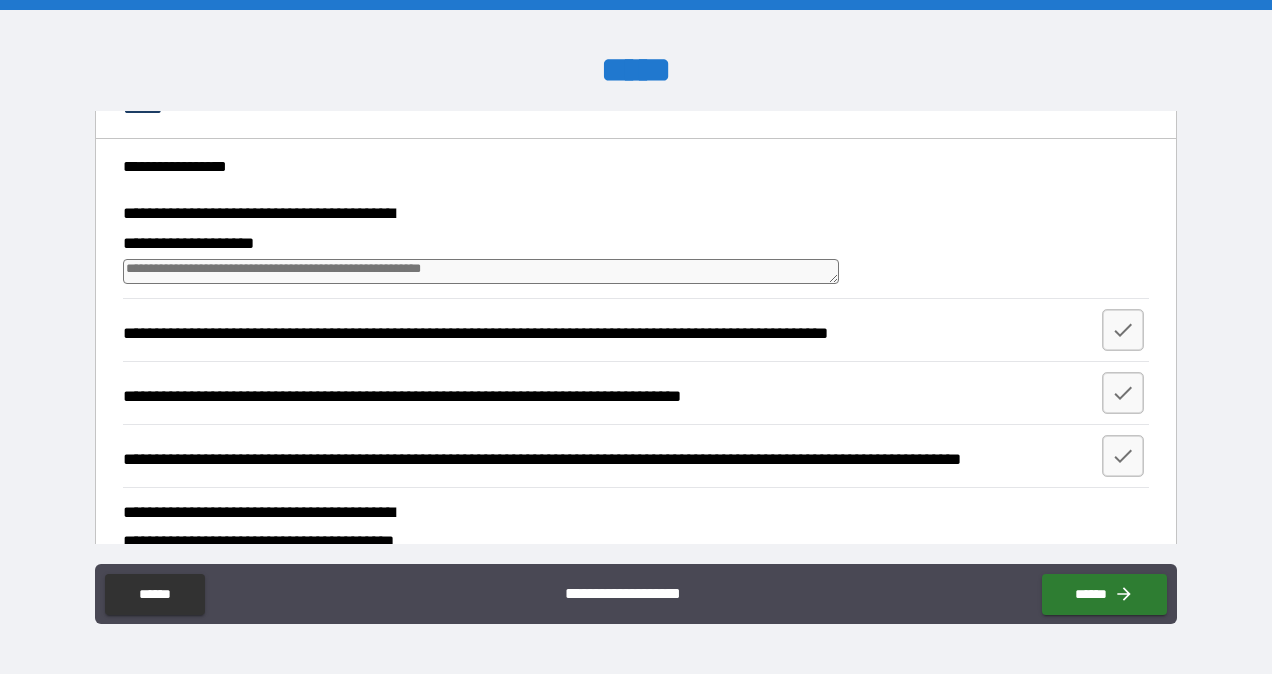 click at bounding box center (481, 271) 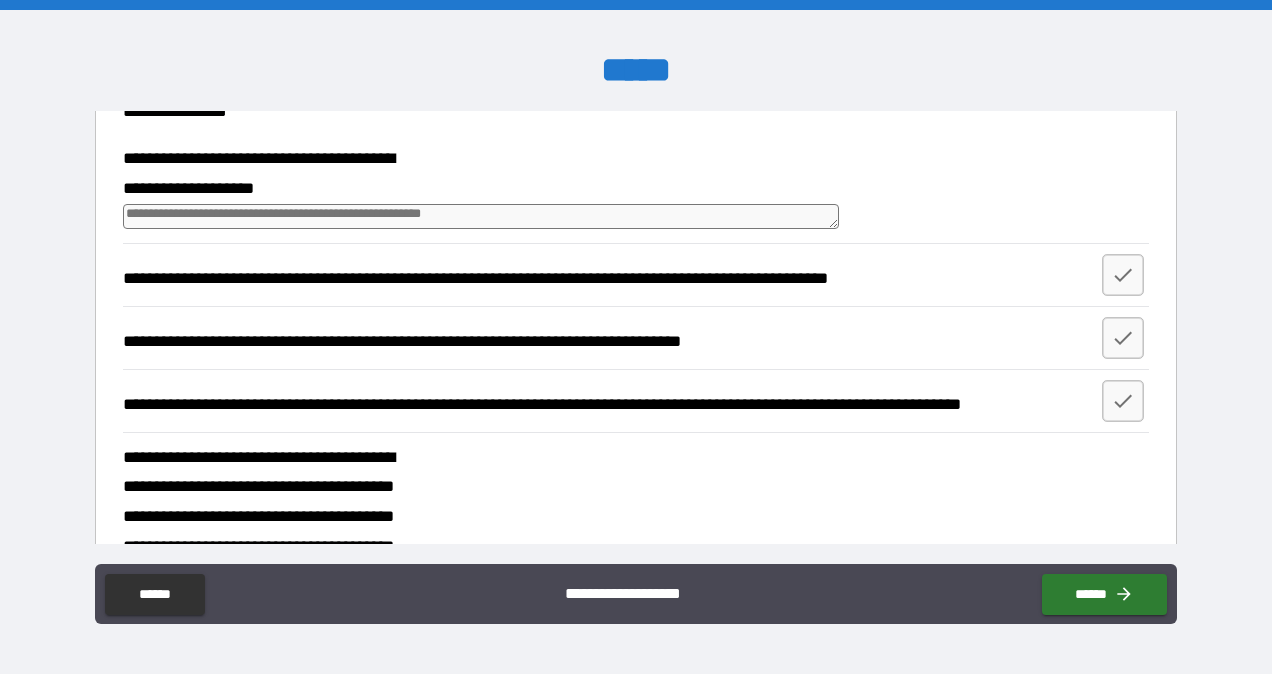 scroll, scrollTop: 238, scrollLeft: 0, axis: vertical 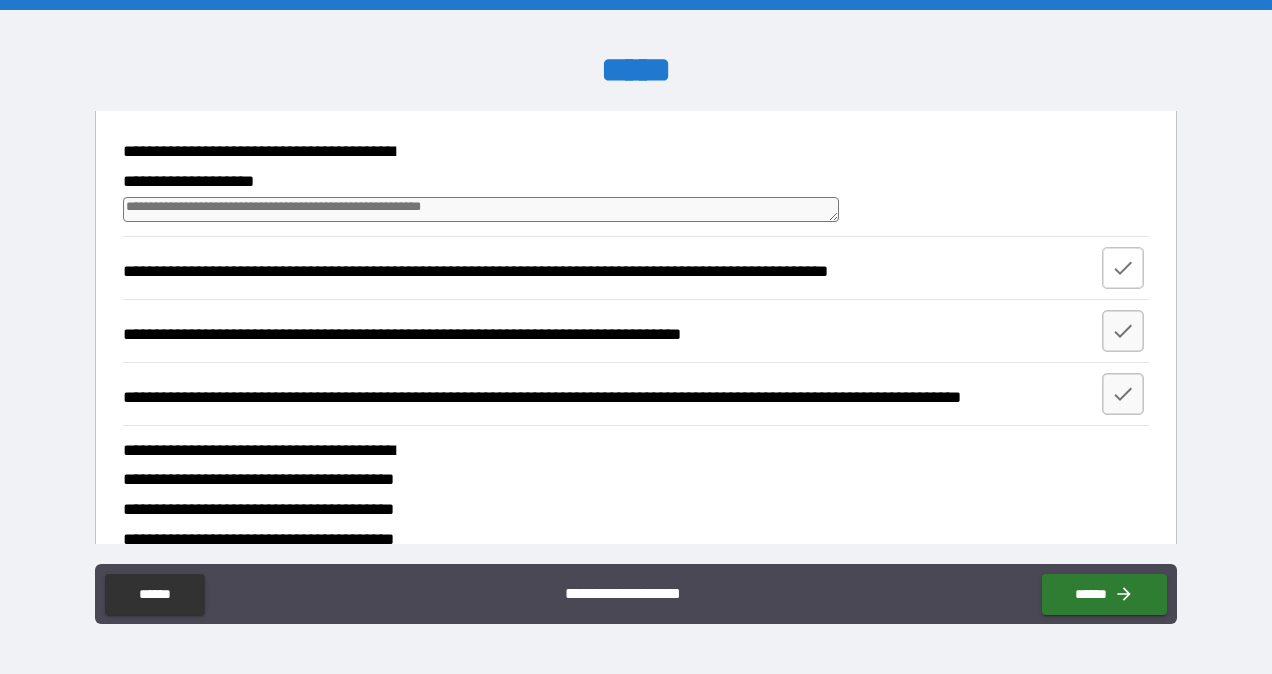 click at bounding box center (1123, 268) 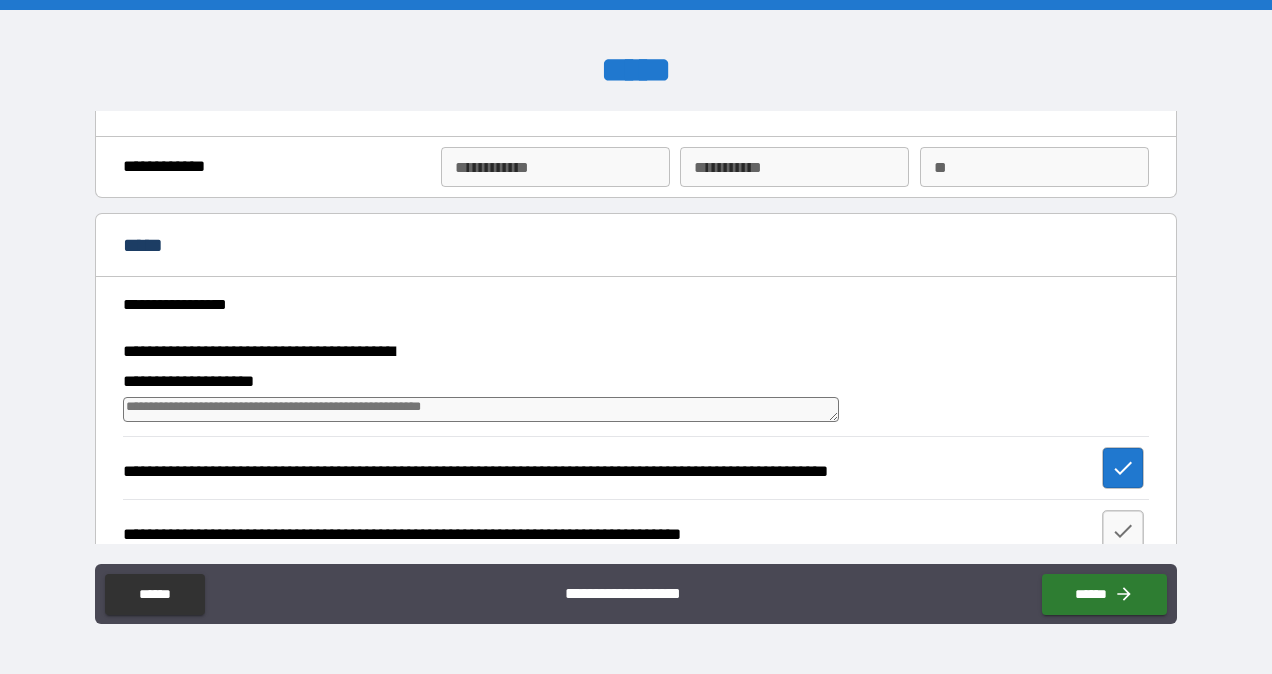 scroll, scrollTop: 0, scrollLeft: 0, axis: both 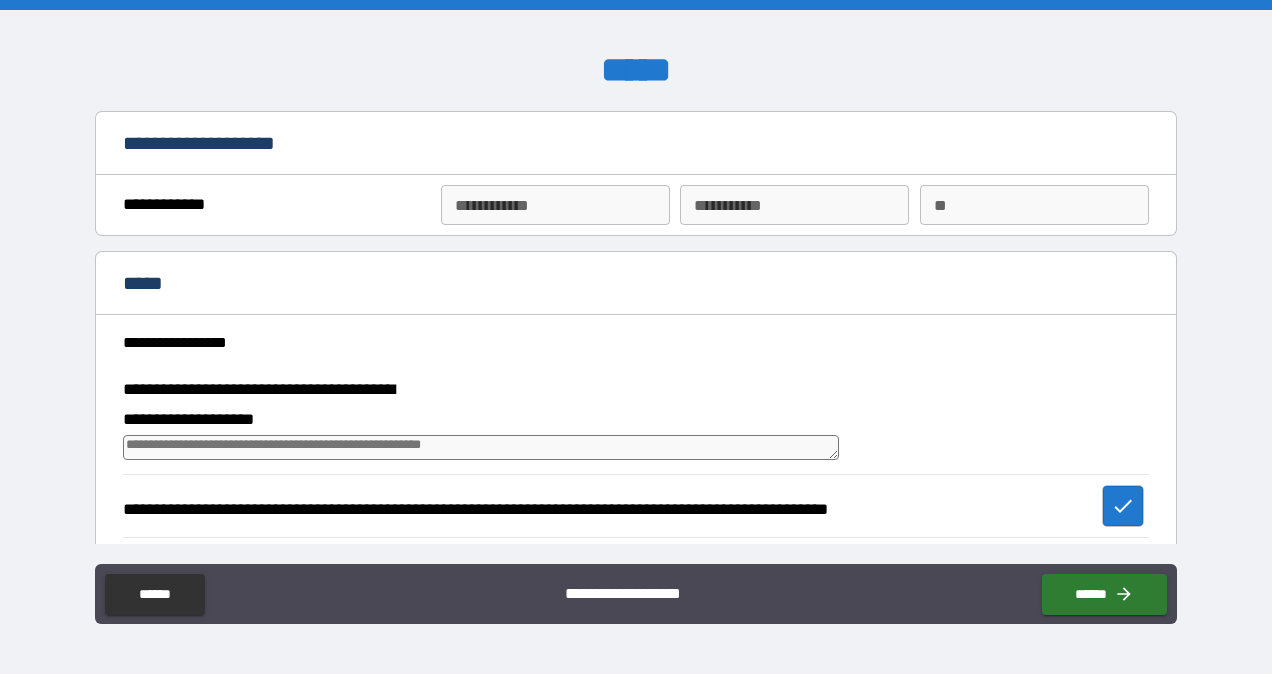 click on "**********" at bounding box center (555, 205) 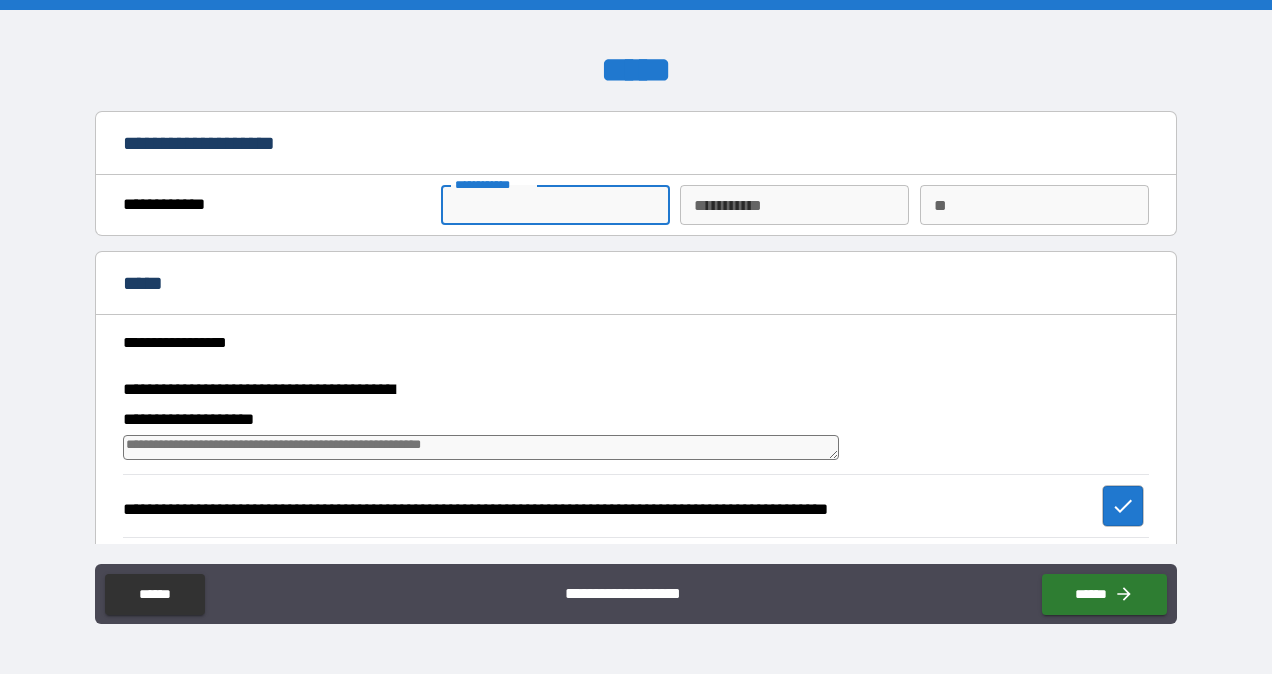 type on "*****" 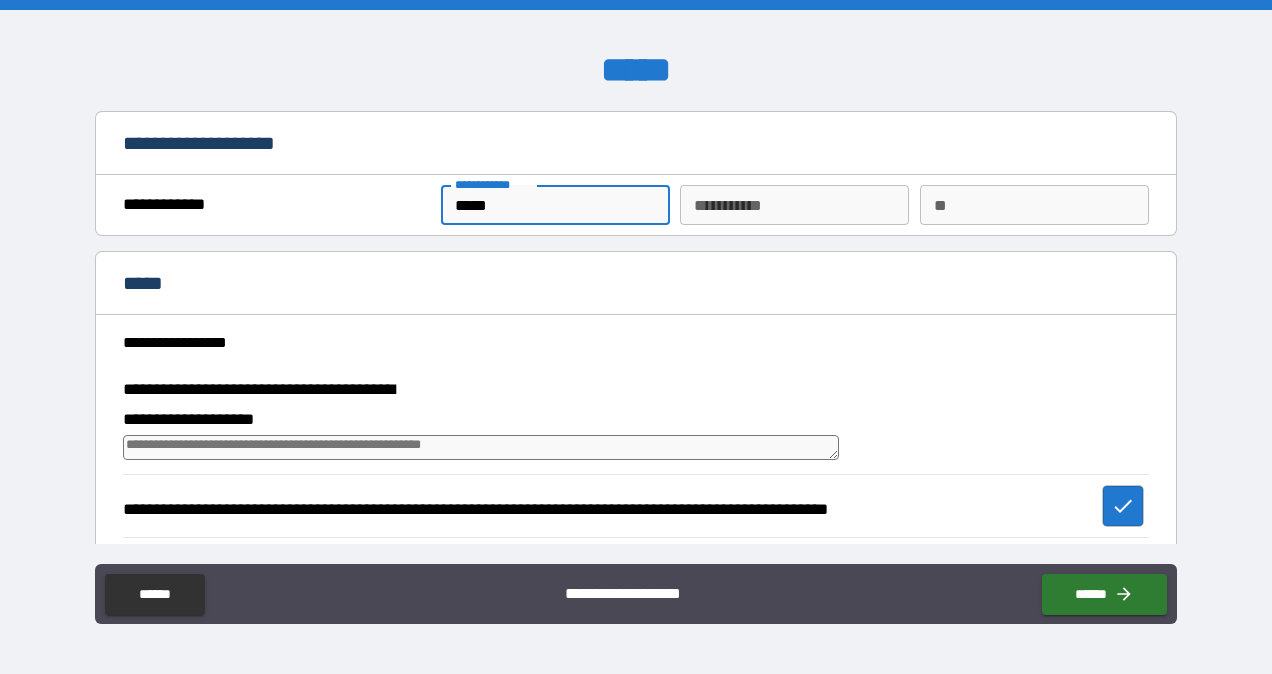 type on "******" 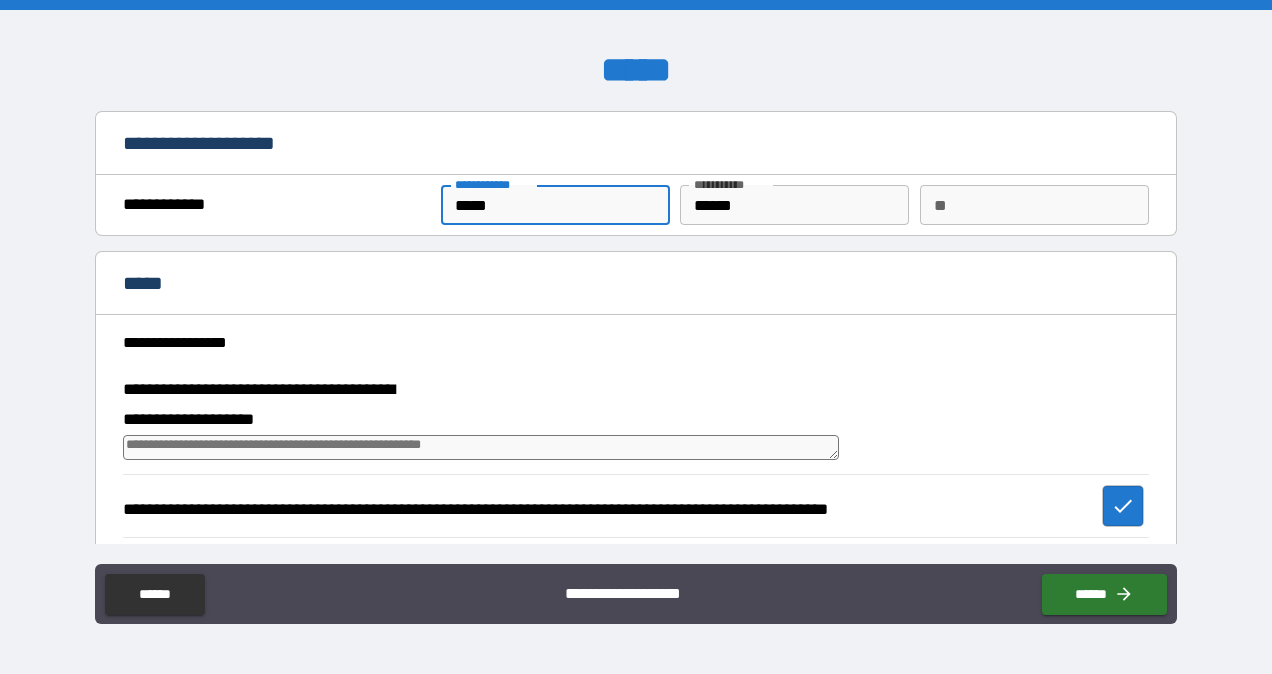 type on "*" 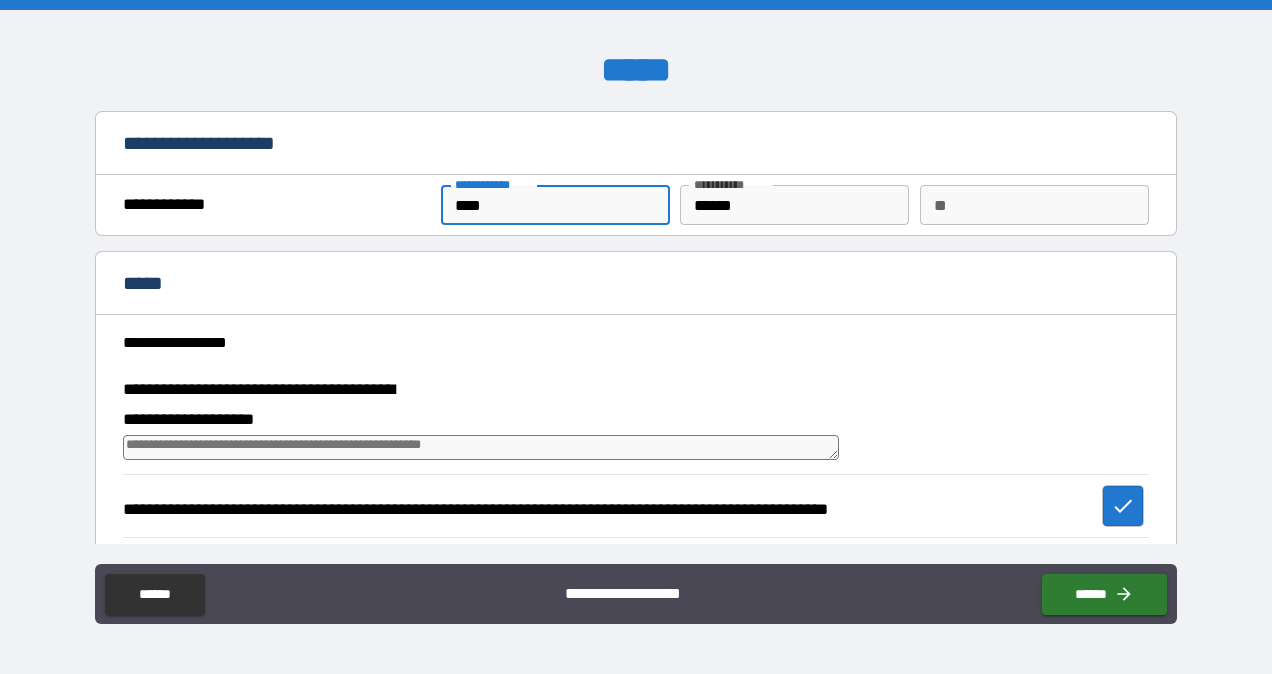 type on "*" 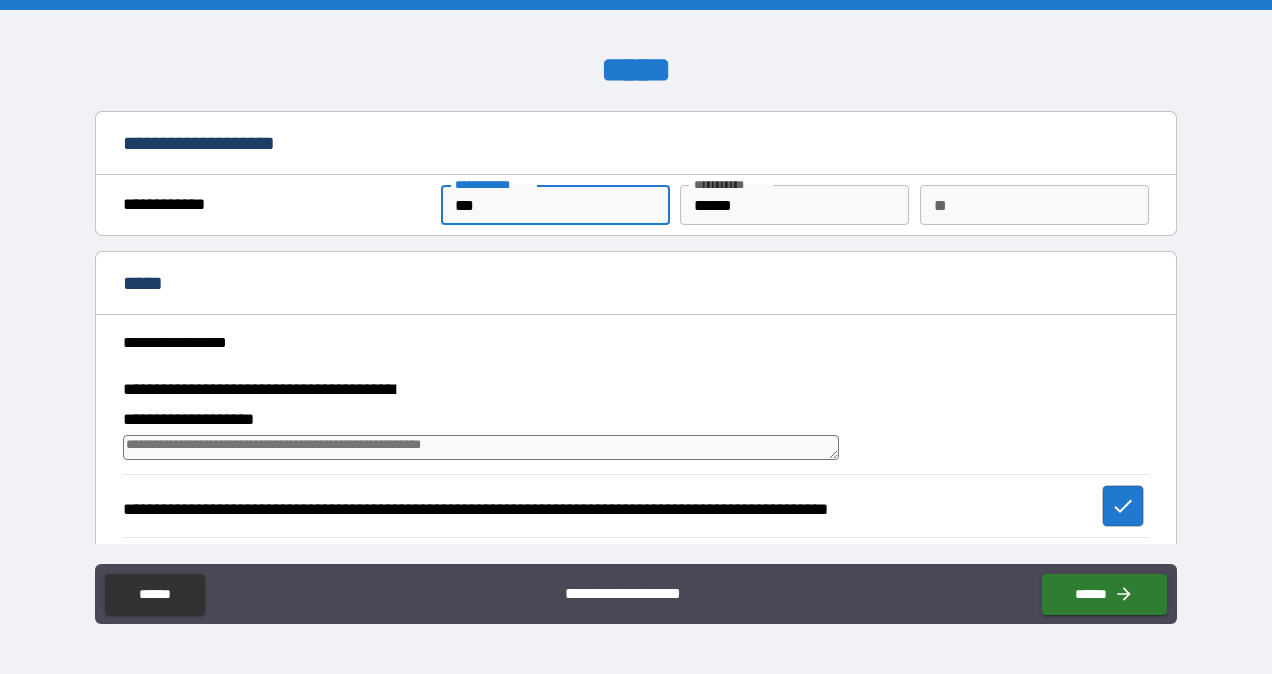 type on "*" 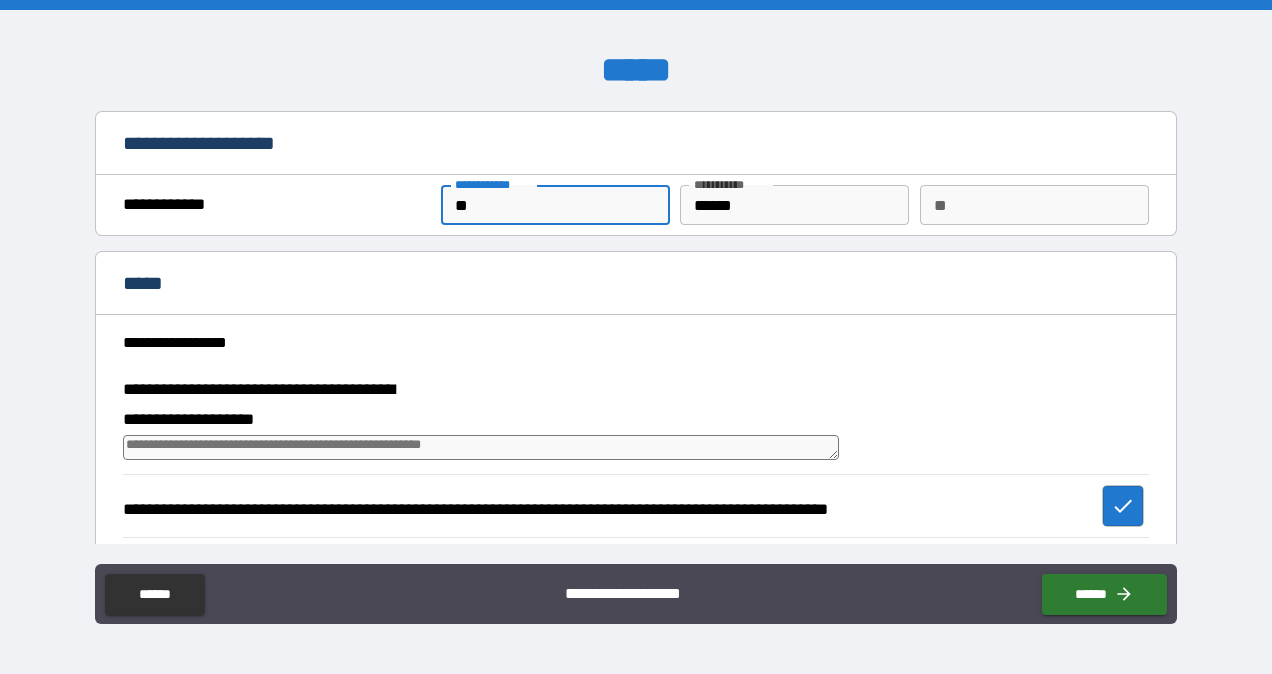 type on "*" 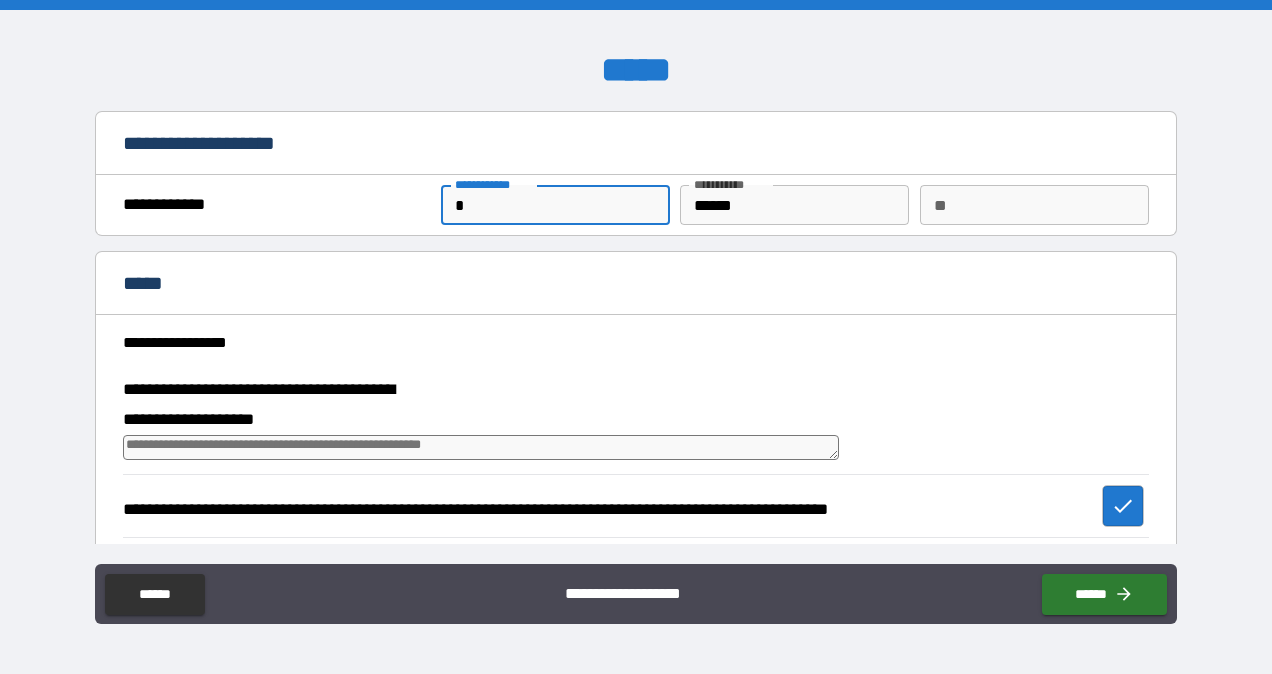 type 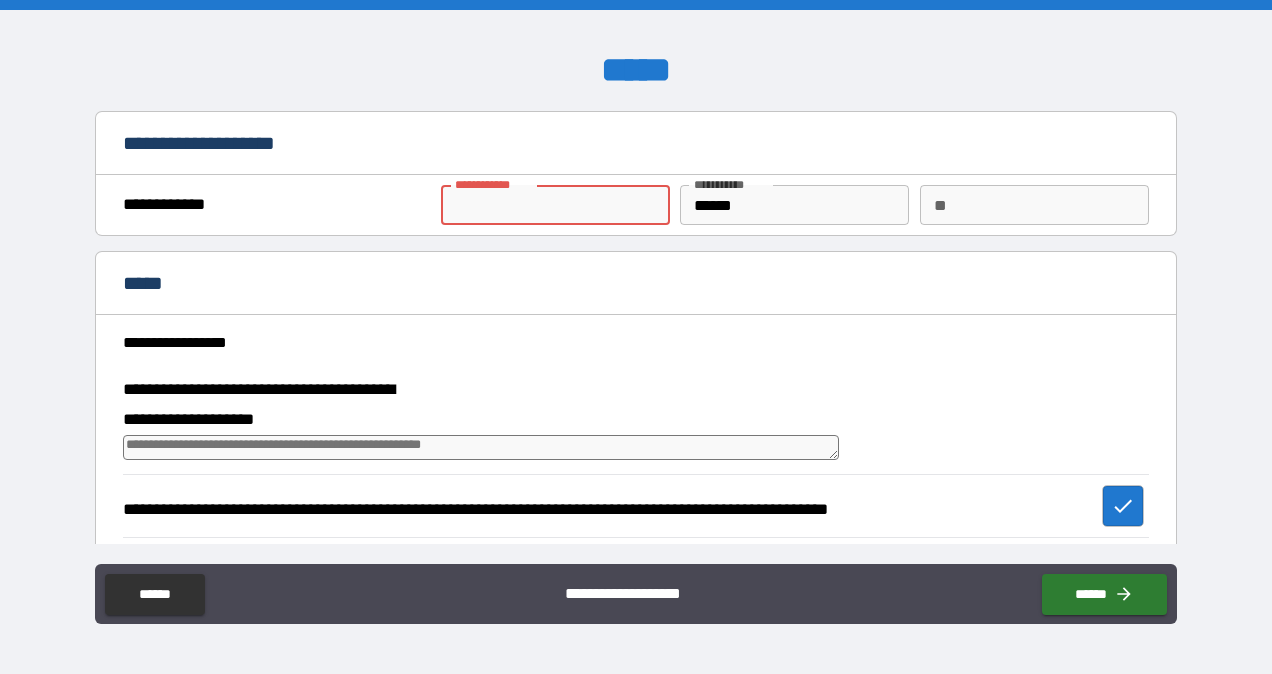 type on "*" 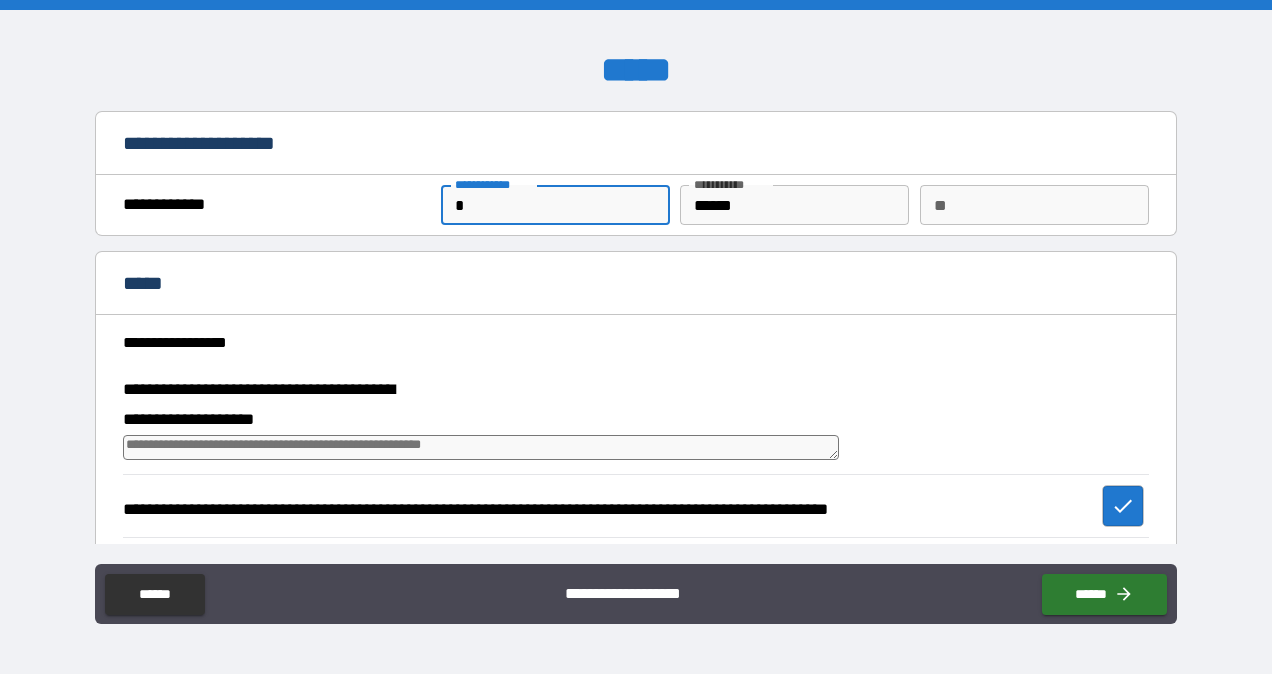 type on "*" 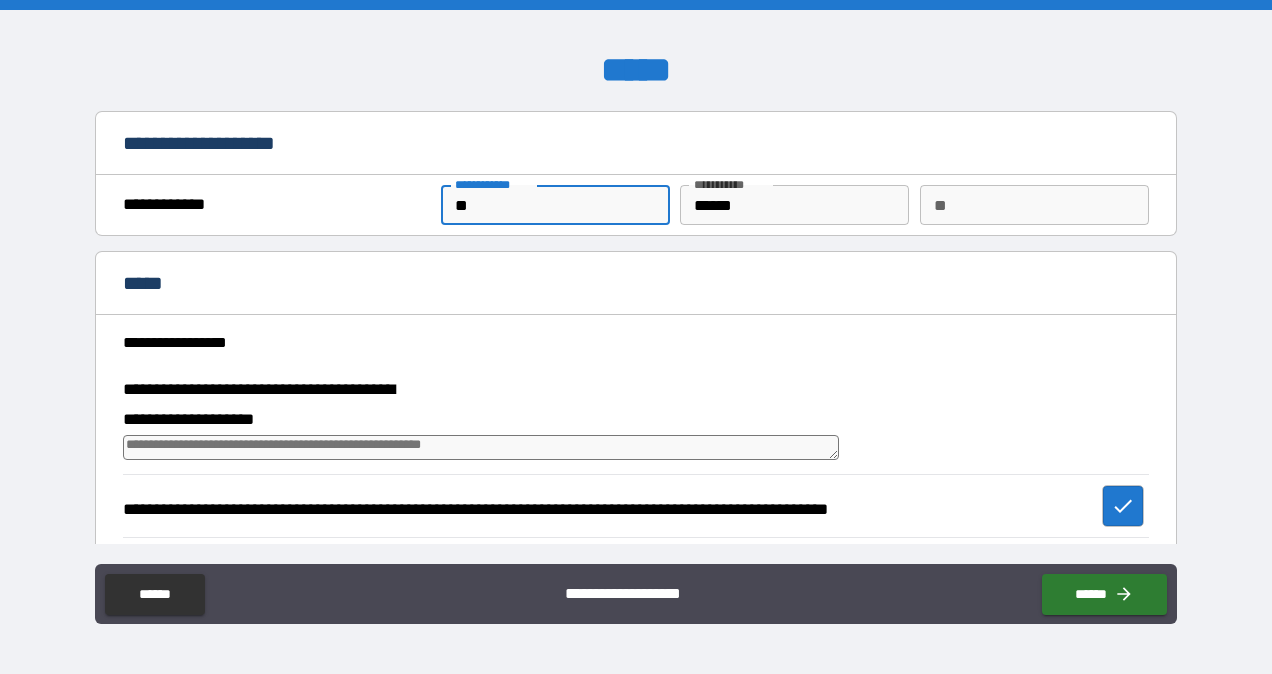 type on "***" 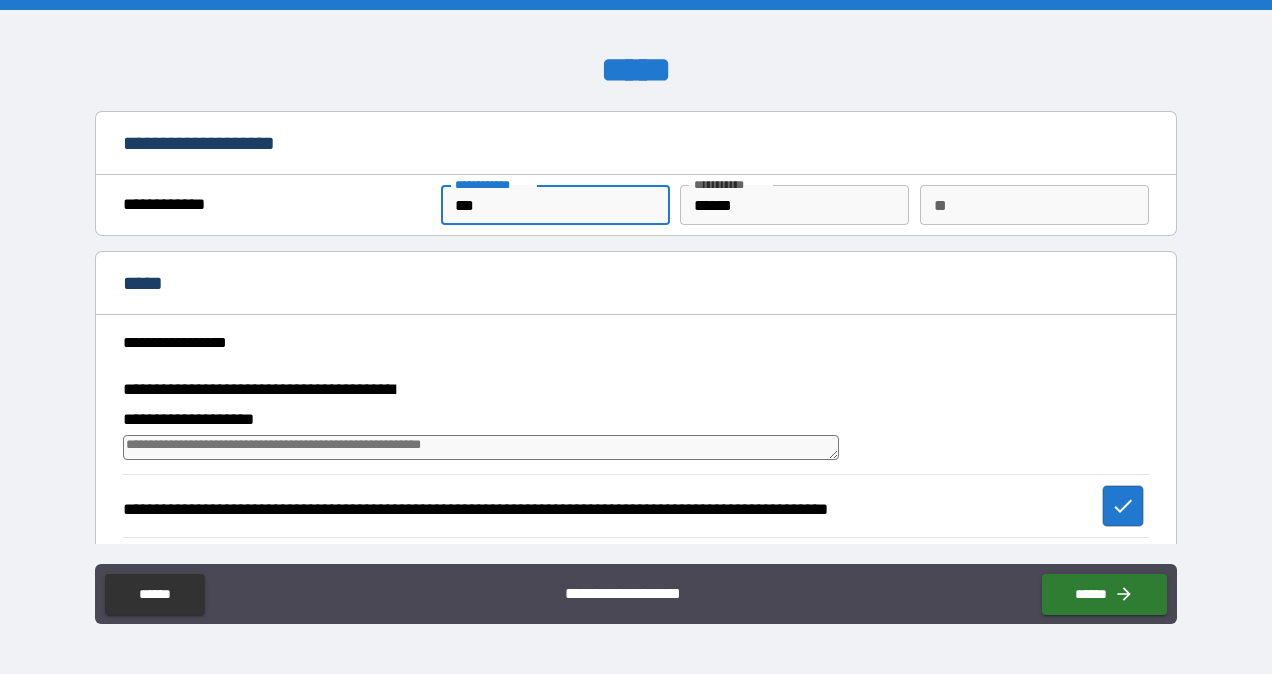 type on "****" 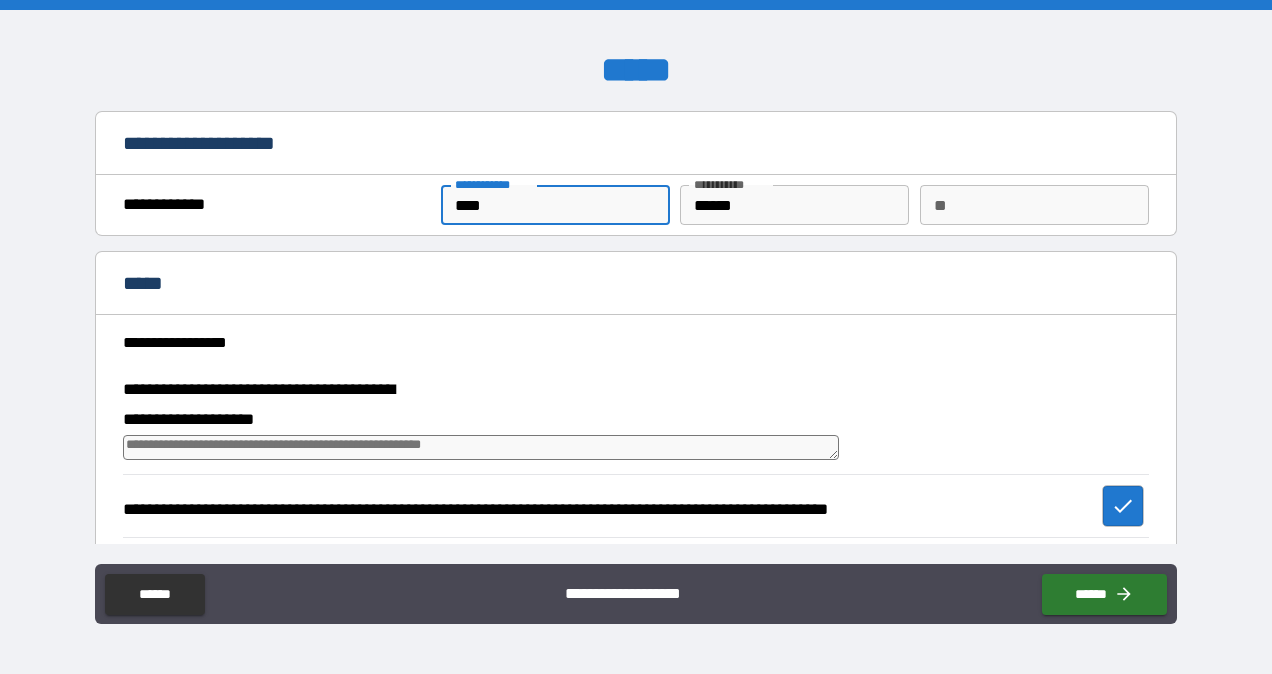 type on "*****" 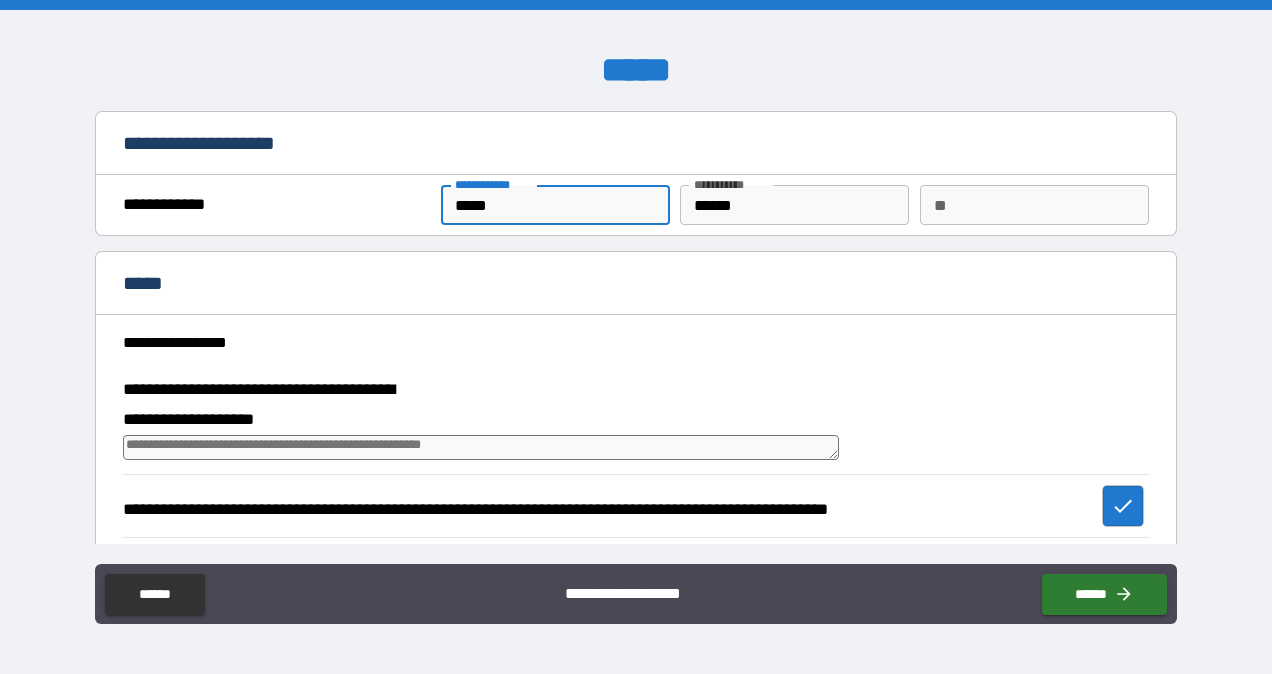 type on "*" 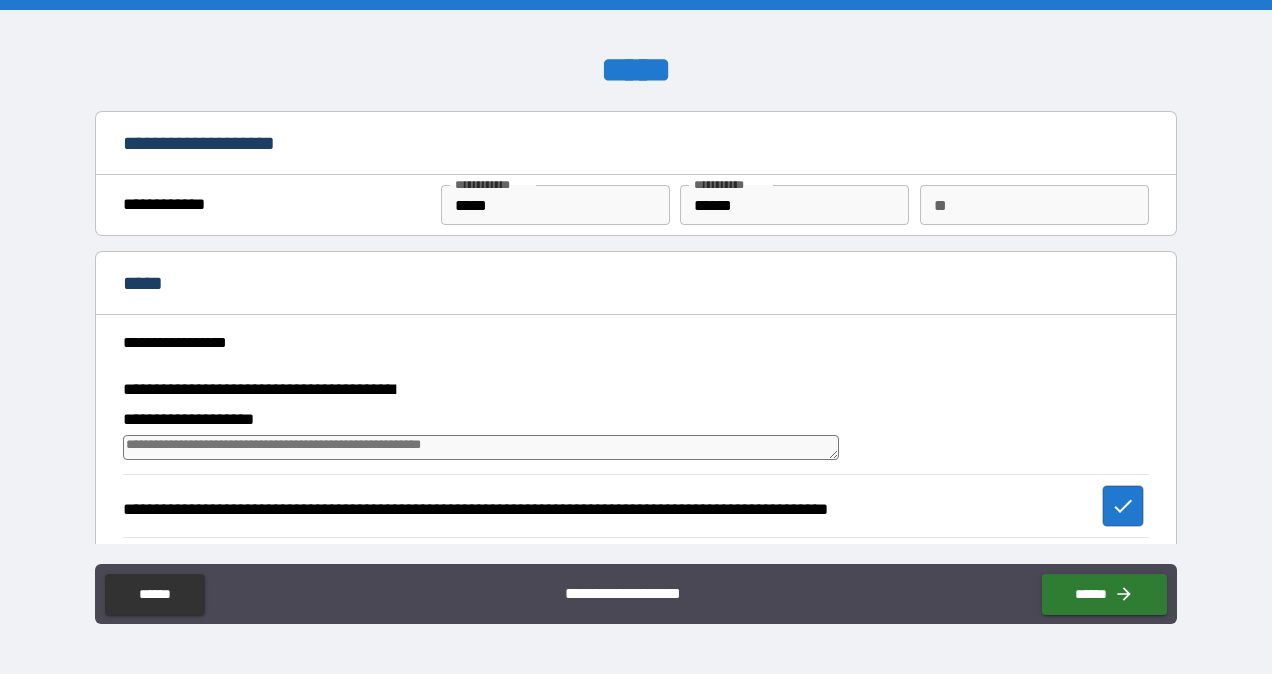 click on "**********" at bounding box center [630, 343] 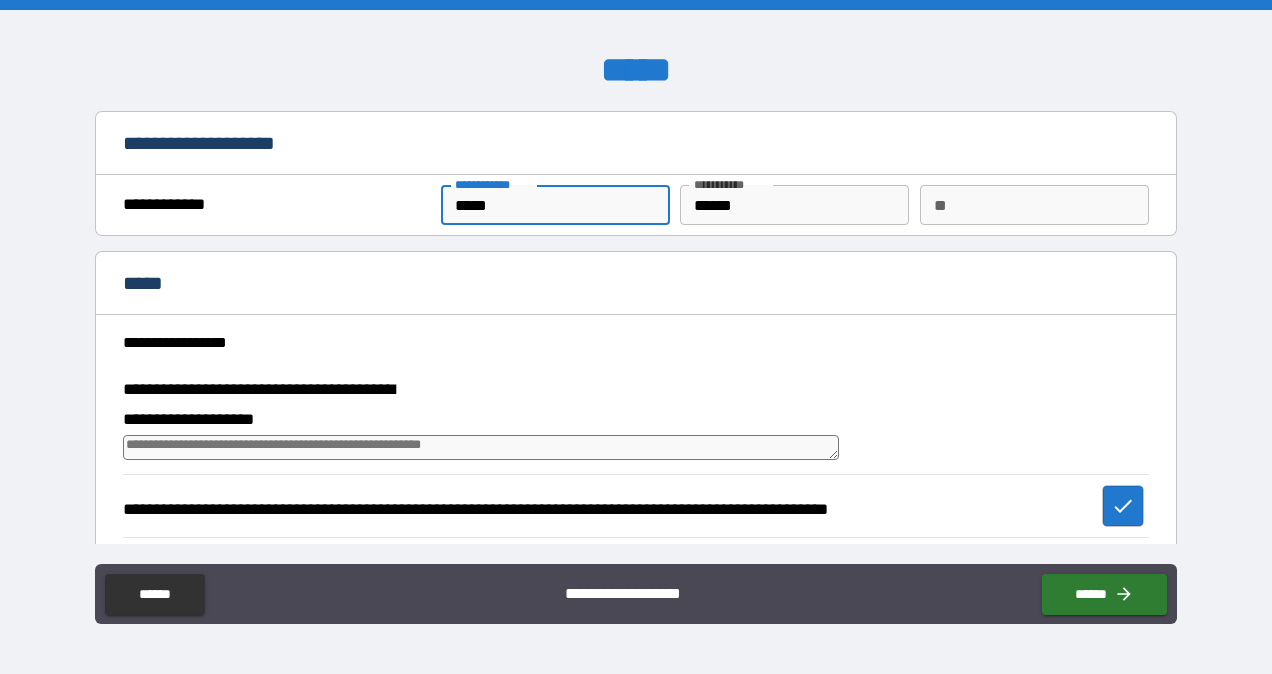click on "*****" at bounding box center [555, 205] 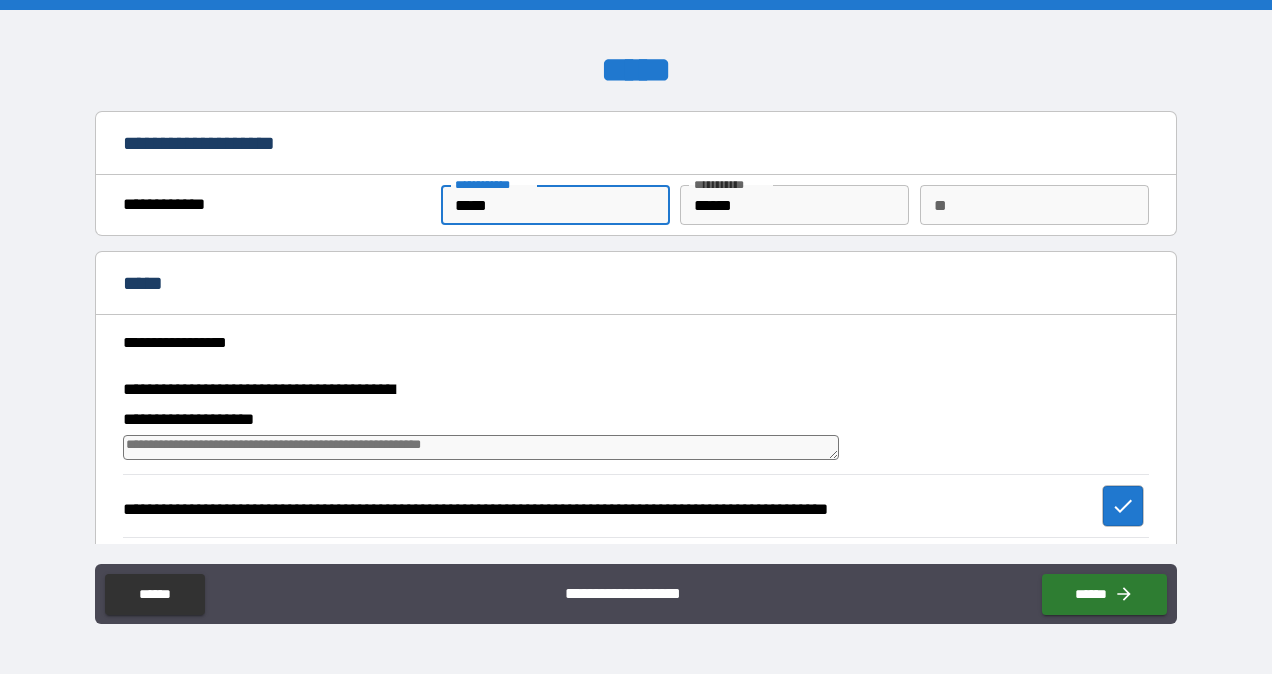type on "*******" 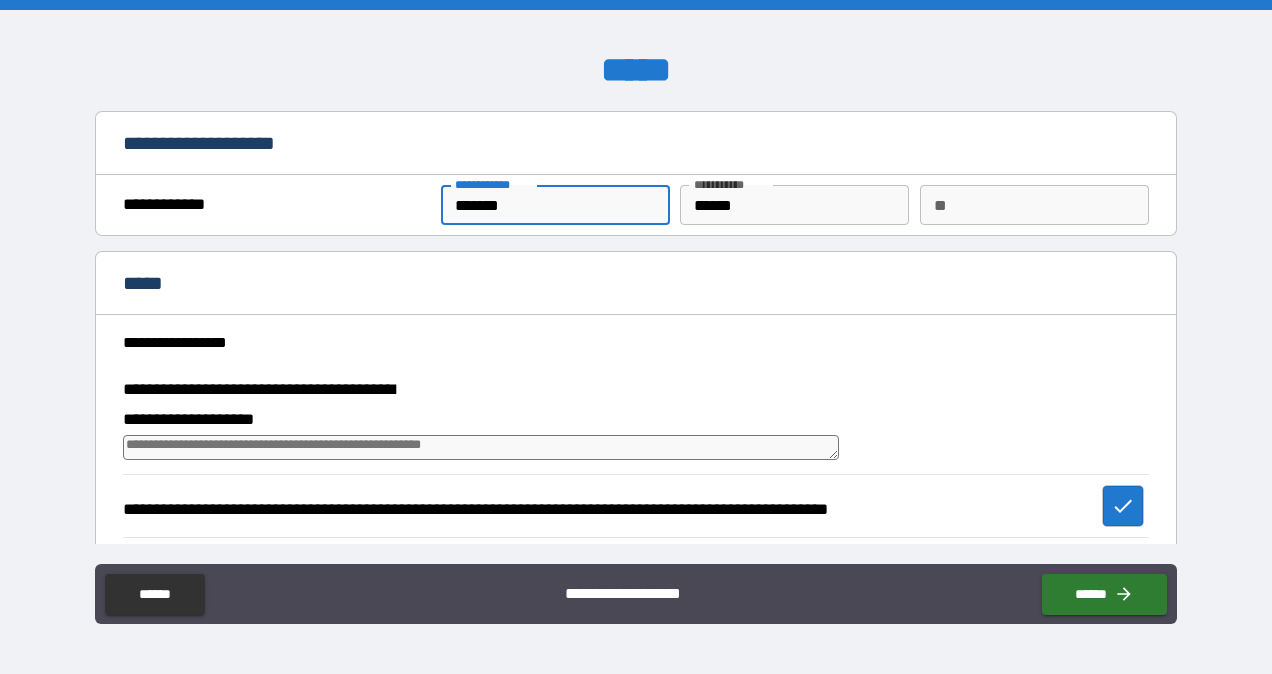 type on "*" 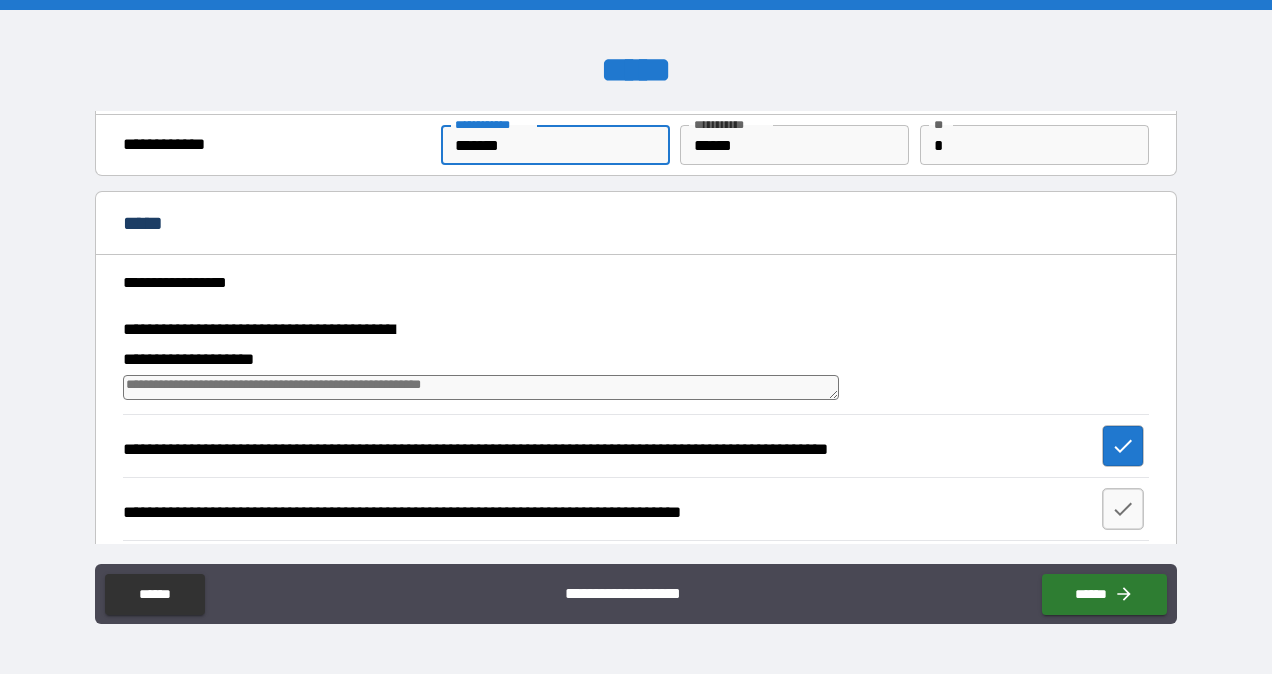 scroll, scrollTop: 94, scrollLeft: 0, axis: vertical 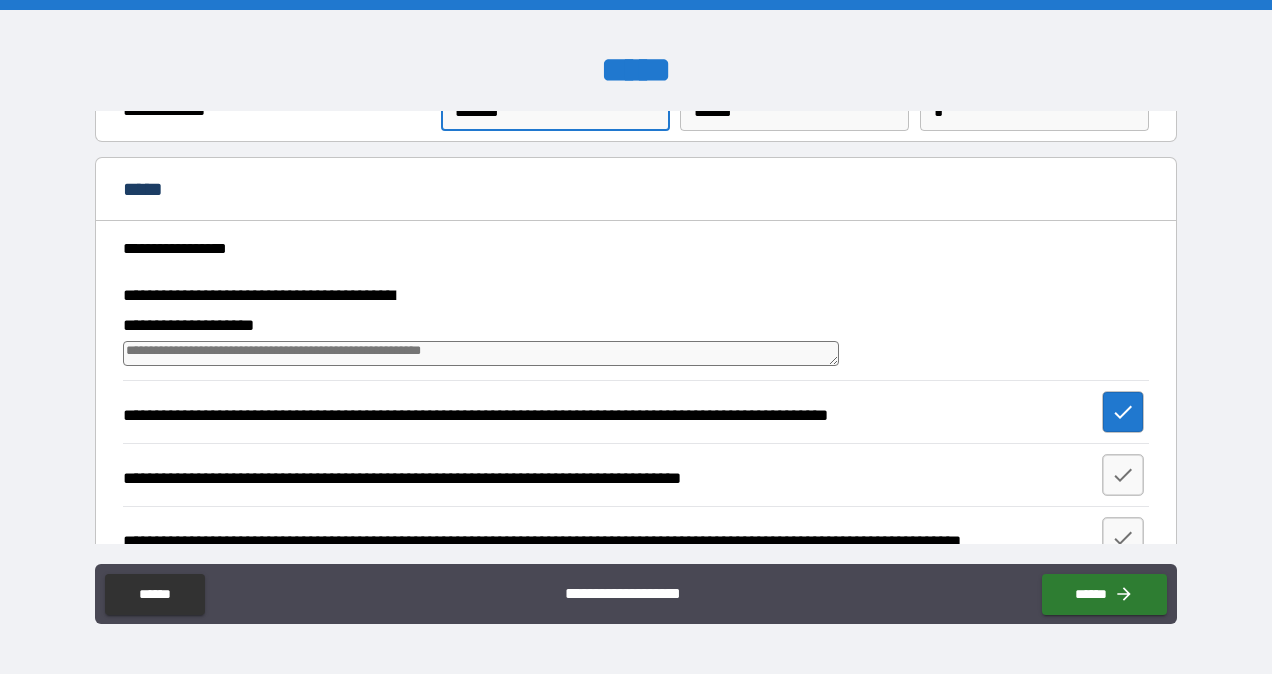 click 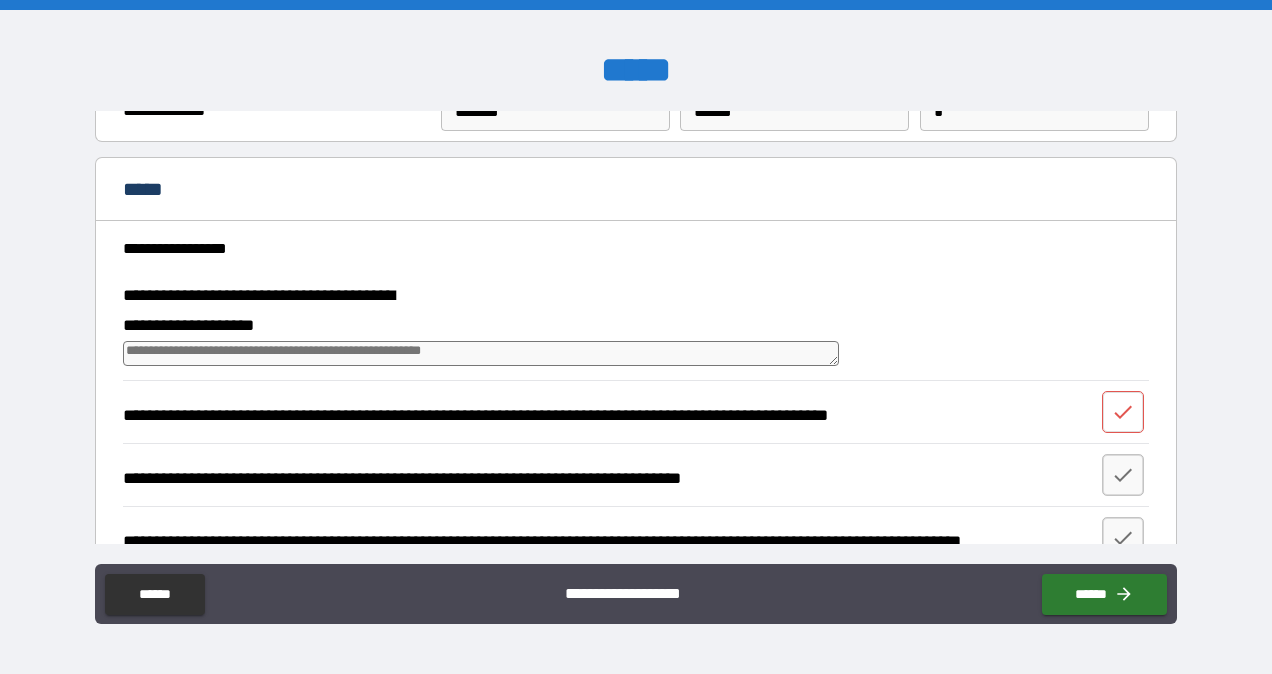 click 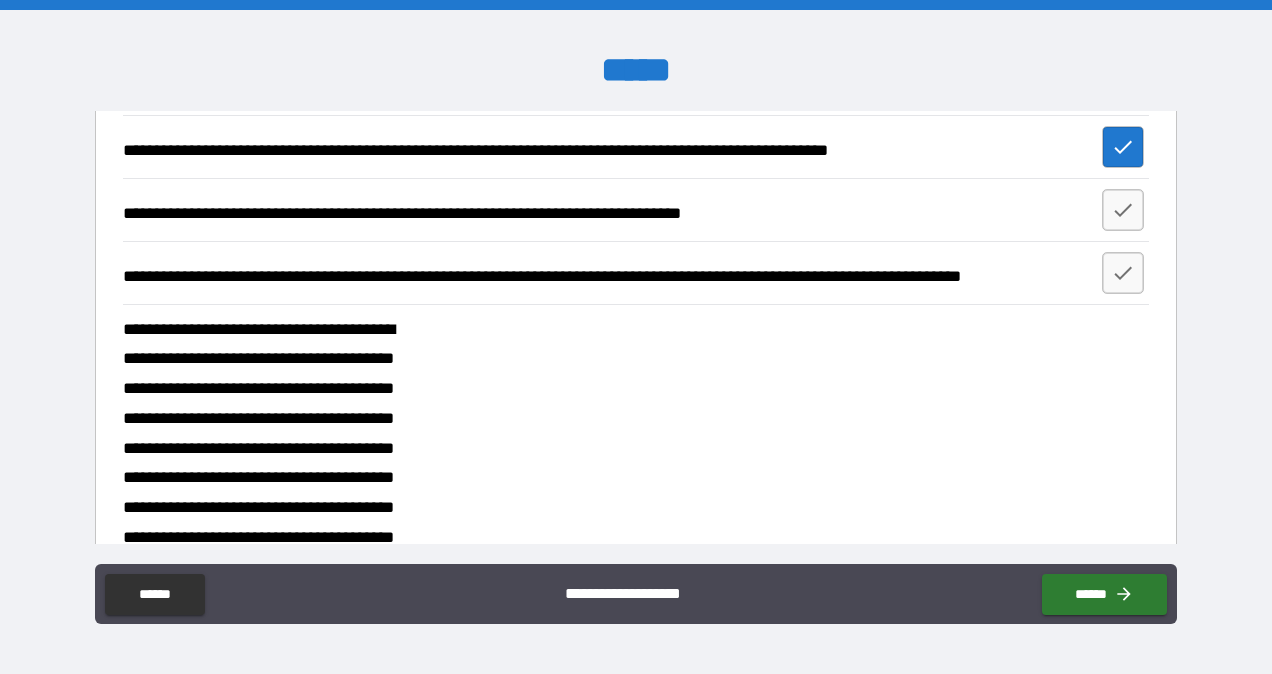 scroll, scrollTop: 363, scrollLeft: 0, axis: vertical 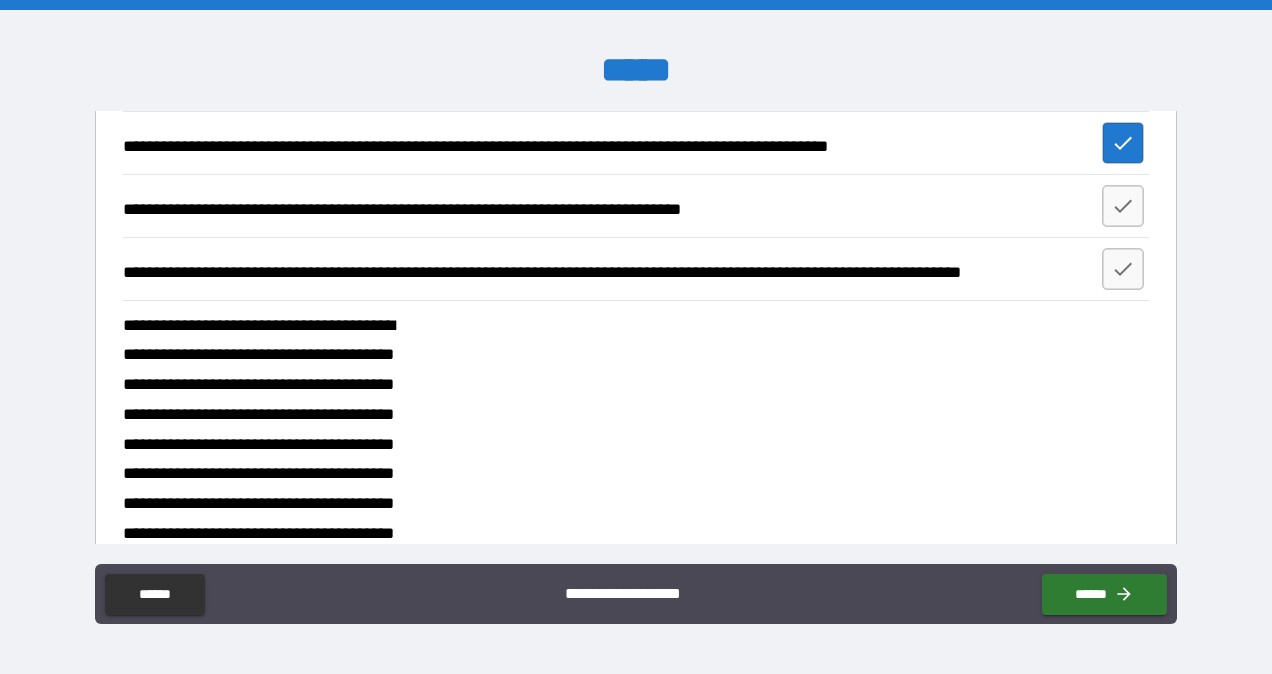 click at bounding box center (1123, 269) 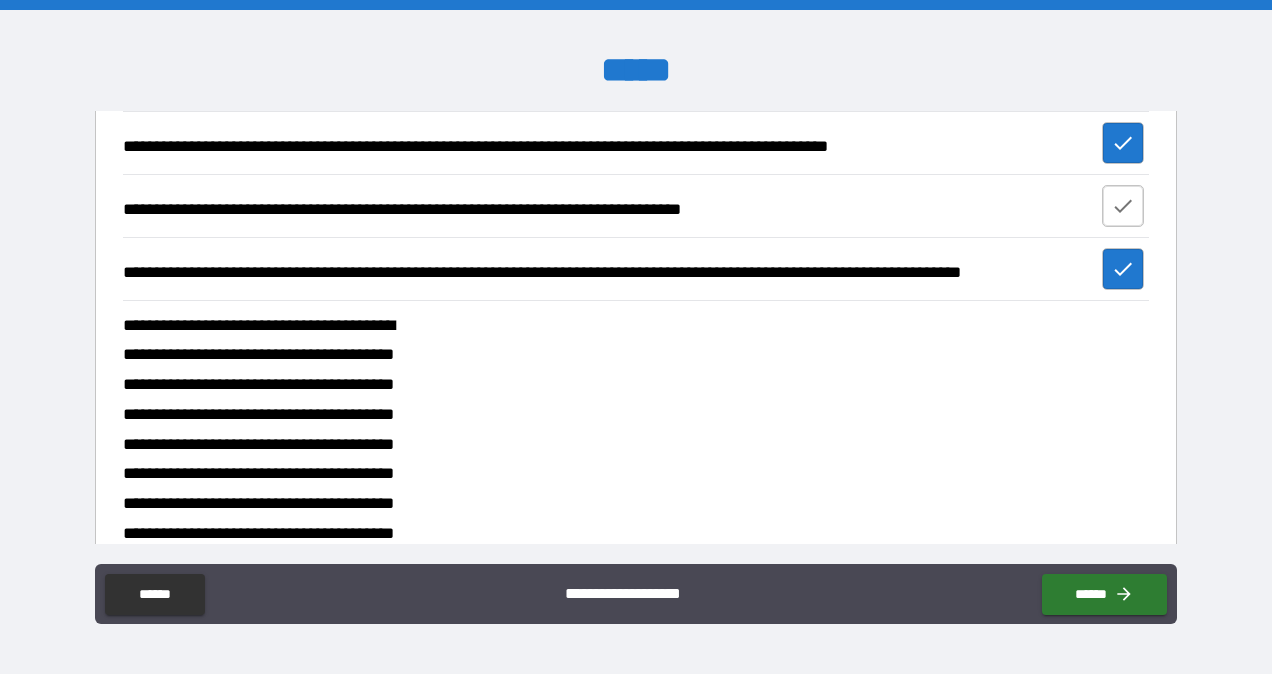 click 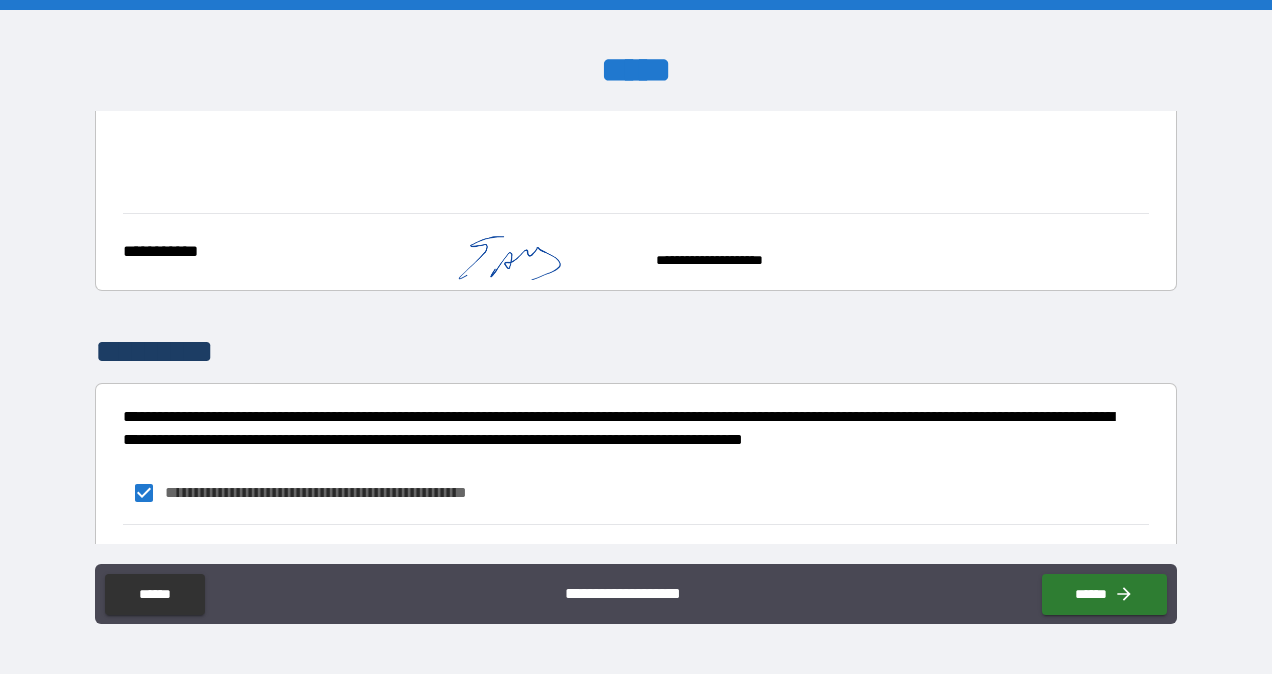 scroll, scrollTop: 2367, scrollLeft: 0, axis: vertical 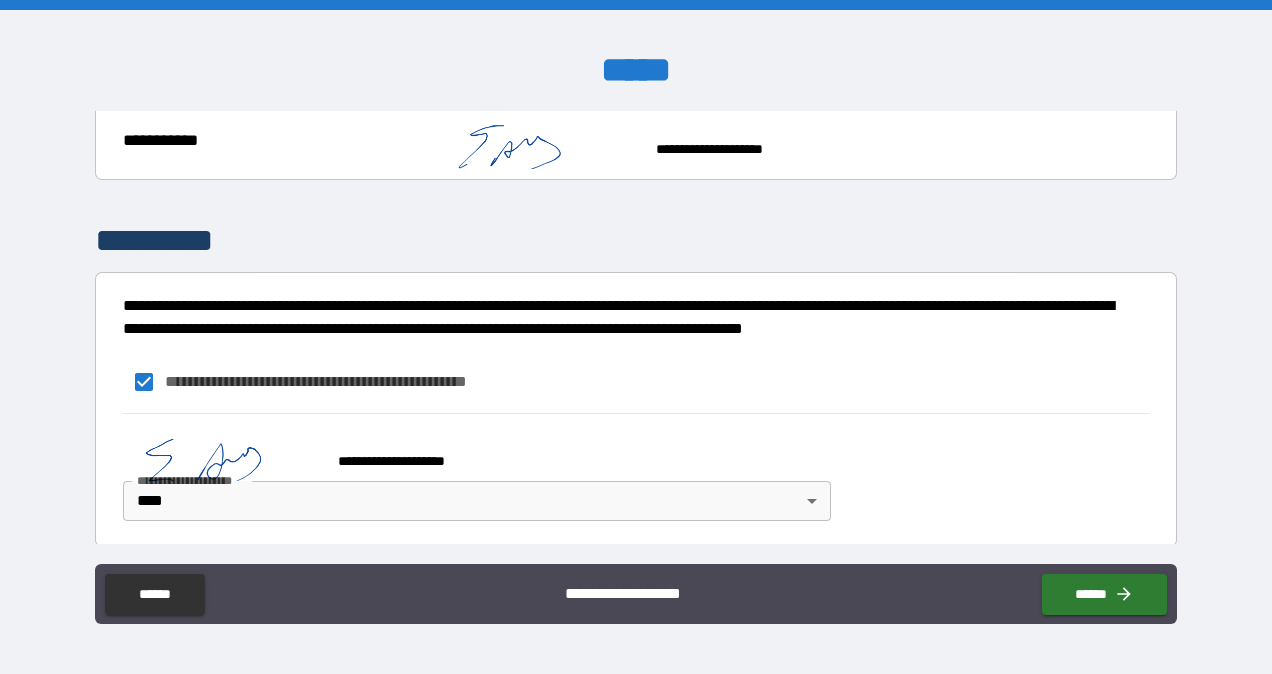 click on "******" at bounding box center (1104, 594) 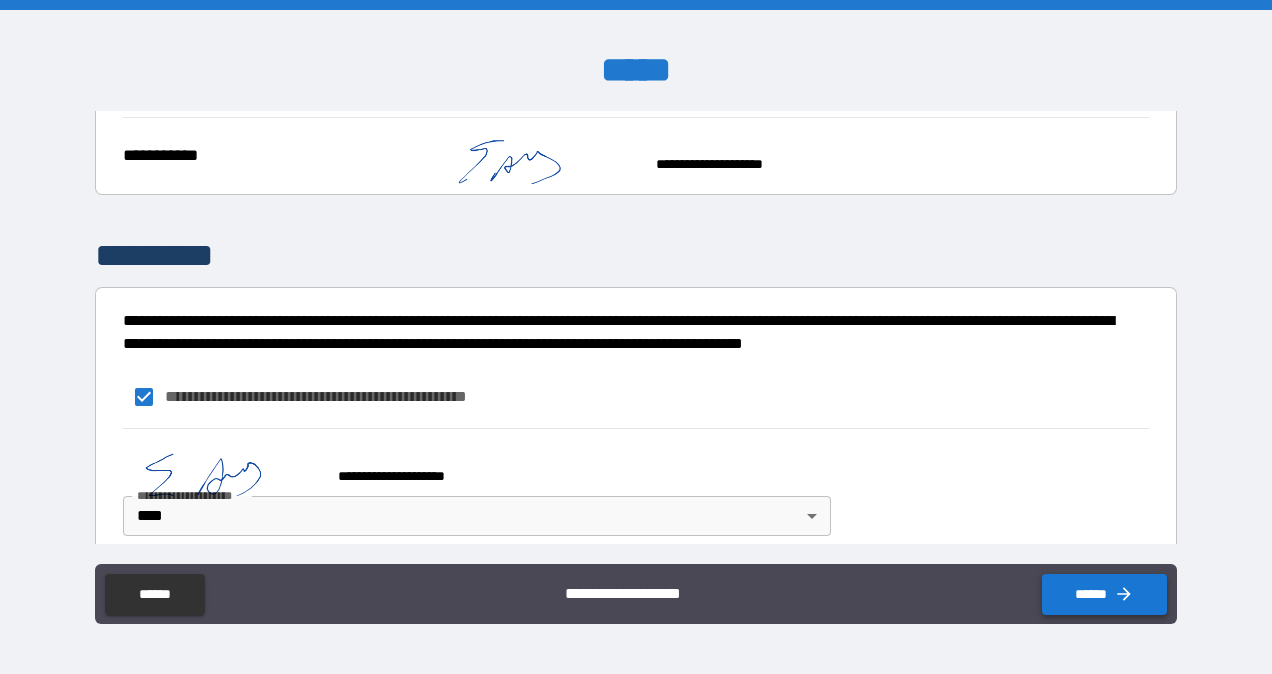 scroll, scrollTop: 2367, scrollLeft: 0, axis: vertical 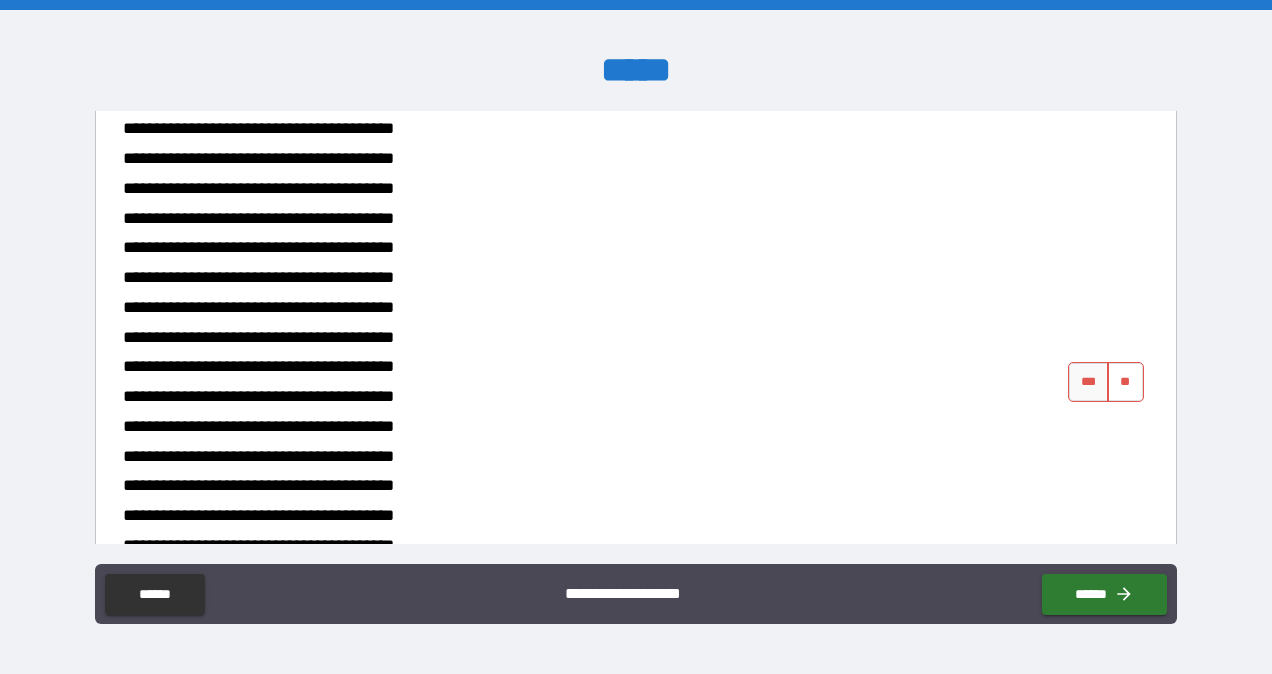 click on "**" at bounding box center (1125, 382) 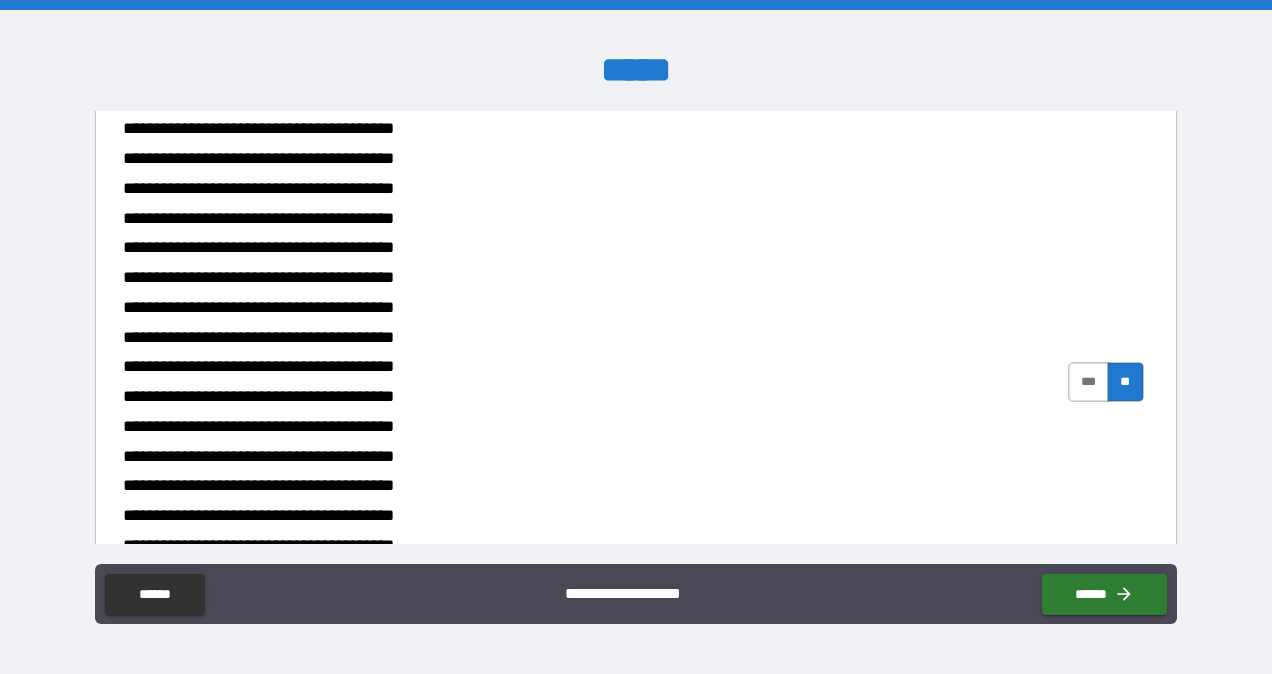 click on "***" at bounding box center (1089, 382) 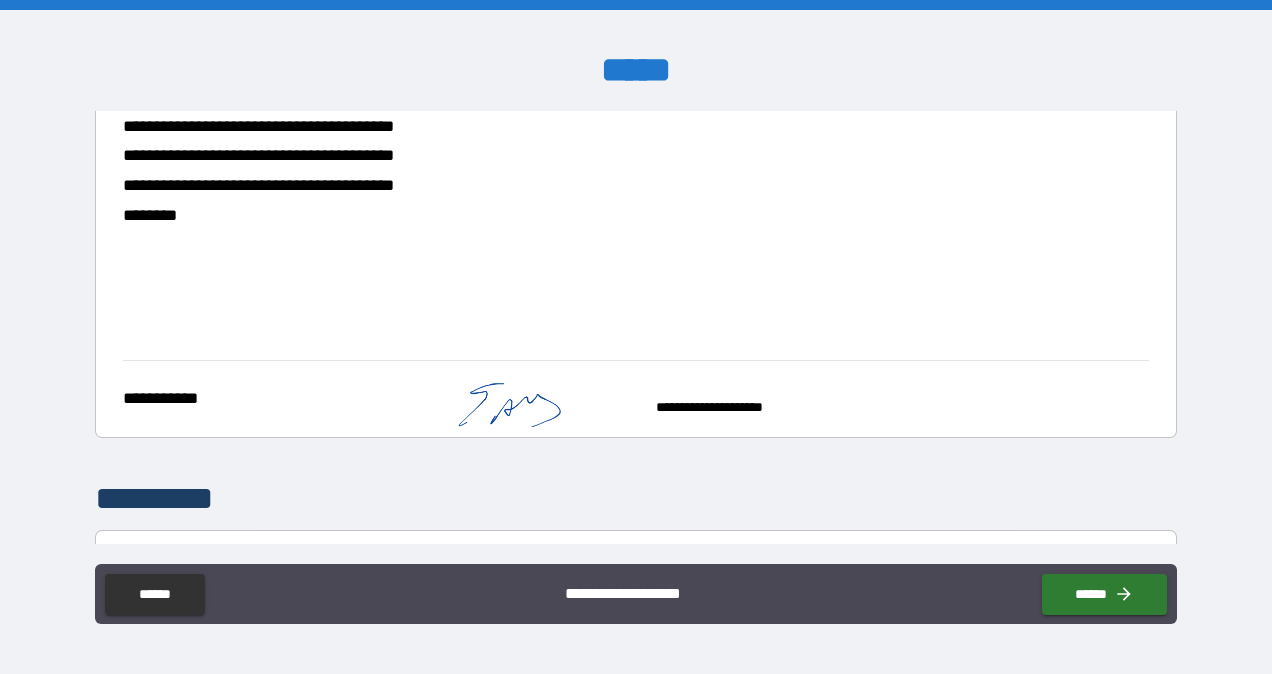 scroll, scrollTop: 2104, scrollLeft: 0, axis: vertical 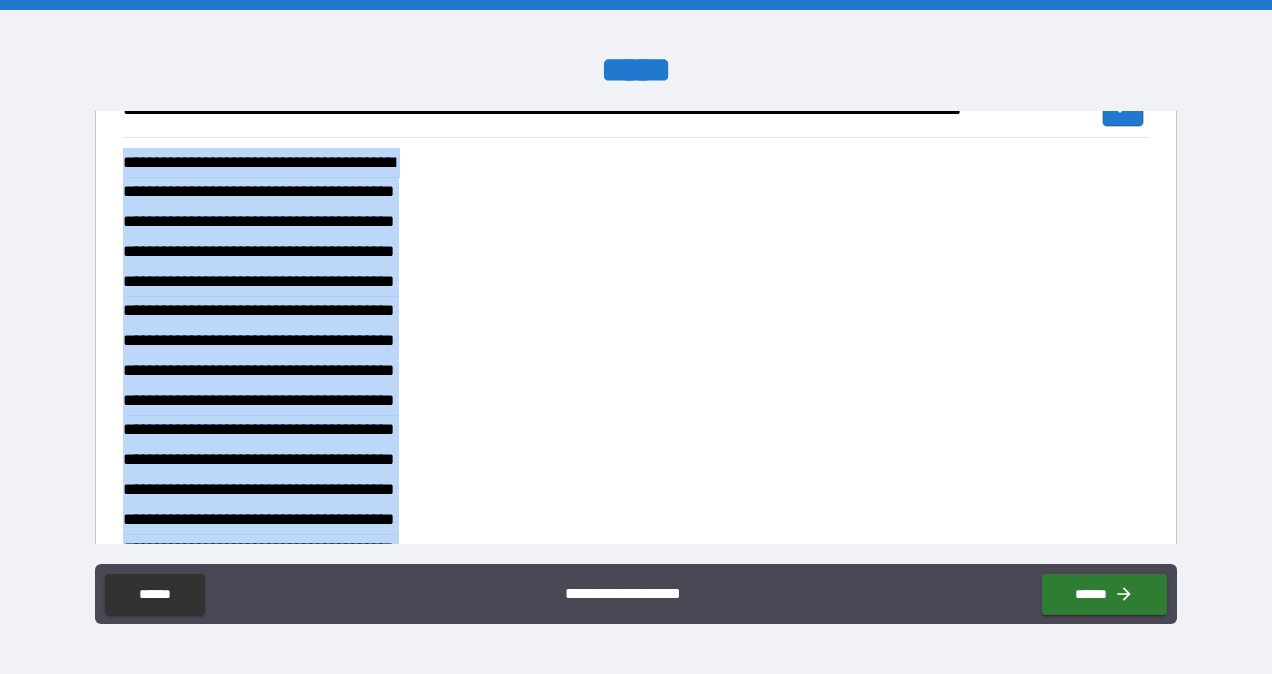 drag, startPoint x: 210, startPoint y: 334, endPoint x: 116, endPoint y: 164, distance: 194.25757 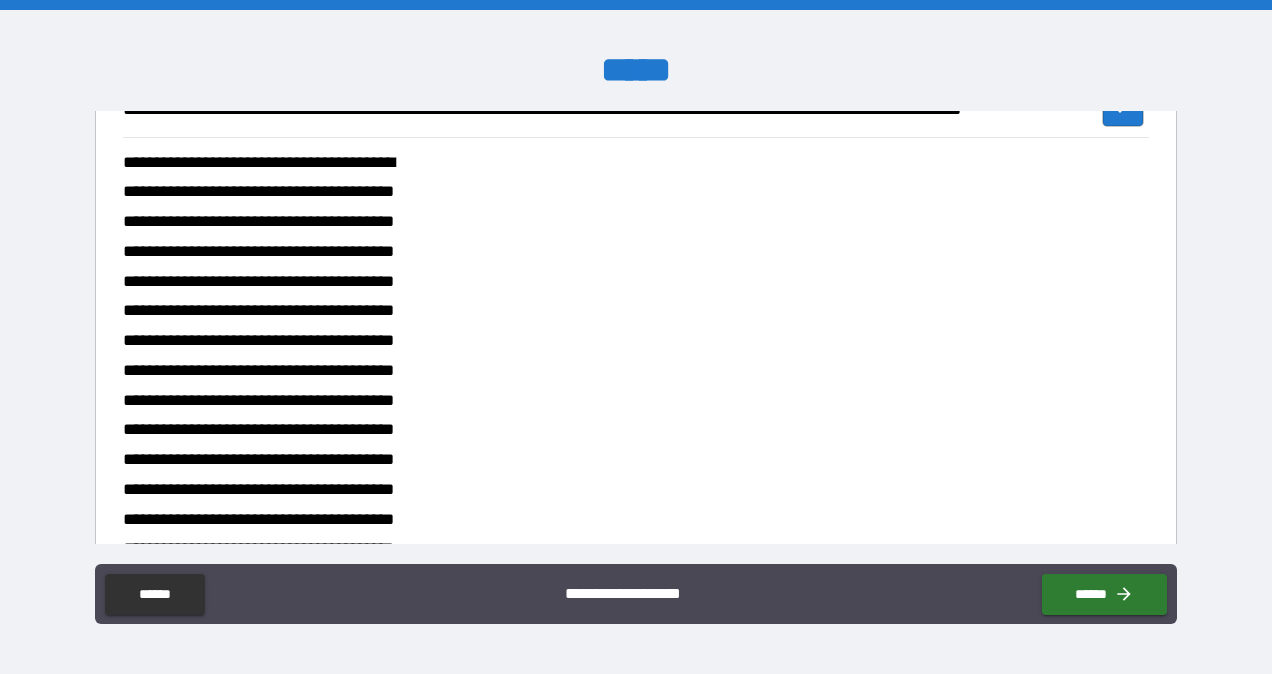 click on "*** **" at bounding box center (635, 1040) 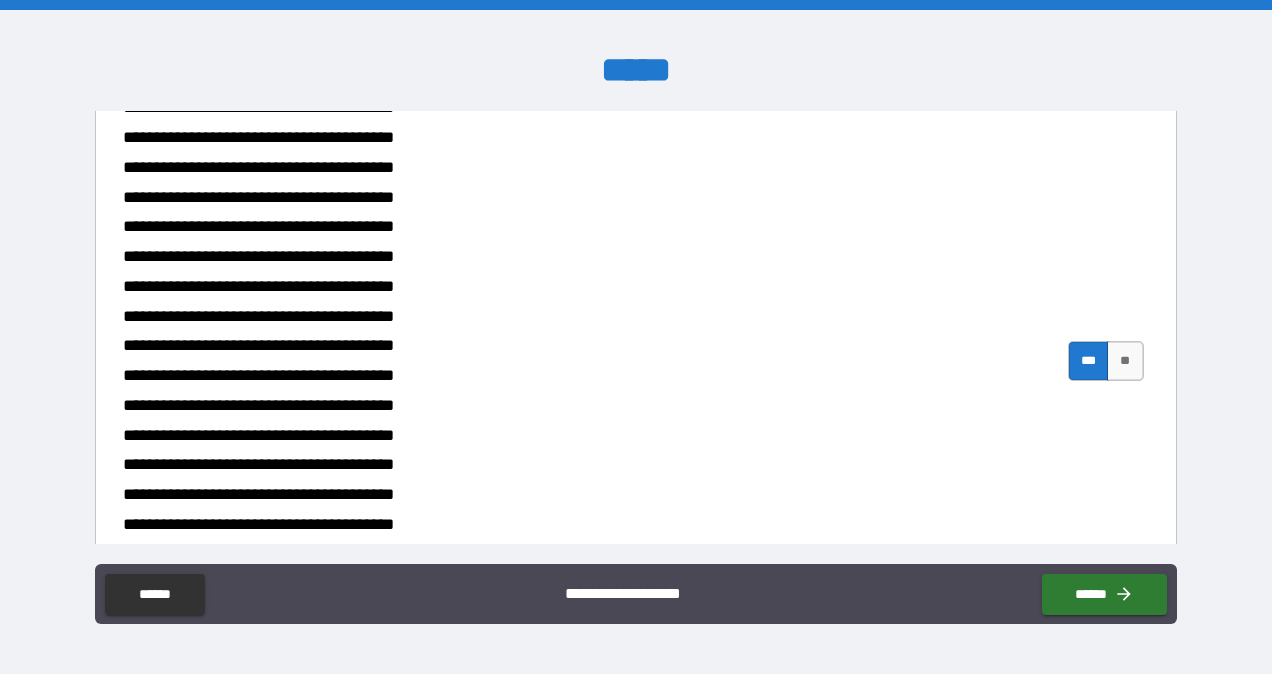 scroll, scrollTop: 1208, scrollLeft: 0, axis: vertical 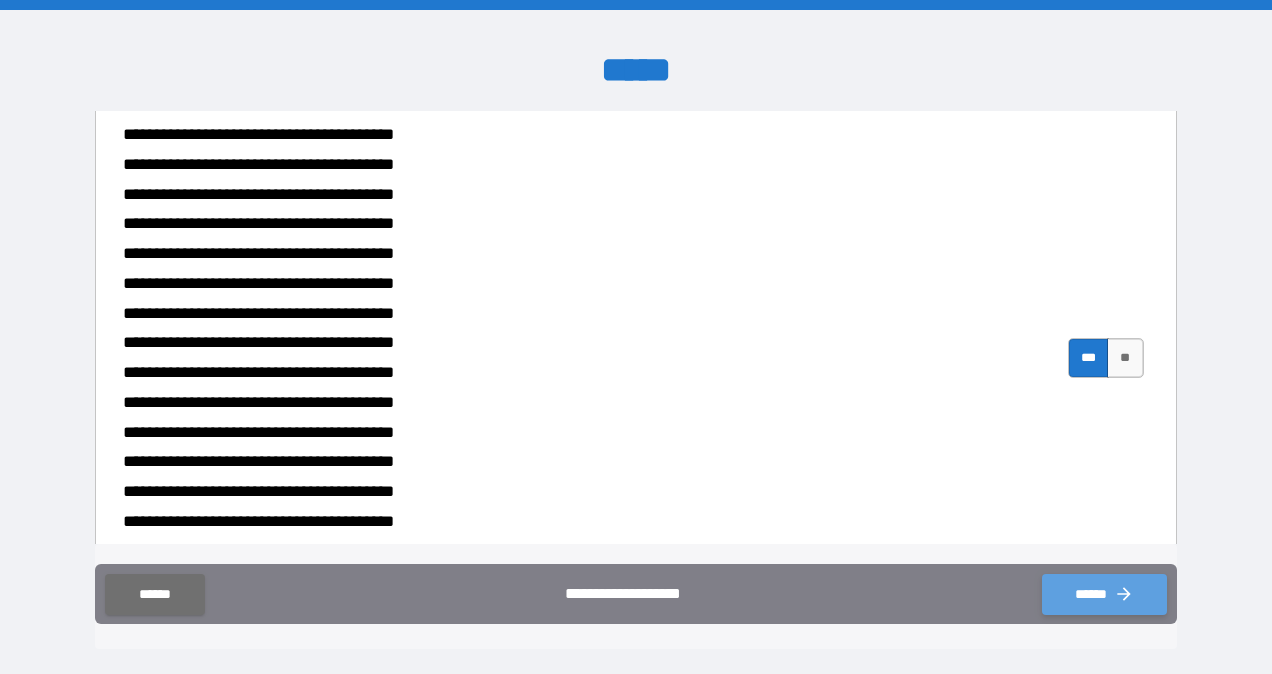 click on "******" at bounding box center [1104, 594] 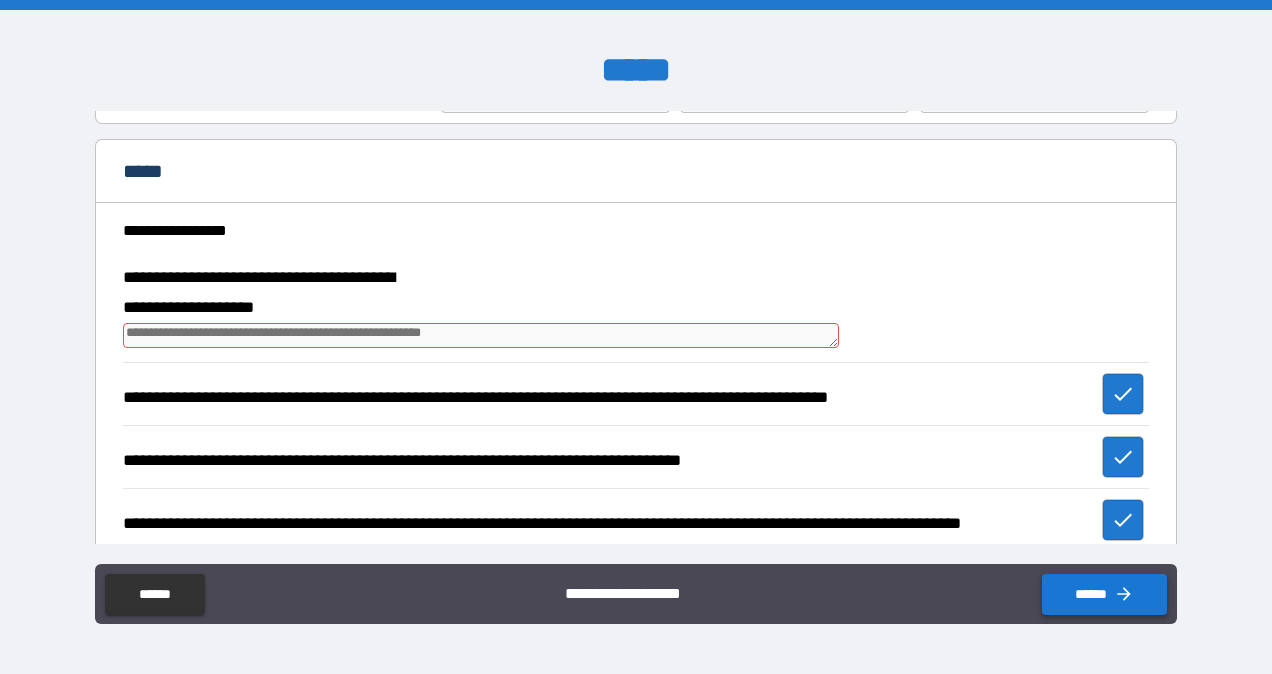 scroll, scrollTop: 127, scrollLeft: 0, axis: vertical 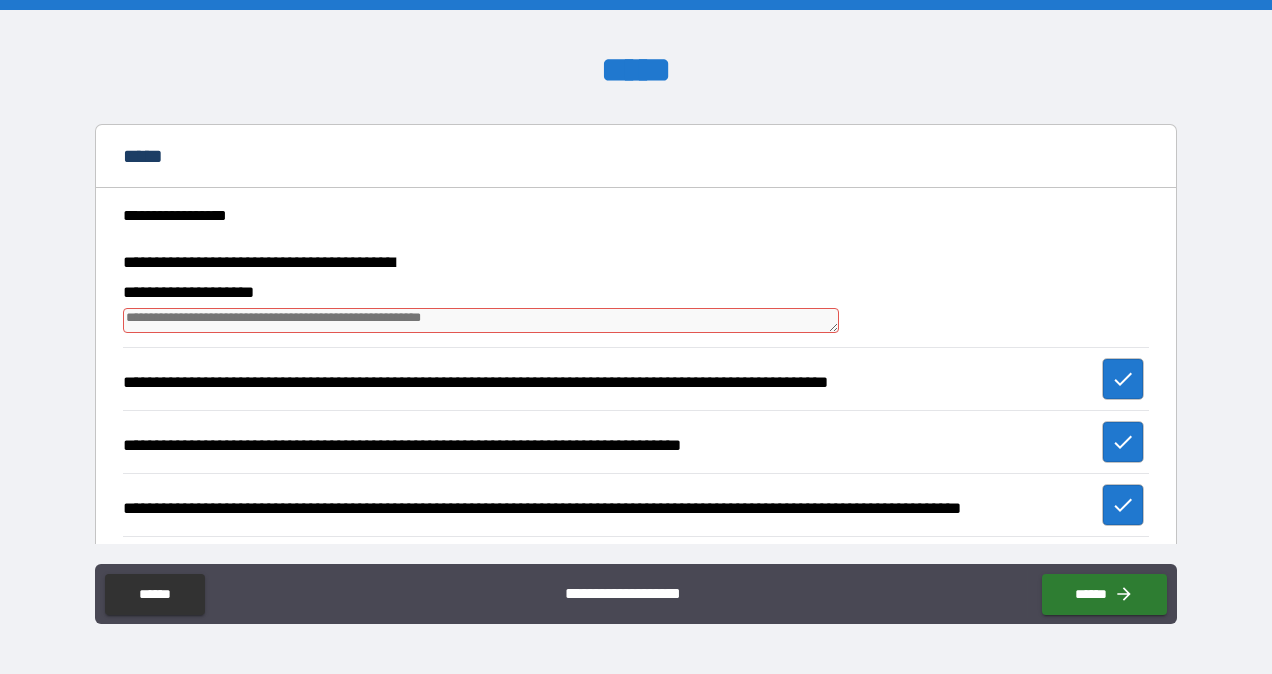 click at bounding box center [481, 320] 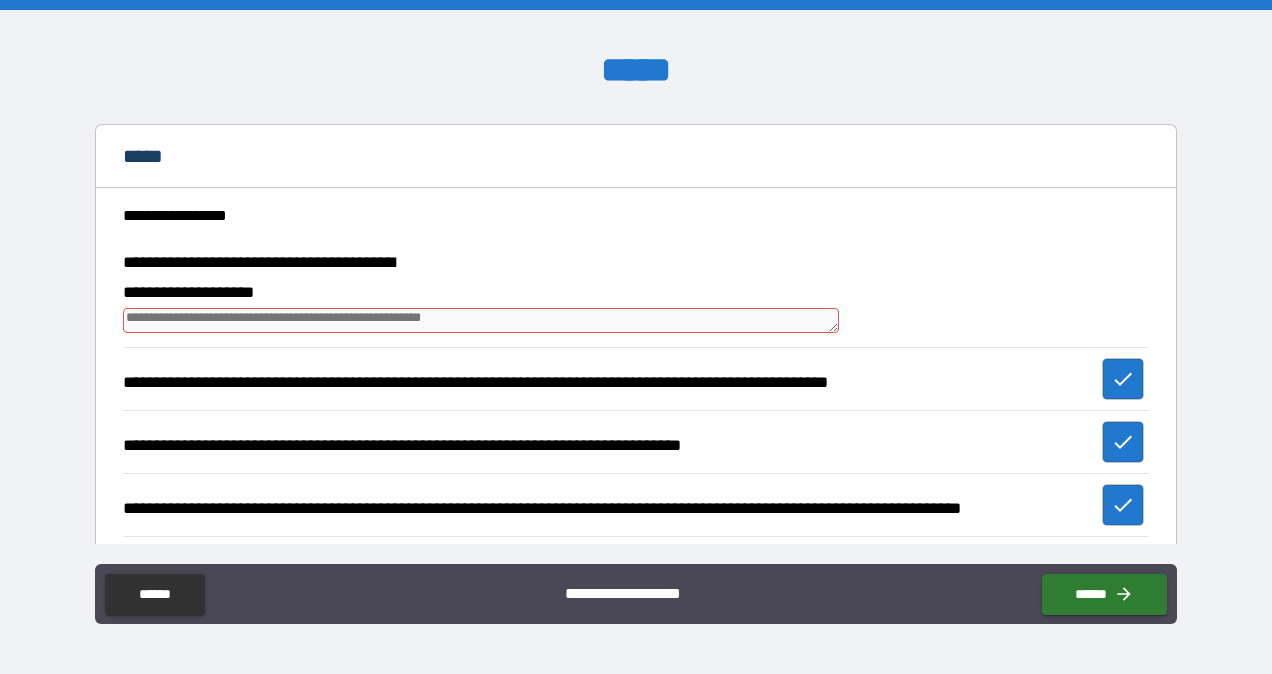click at bounding box center [481, 320] 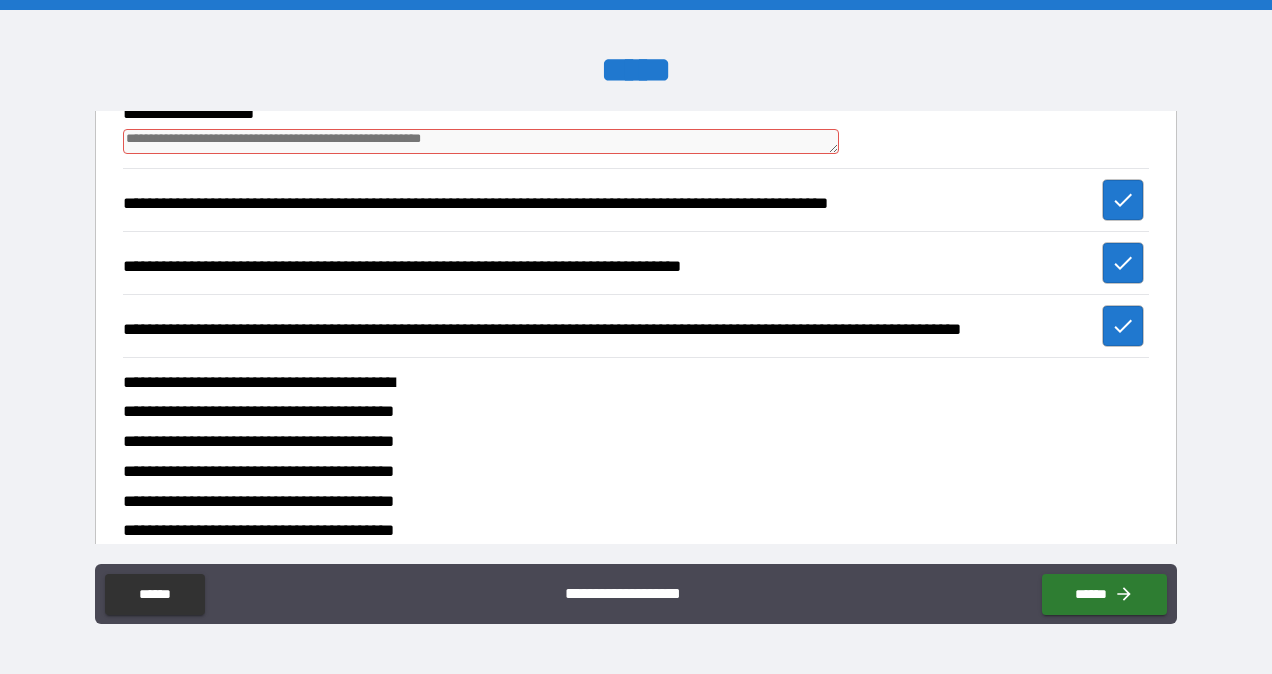 scroll, scrollTop: 321, scrollLeft: 0, axis: vertical 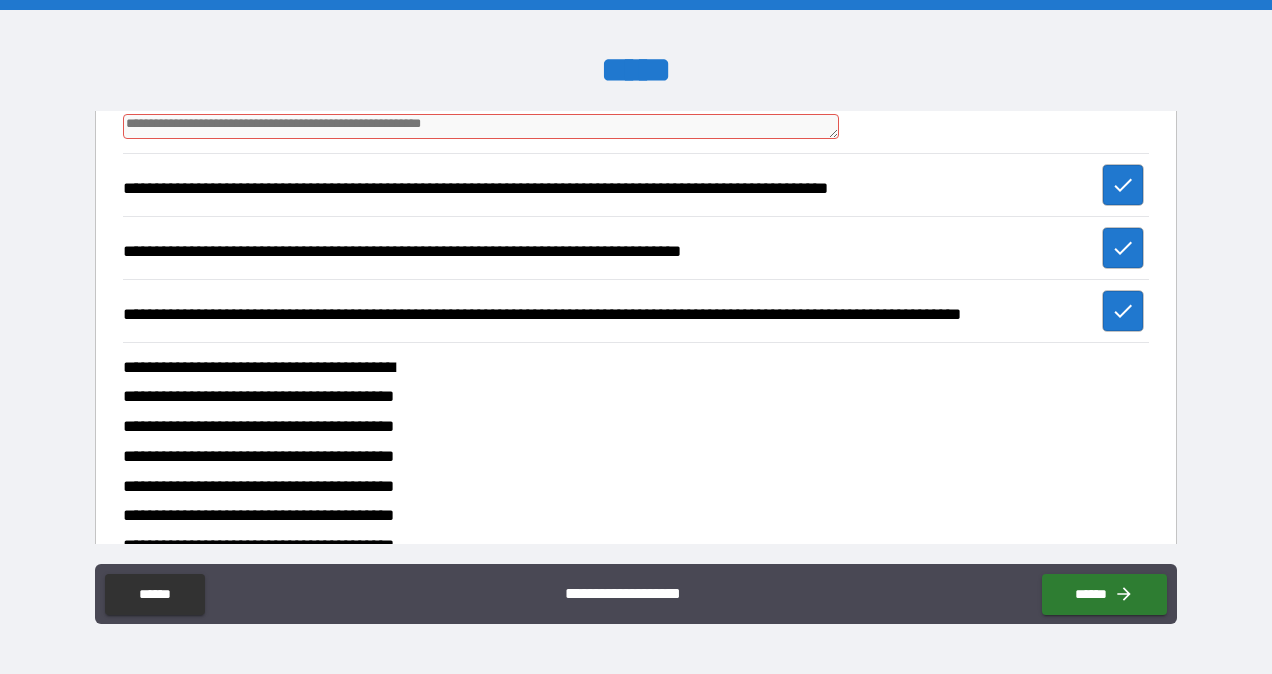 type on "*" 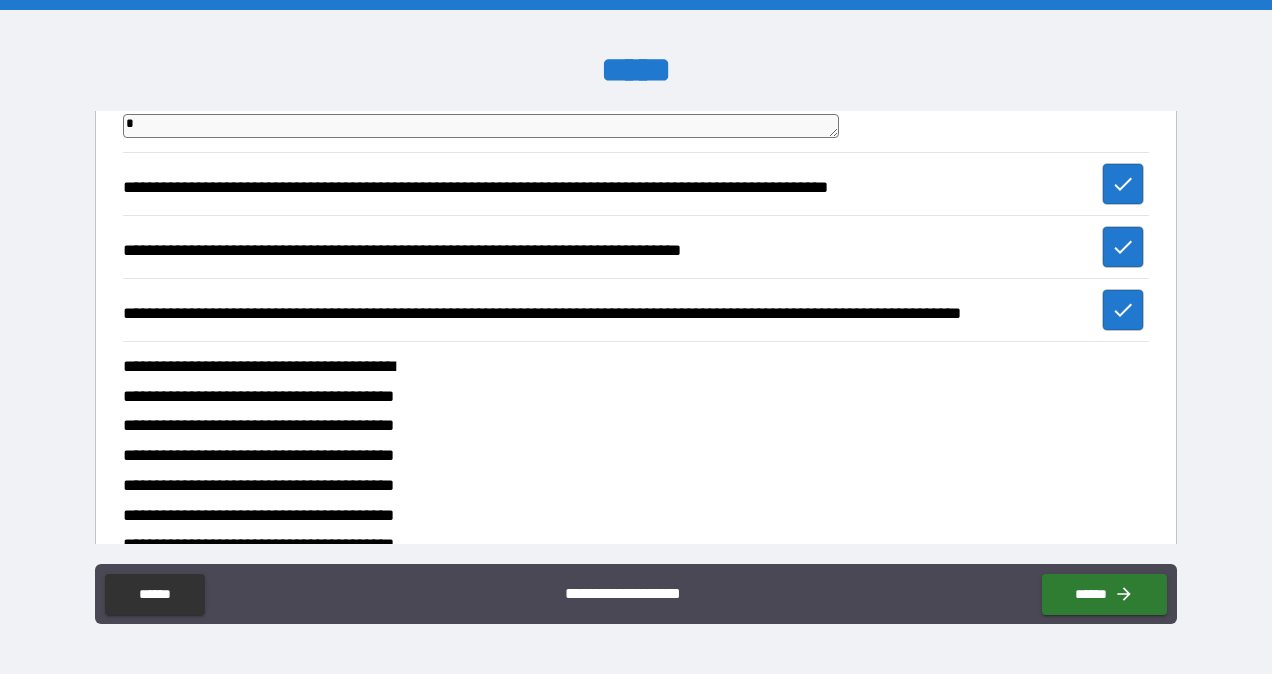 type on "*" 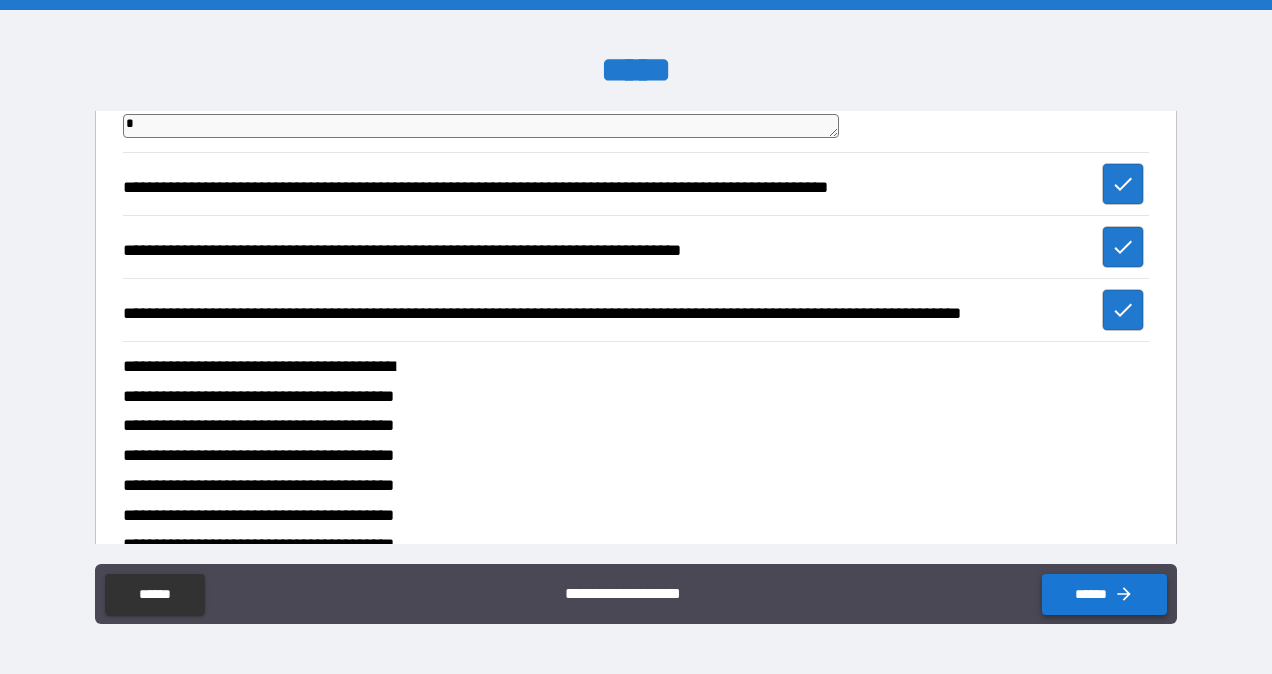 type on "*" 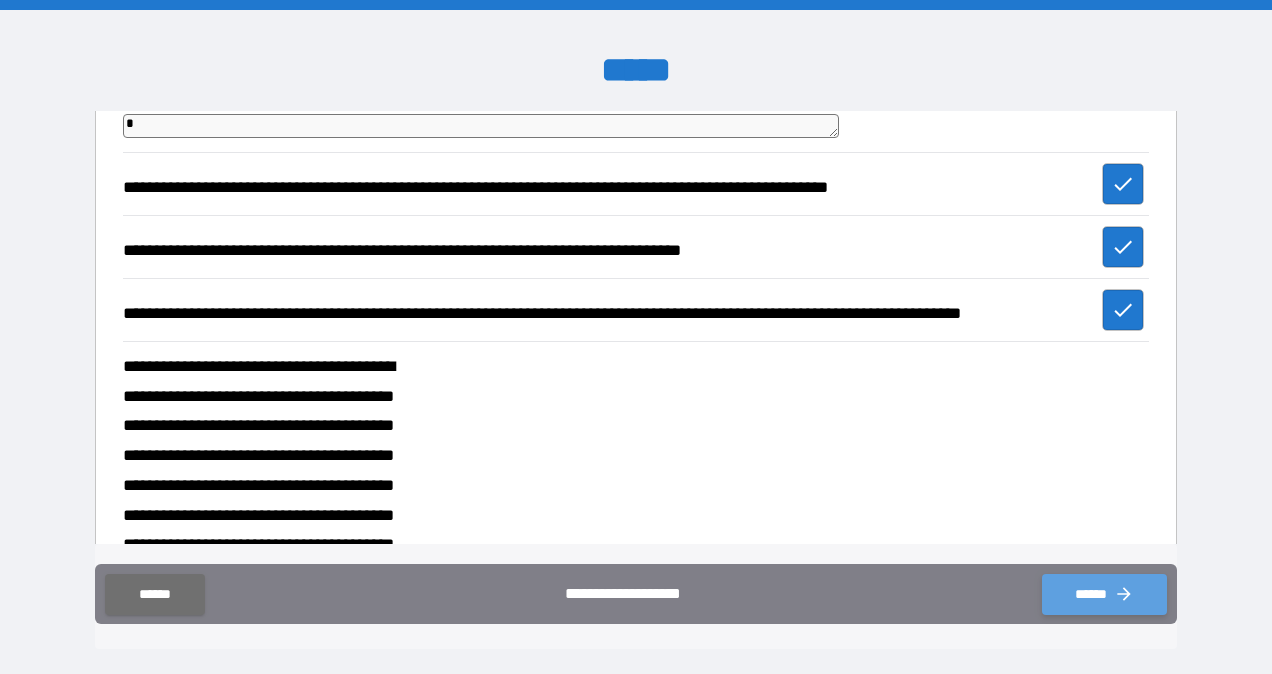click on "******" at bounding box center (1104, 594) 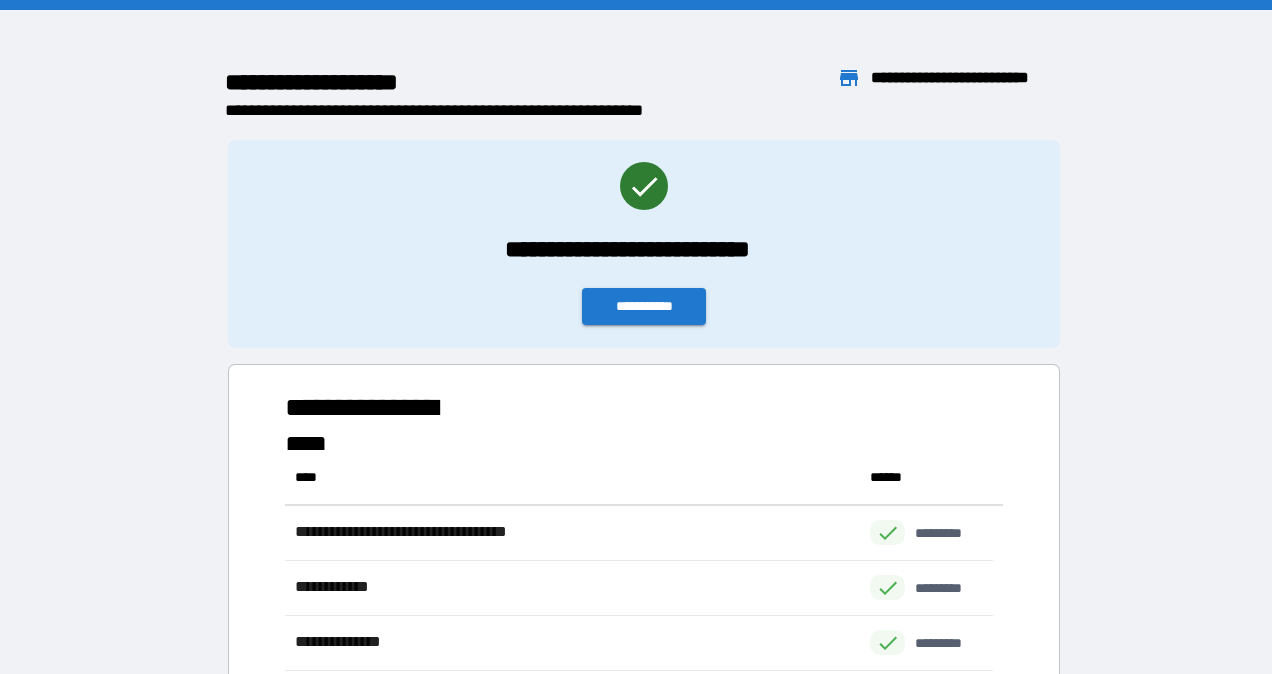 scroll, scrollTop: 16, scrollLeft: 16, axis: both 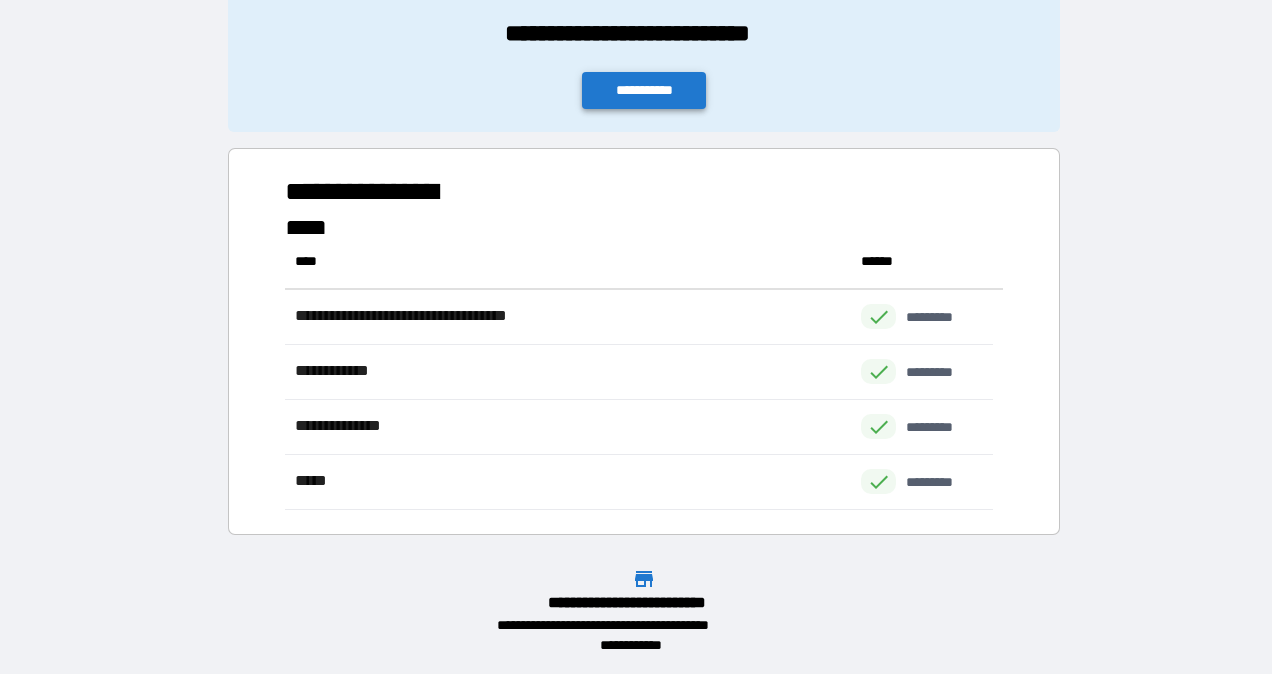 click on "**********" at bounding box center [644, 90] 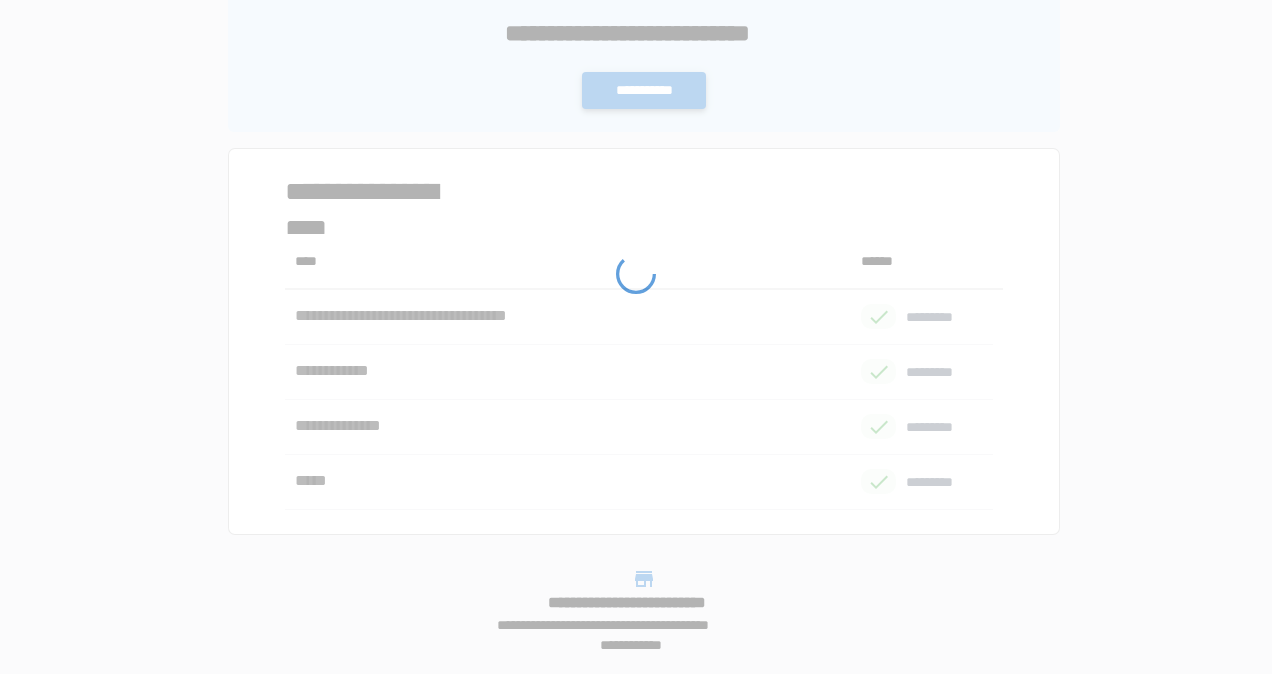 scroll, scrollTop: 0, scrollLeft: 0, axis: both 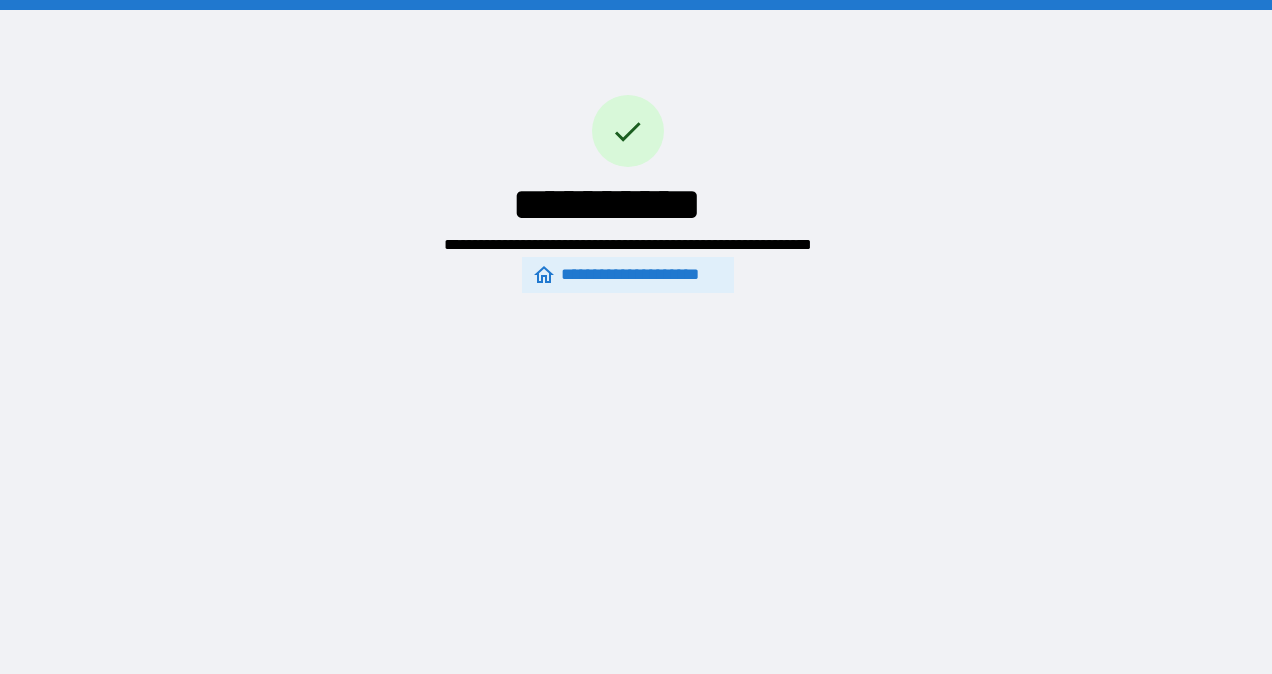 click on "**********" at bounding box center (627, 275) 